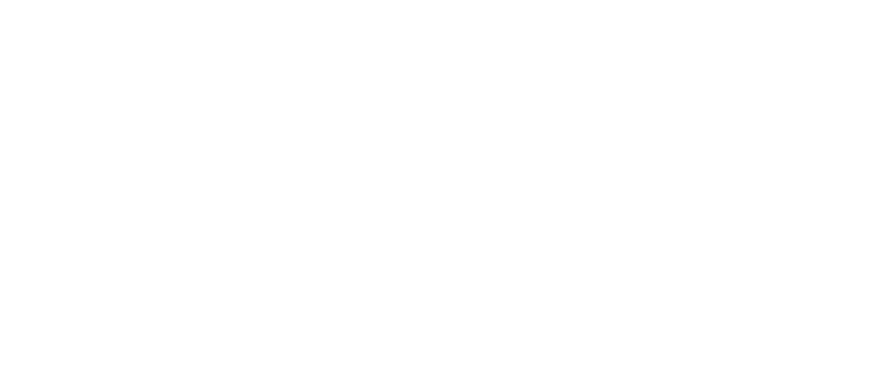 scroll, scrollTop: 0, scrollLeft: 0, axis: both 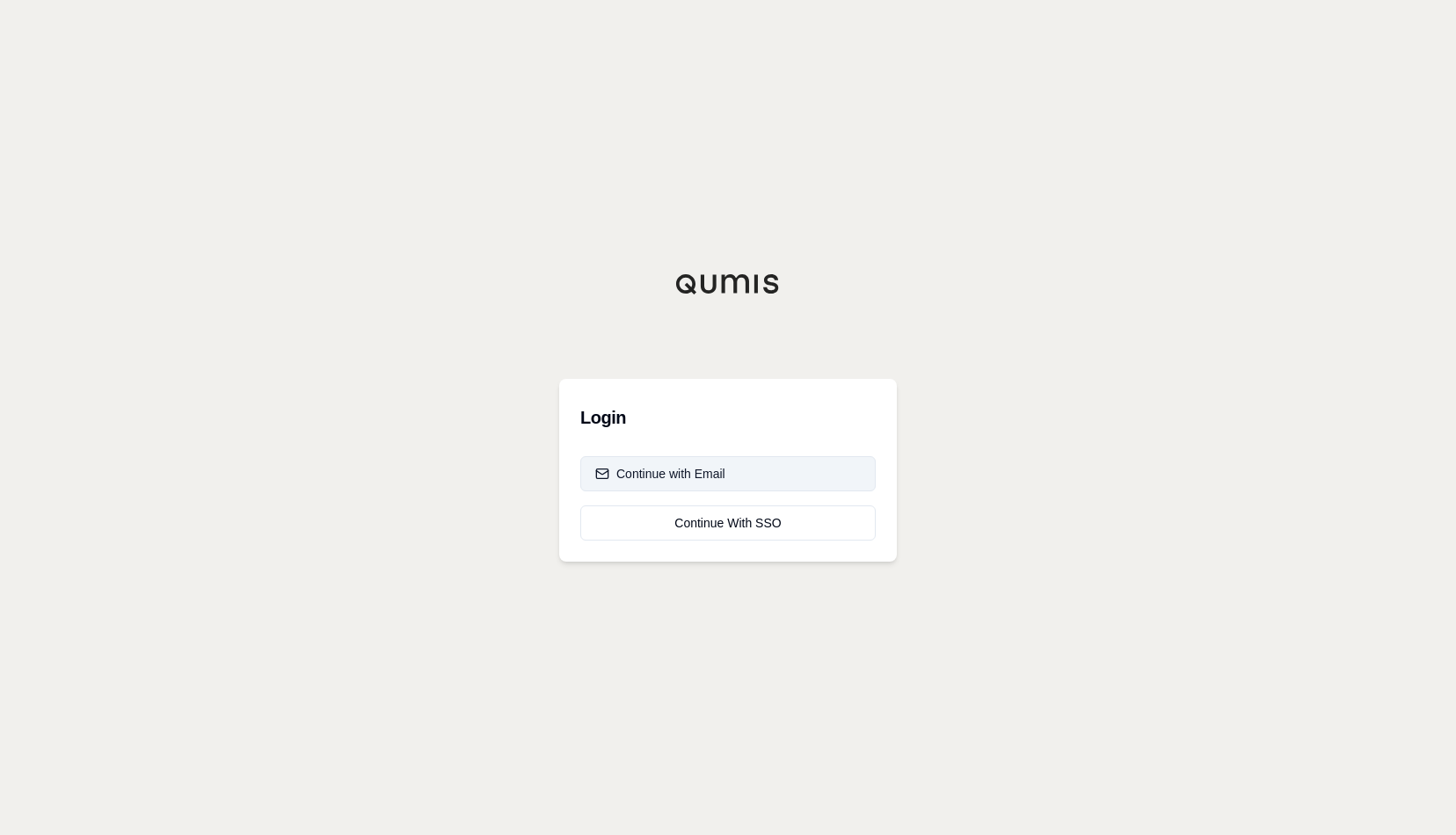 click on "Continue with Email" at bounding box center [660, 474] 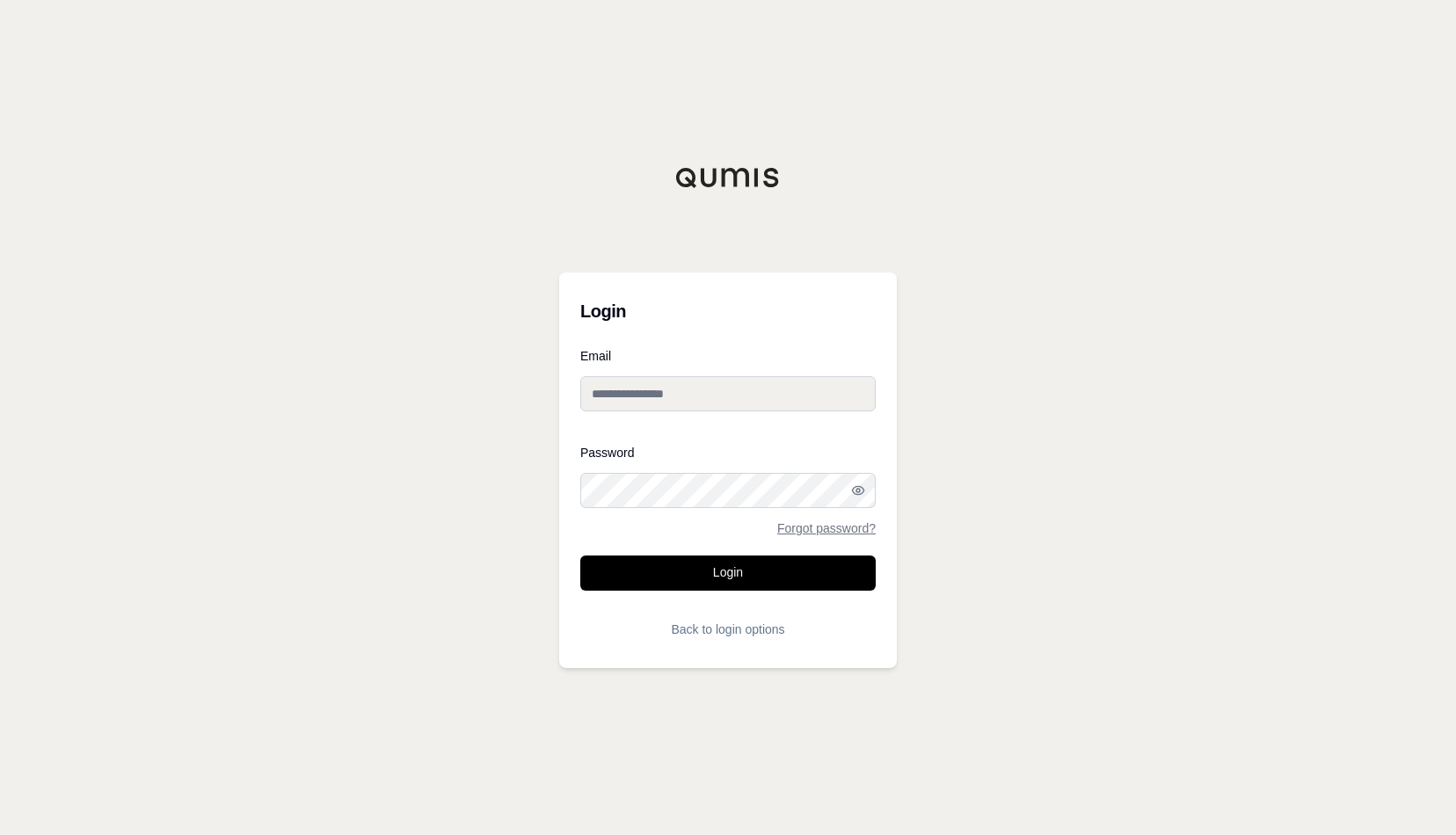 click on "Email" at bounding box center (728, 394) 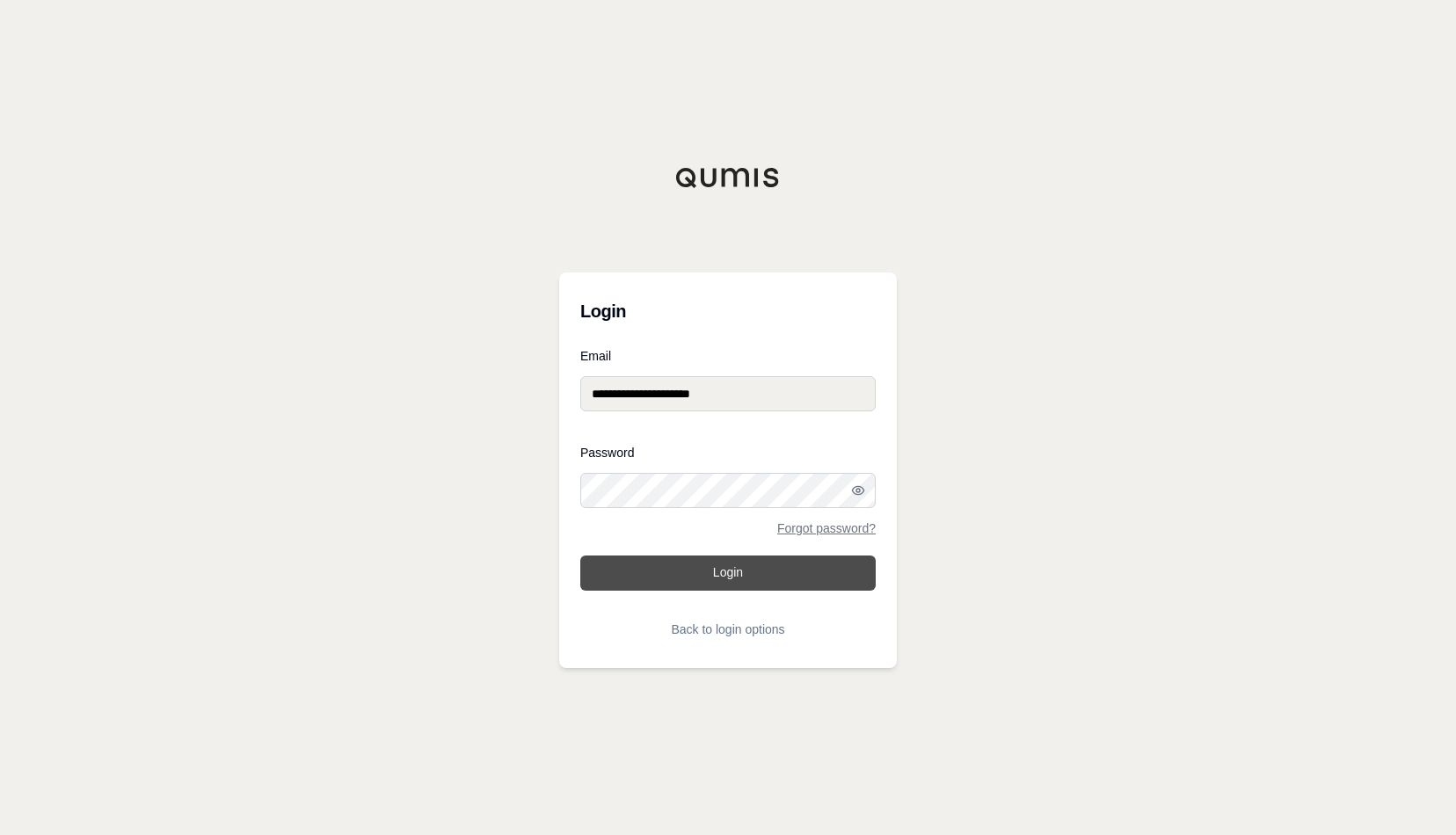 click on "Login" at bounding box center [728, 573] 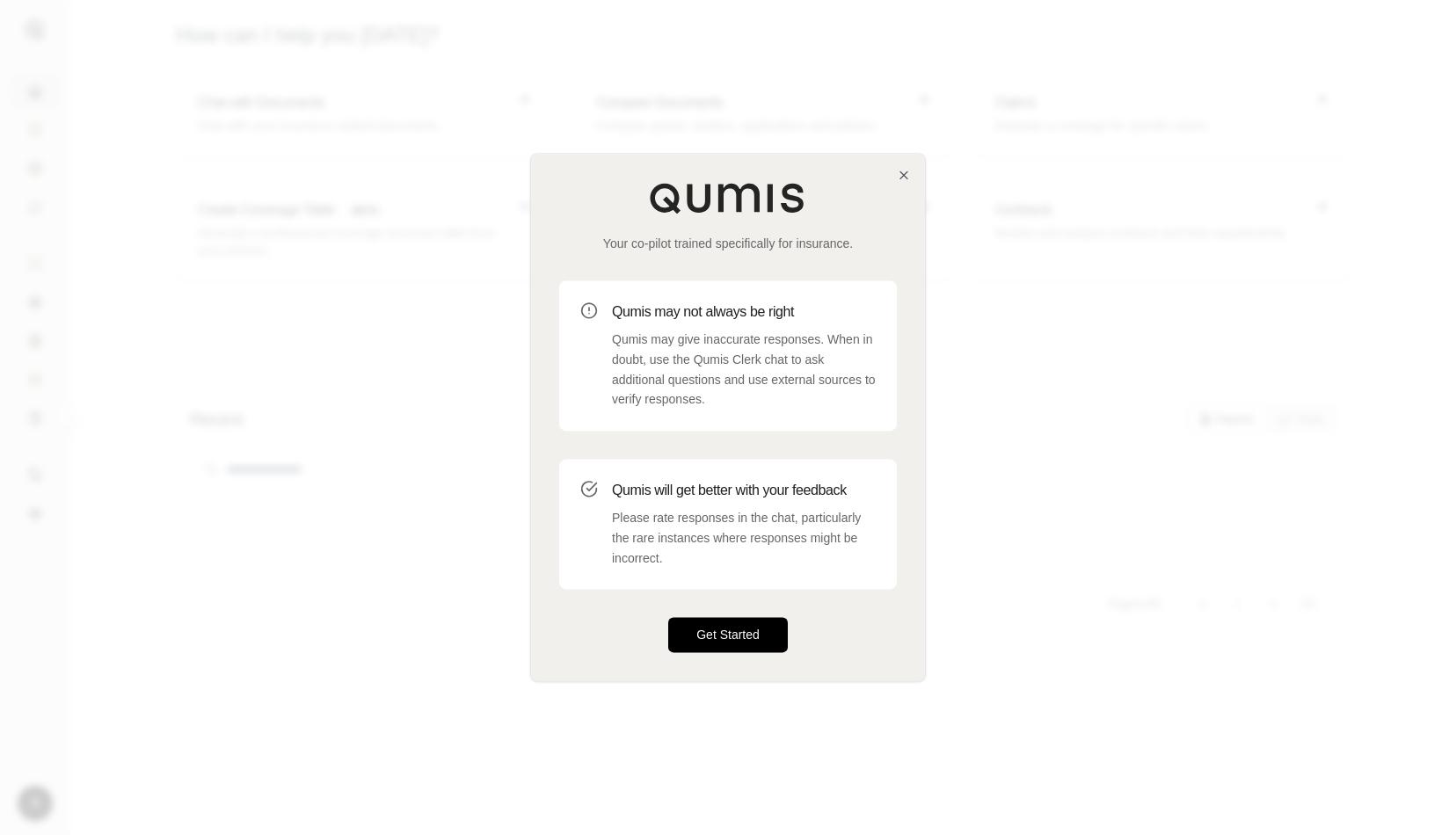click on "Get Started" at bounding box center [728, 635] 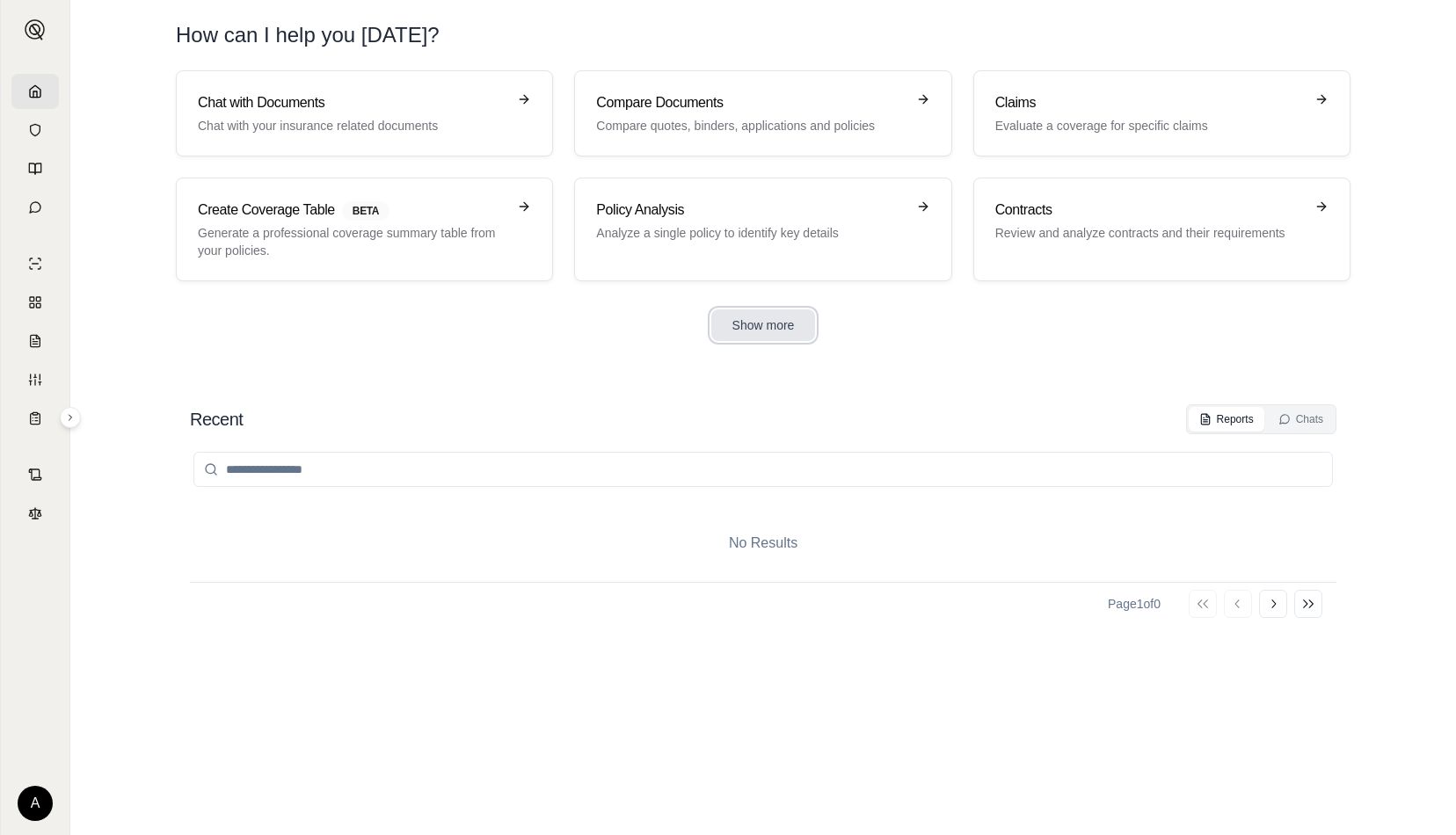 click on "Show more" at bounding box center (763, 325) 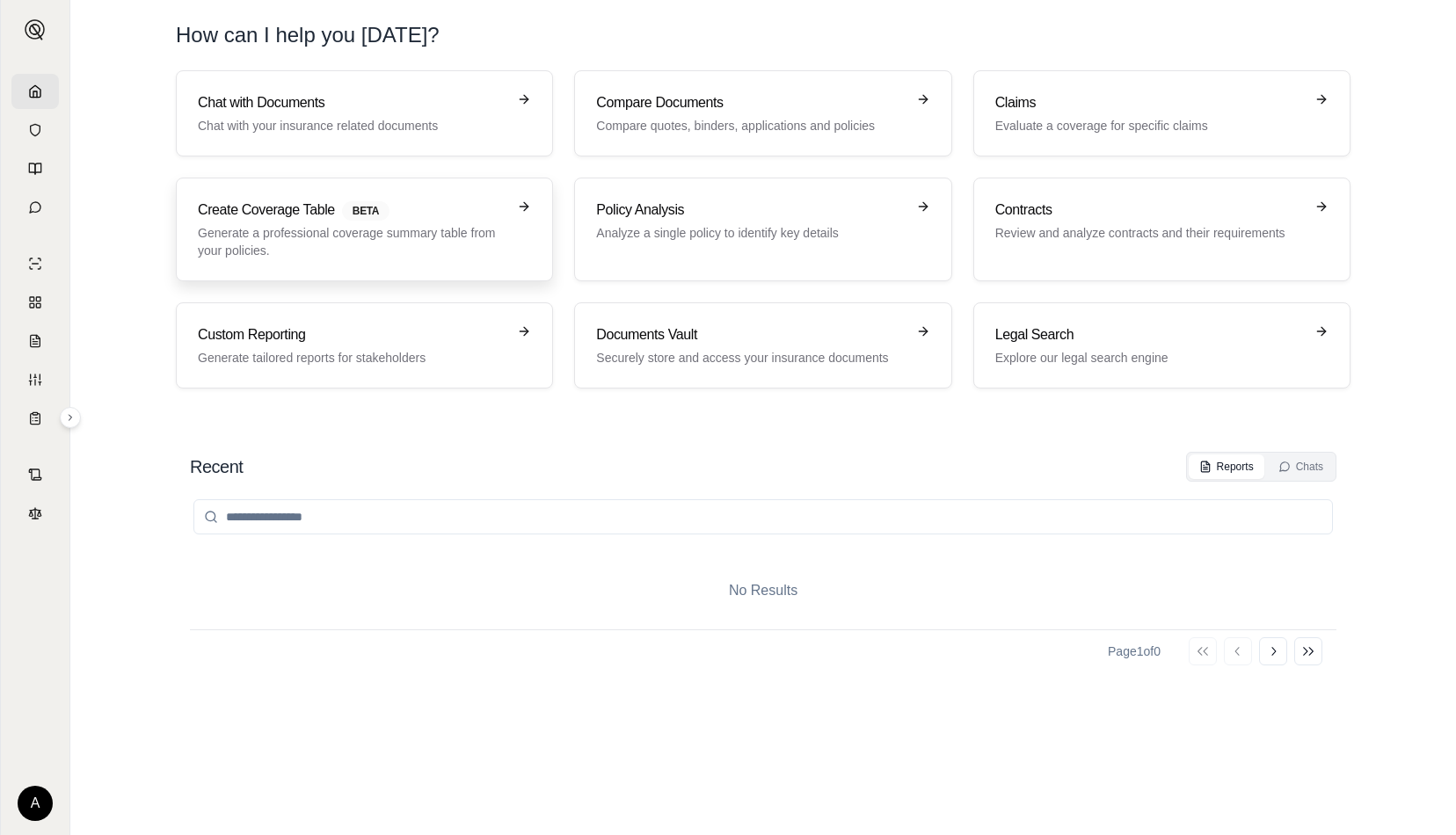 click 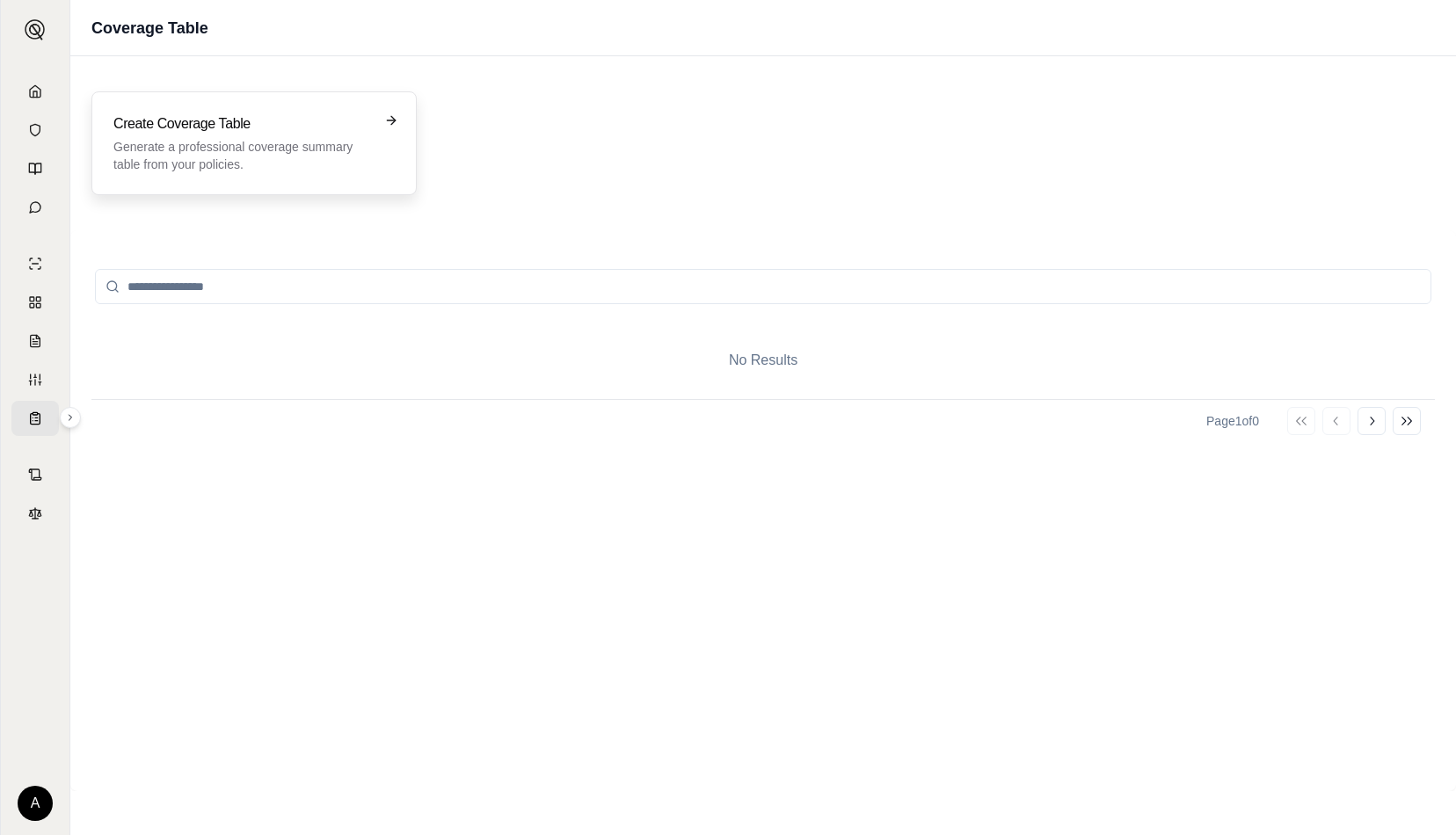 click on "Create Coverage Table" at bounding box center (242, 124) 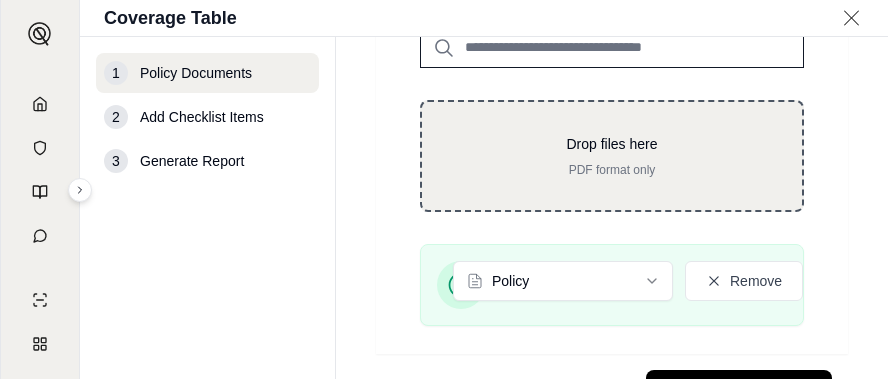 scroll, scrollTop: 200, scrollLeft: 0, axis: vertical 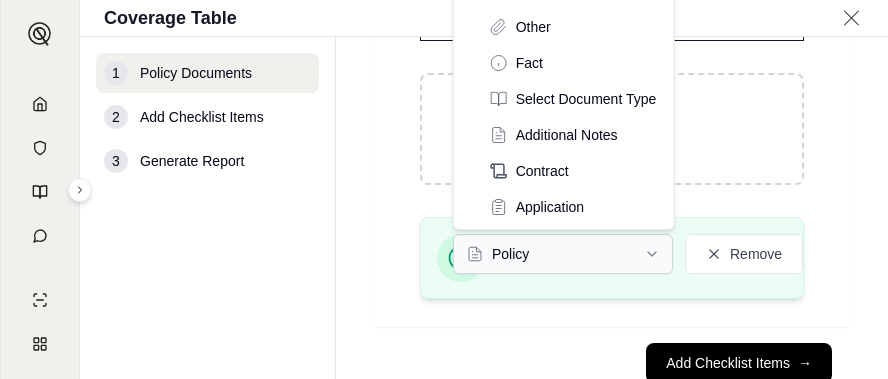 click on "A Coverage Table 1 Policy Documents 2 Add Checklist Items 3 Generate Report Policy Documents • Upload a single policy document Drop files here PDF format only 2025 Peloton Property Binder The Hartford rate guarantee.pdf Policy Remove Add Checklist Items →
Policy Quote Binder Single Endorsement Other Fact Select Document Type Additional Notes Contract Application" at bounding box center (444, 189) 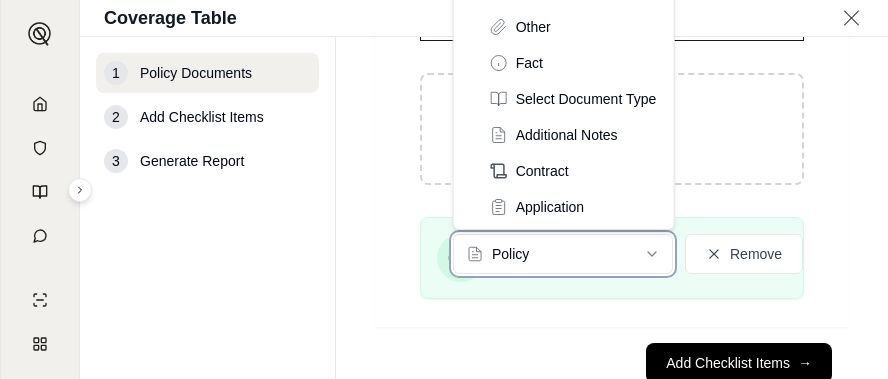 click on "A Coverage Table 1 Policy Documents 2 Add Checklist Items 3 Generate Report Policy Documents • Upload a single policy document Drop files here PDF format only 2025 Peloton Property Binder The Hartford rate guarantee.pdf Policy Remove Add Checklist Items →
Policy Quote Binder Single Endorsement Other Fact Select Document Type Additional Notes Contract Application" at bounding box center [444, 189] 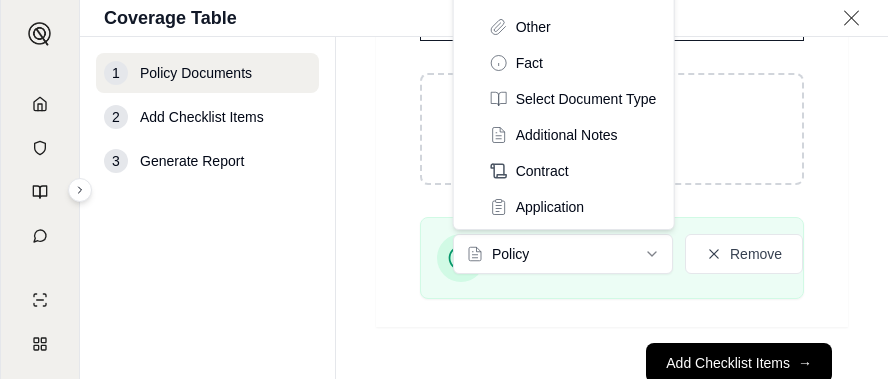 click on "A Coverage Table 1 Policy Documents 2 Add Checklist Items 3 Generate Report Policy Documents • Upload a single policy document Drop files here PDF format only 2025 Peloton Property Binder The Hartford rate guarantee.pdf Policy Remove Add Checklist Items →
Policy Quote Binder Single Endorsement Other Fact Select Document Type Additional Notes Contract Application" at bounding box center (444, 189) 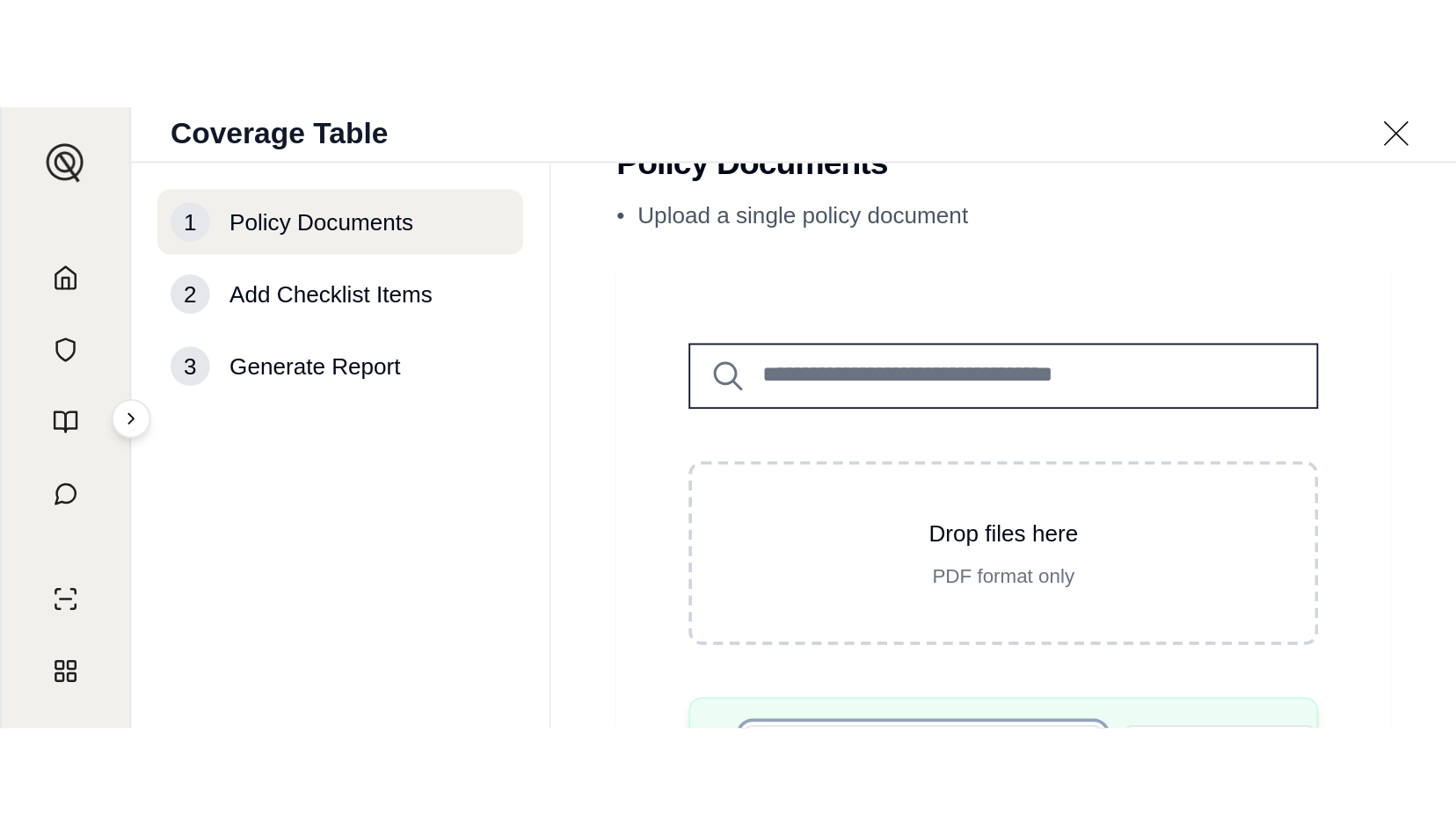 scroll, scrollTop: 0, scrollLeft: 0, axis: both 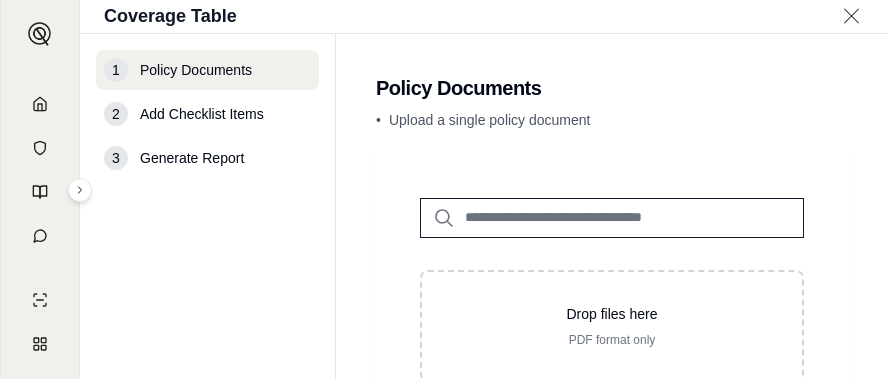 click on "Add Checklist Items" at bounding box center [202, 114] 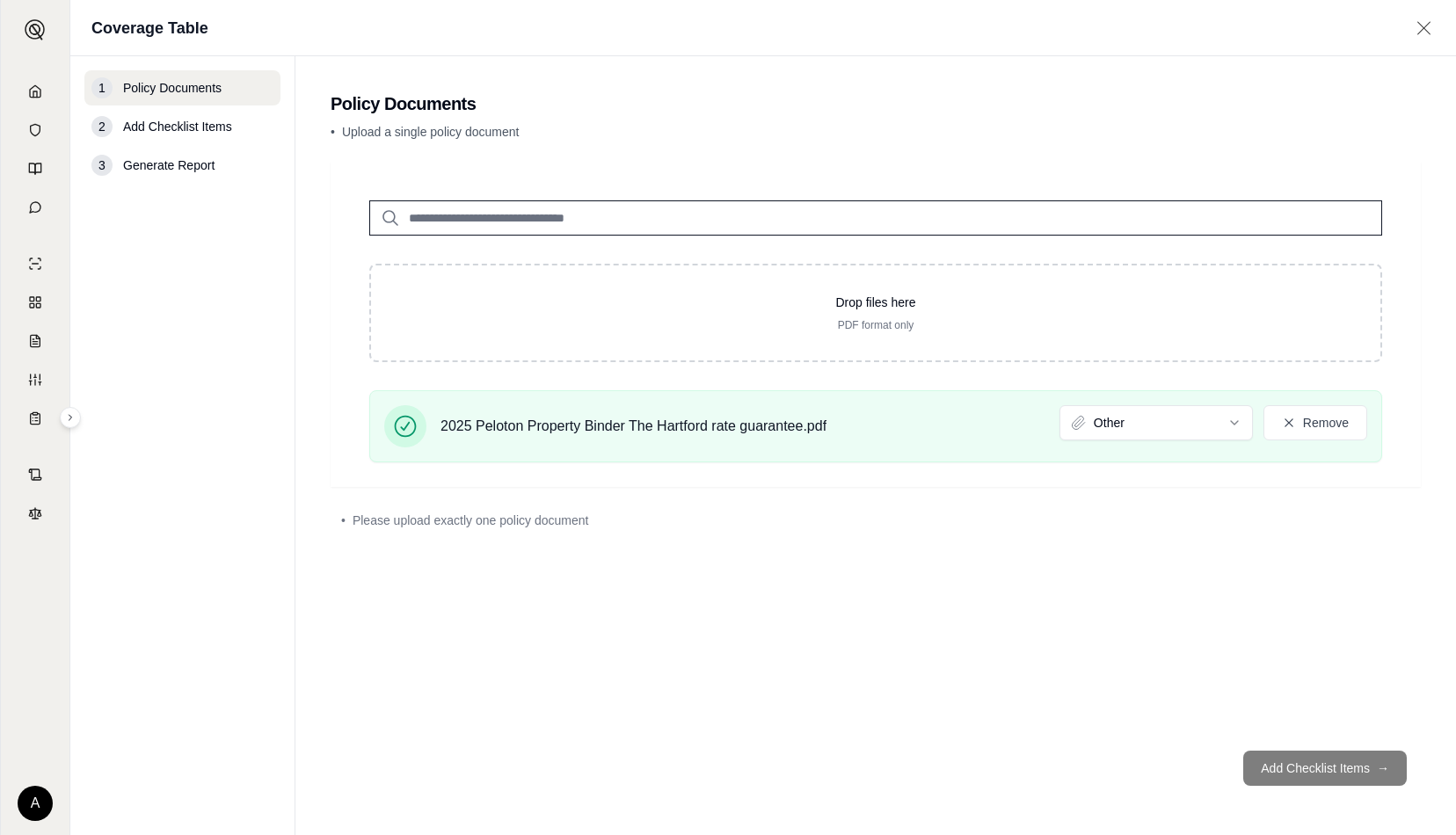 click on "Add Checklist Items →" at bounding box center (876, 768) 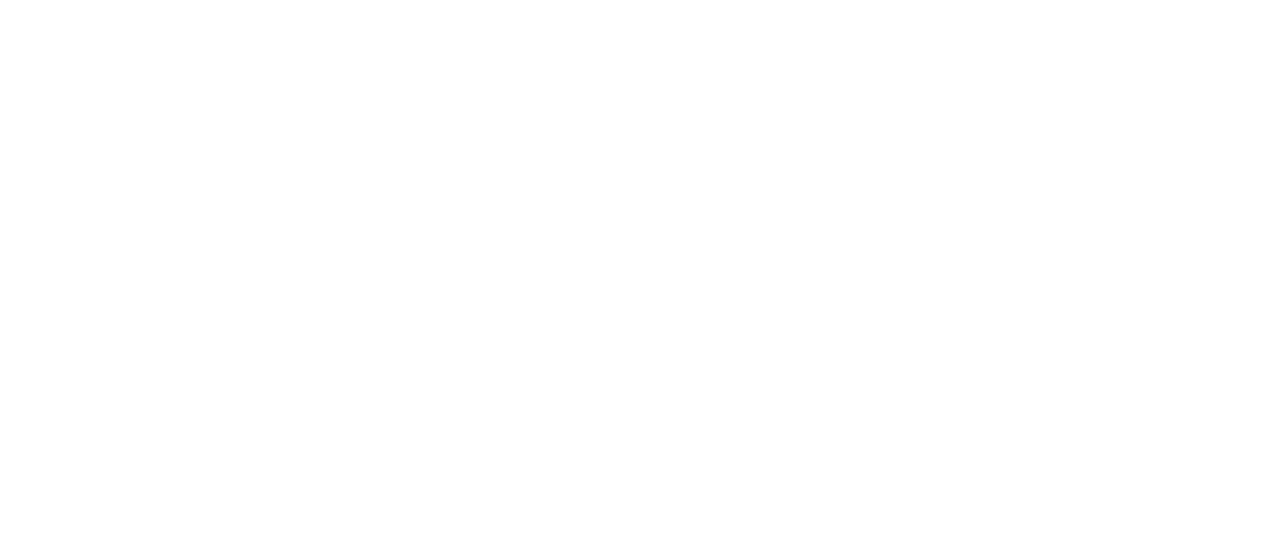 scroll, scrollTop: 0, scrollLeft: 0, axis: both 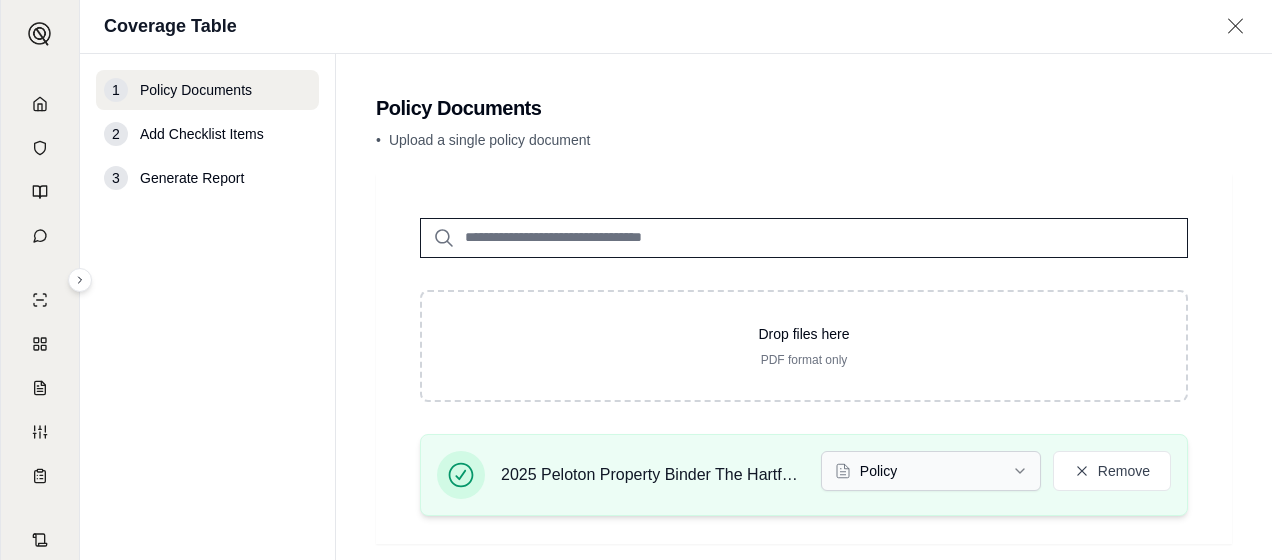 click on "A Coverage Table 1 Policy Documents 2 Add Checklist Items 3 Generate Report Policy Documents • Upload a single policy document Drop files here PDF format only 2025 Peloton Property Binder The Hartford rate guarantee.pdf Policy Remove Add Checklist Items →" at bounding box center (636, 280) 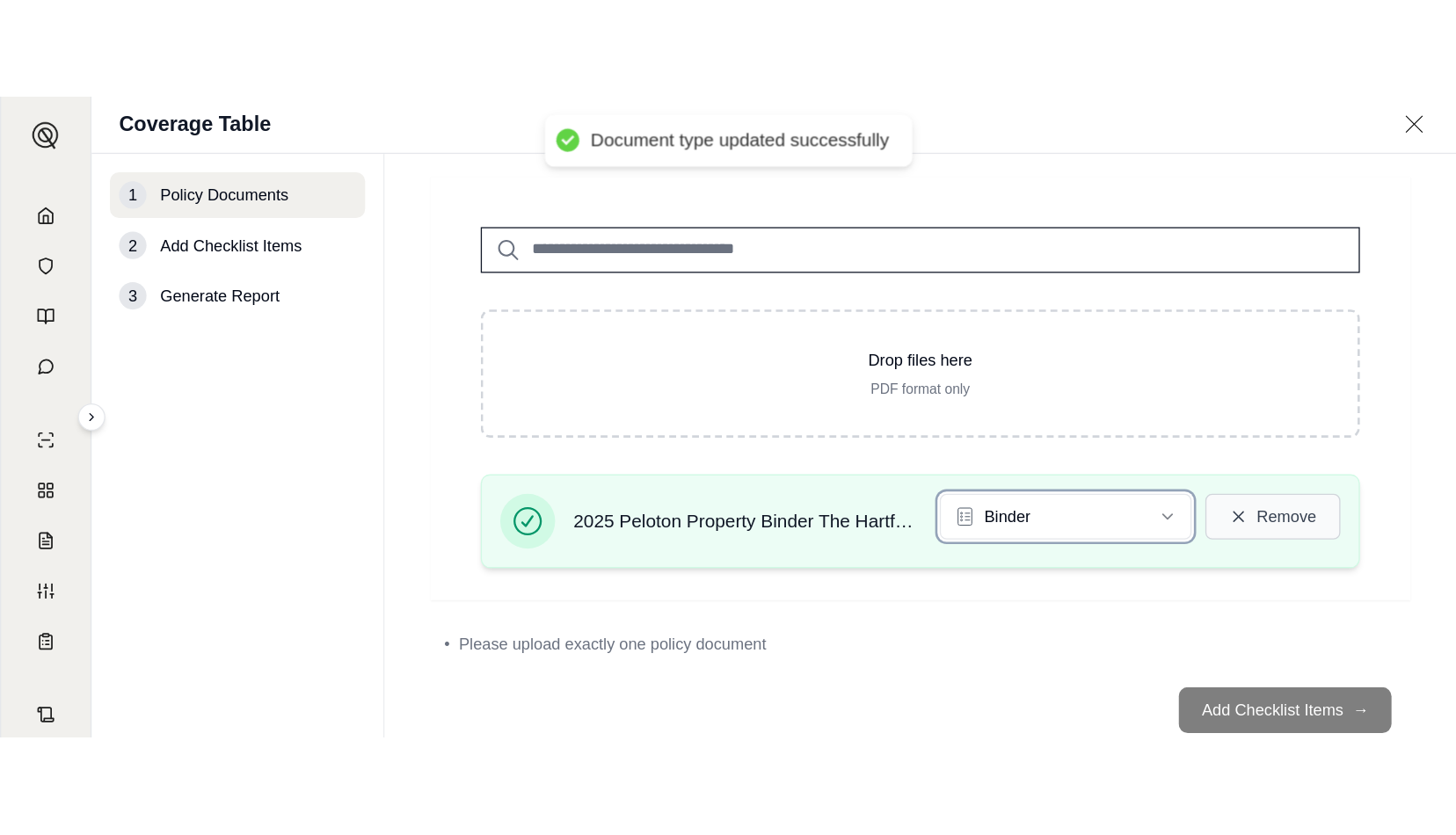 scroll, scrollTop: 132, scrollLeft: 0, axis: vertical 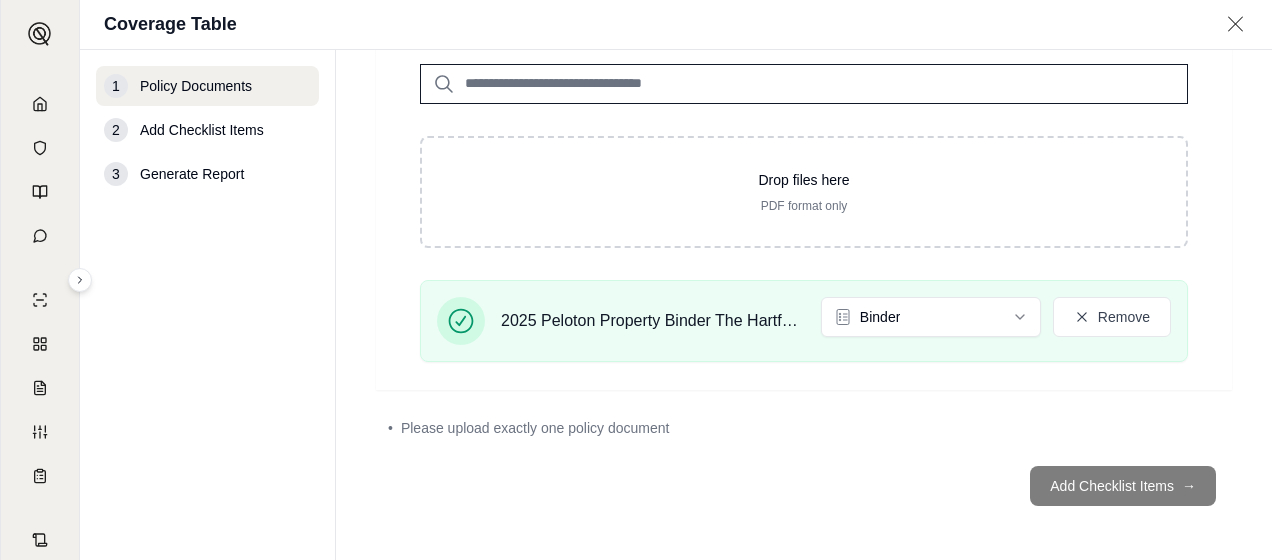 click on "Add Checklist Items →" at bounding box center [804, 486] 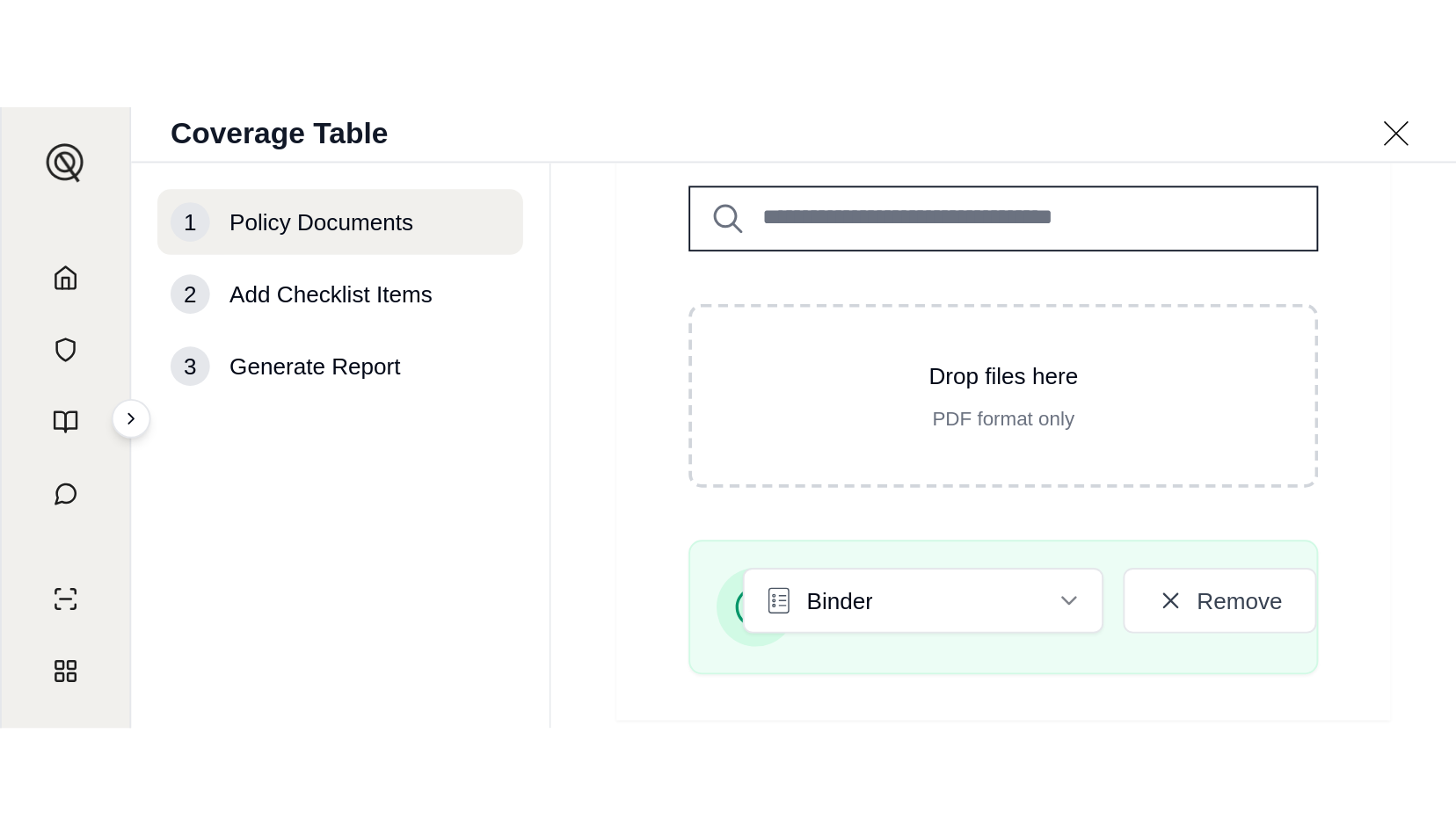 scroll, scrollTop: 0, scrollLeft: 0, axis: both 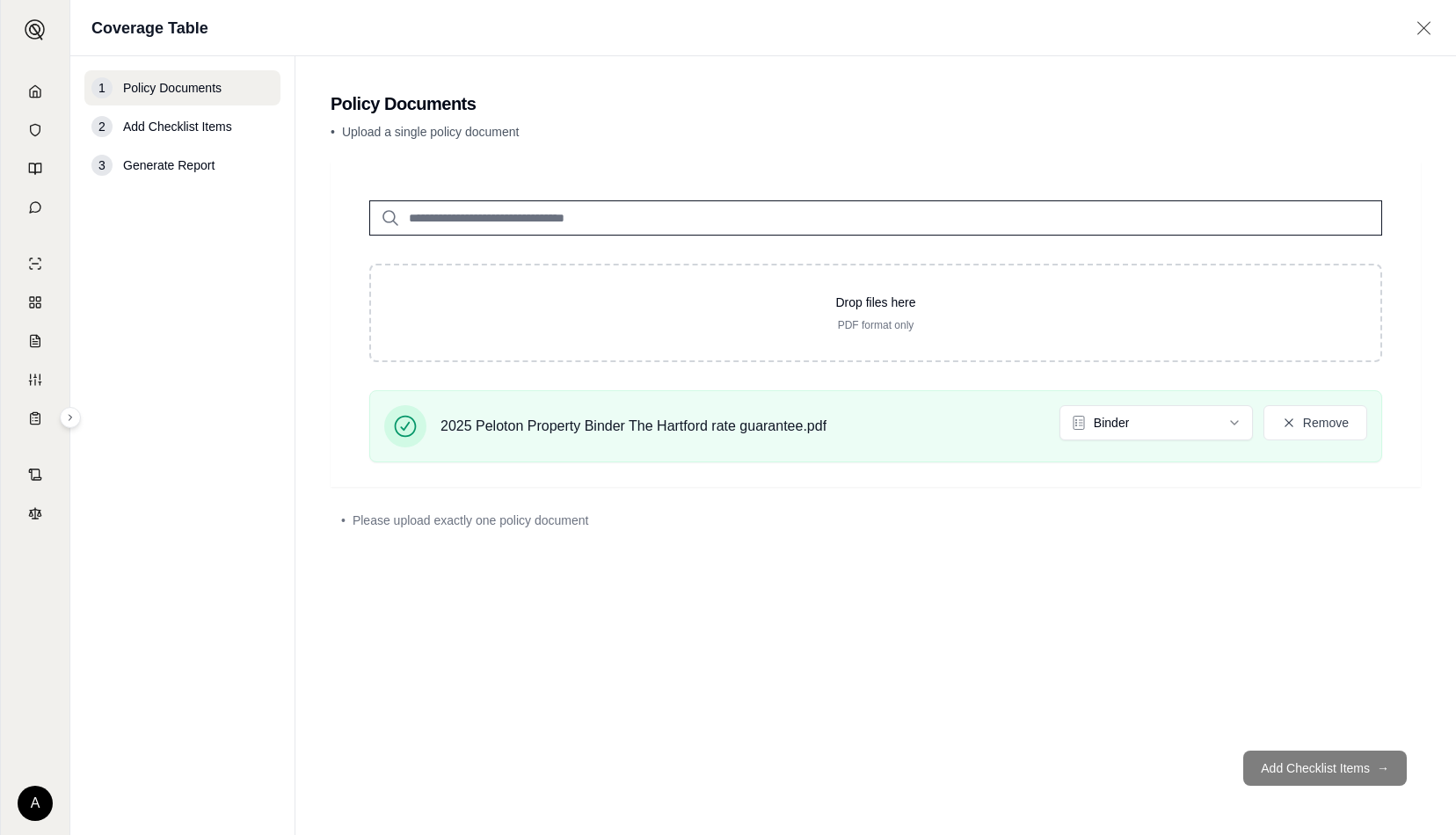 click on "Add Checklist Items →" at bounding box center [876, 768] 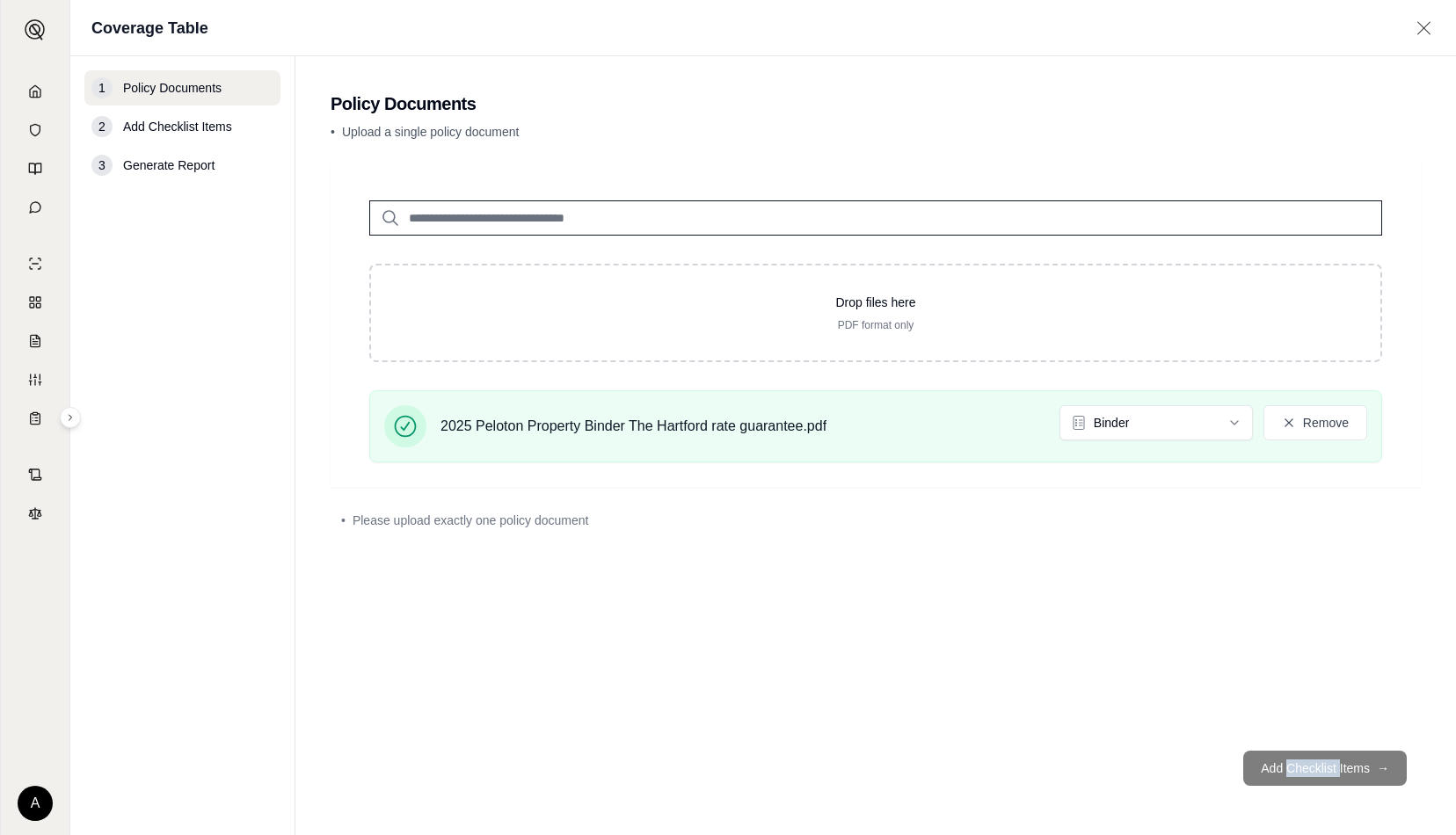 click on "Add Checklist Items →" at bounding box center (876, 768) 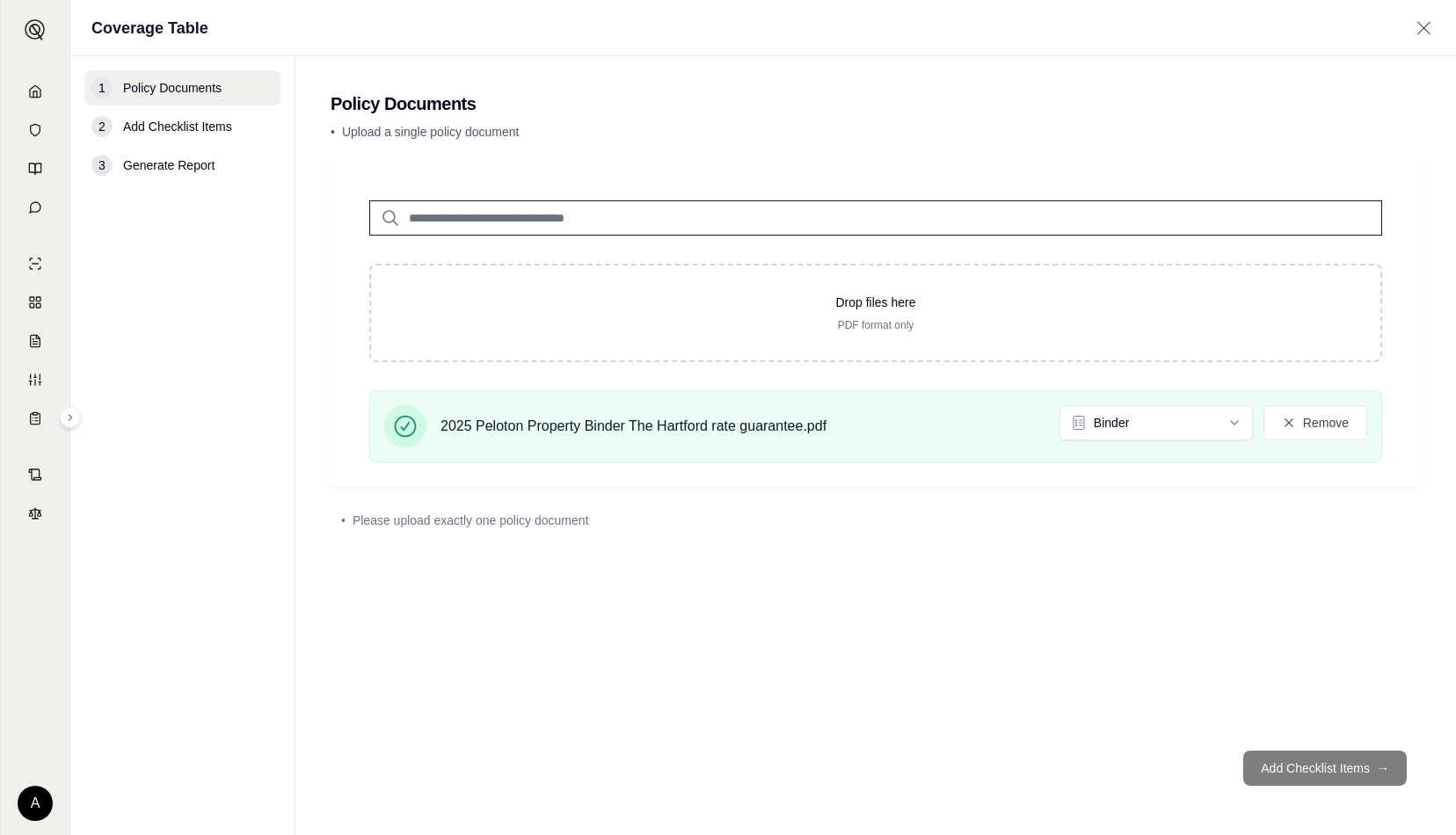click on "Add Checklist Items" at bounding box center [178, 127] 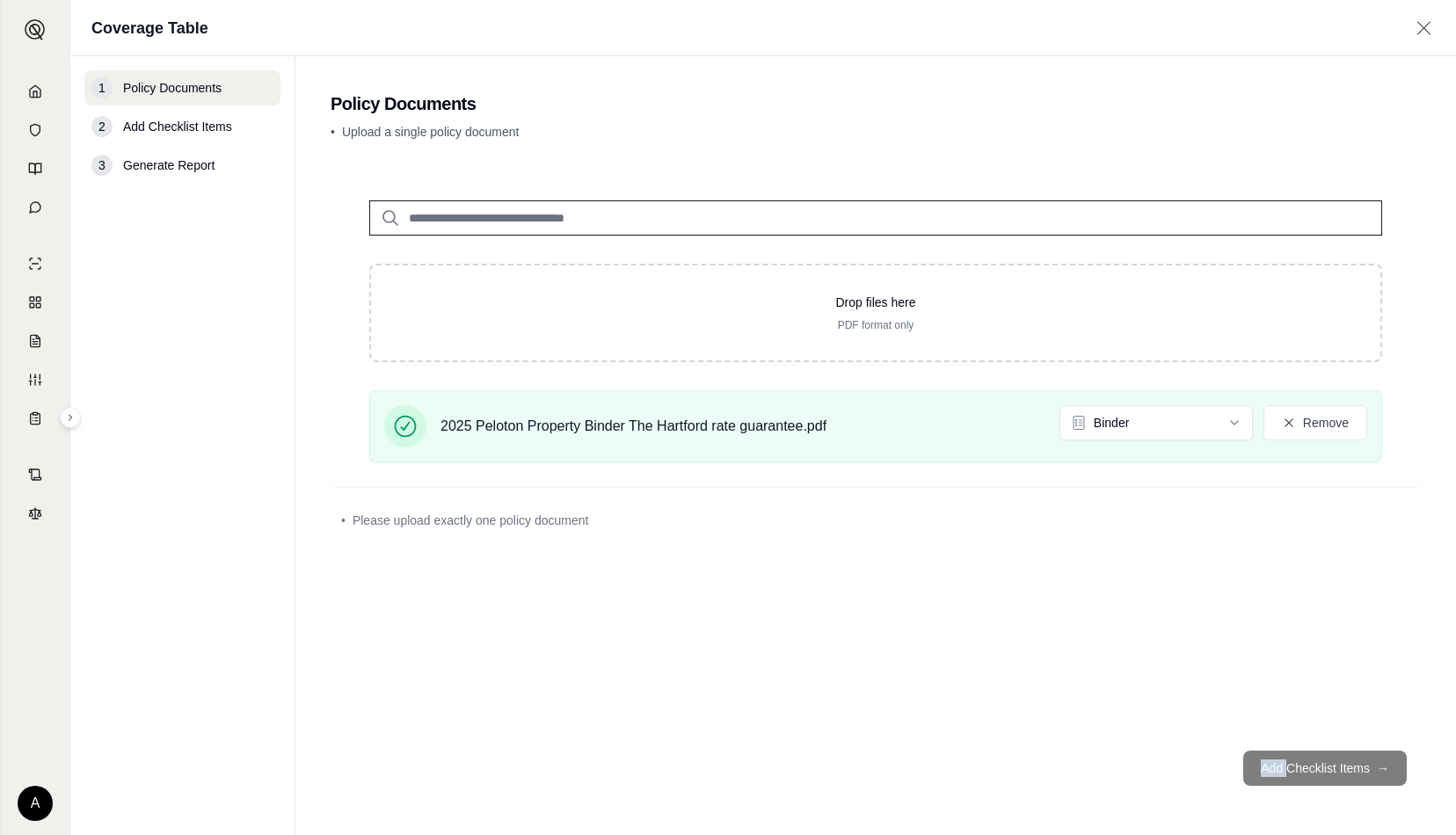 click on "Add Checklist Items →" at bounding box center (876, 768) 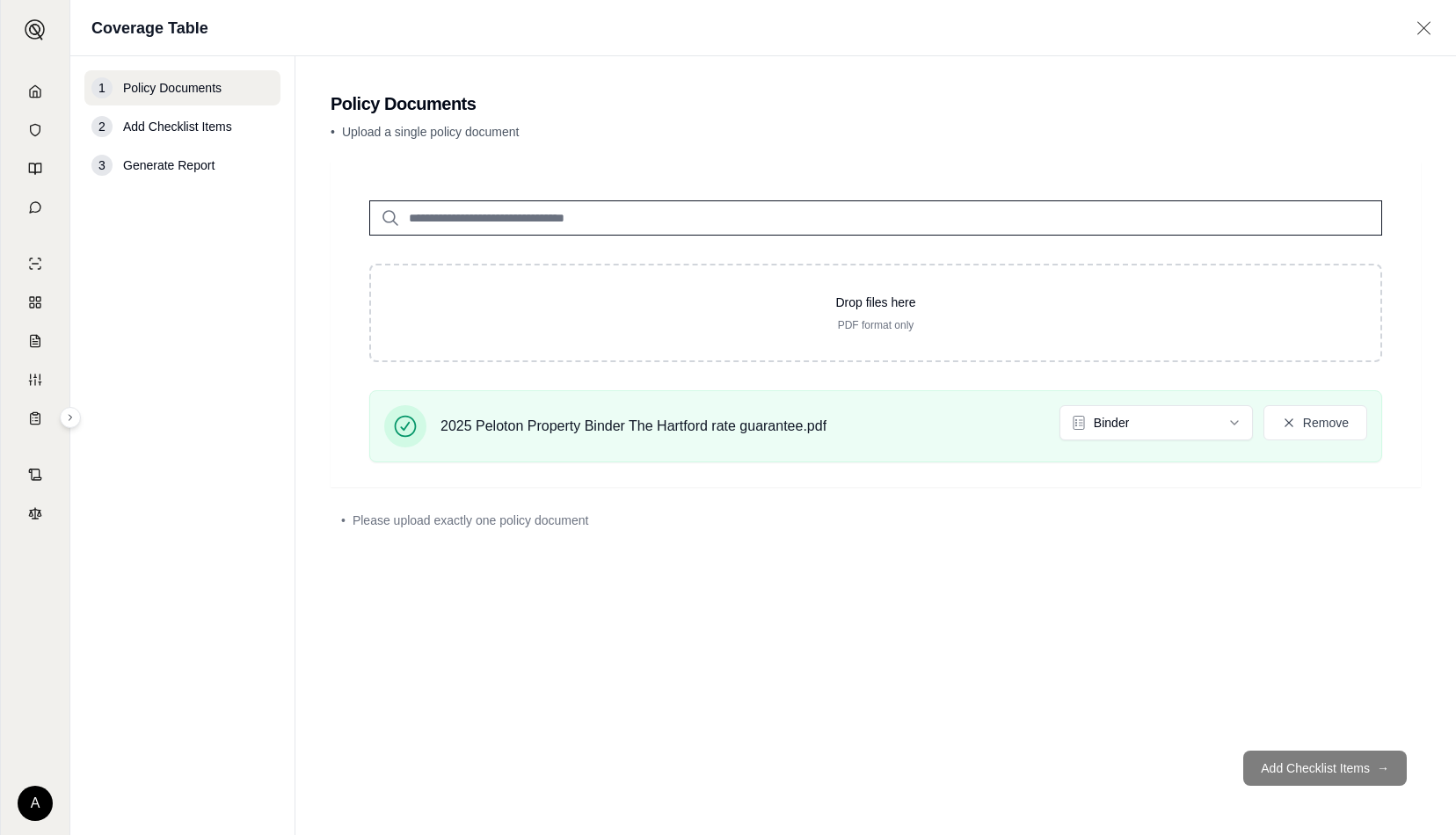 drag, startPoint x: 1262, startPoint y: 766, endPoint x: 1372, endPoint y: 765, distance: 110.00455 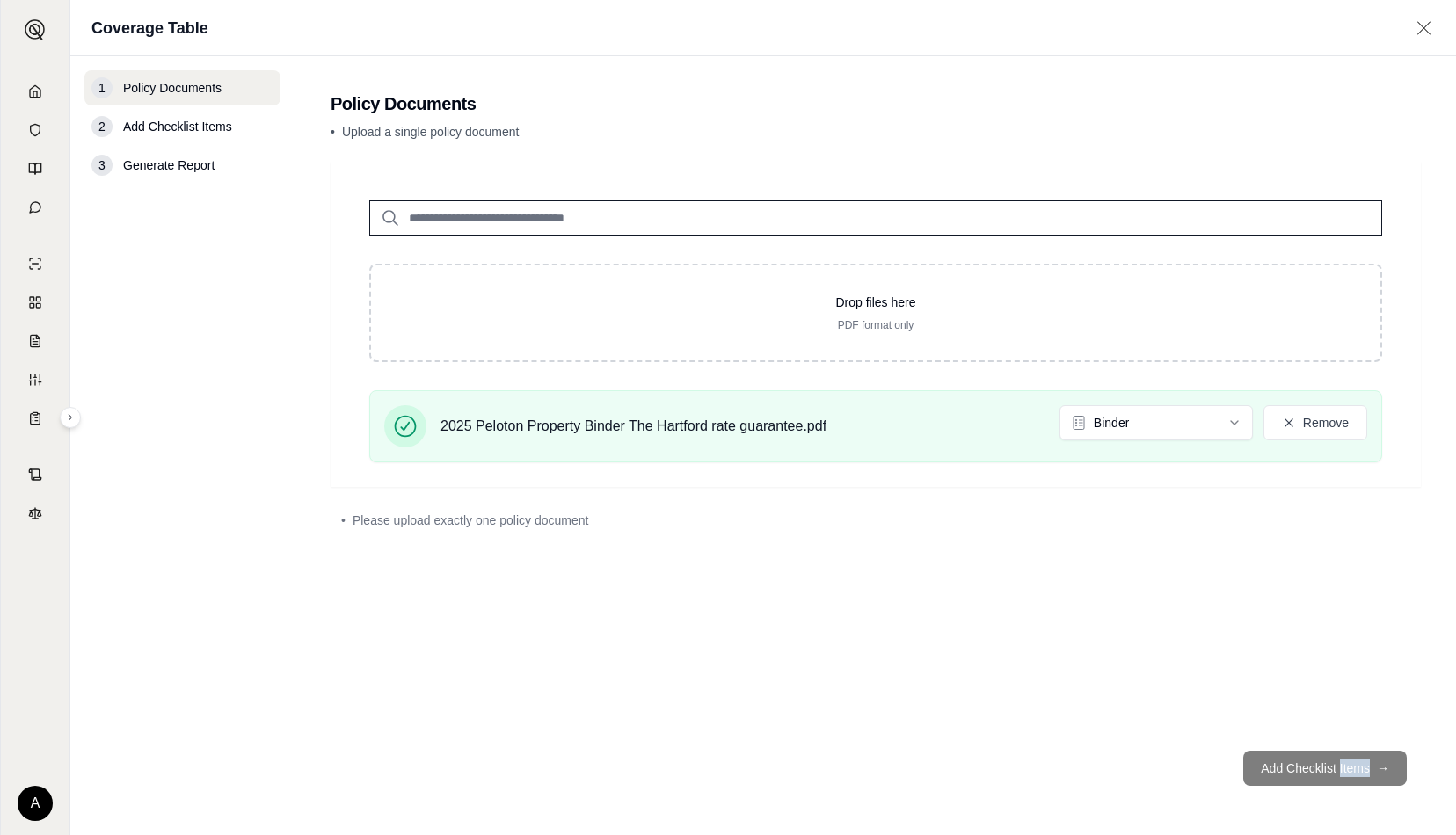click on "Add Checklist Items →" at bounding box center (876, 768) 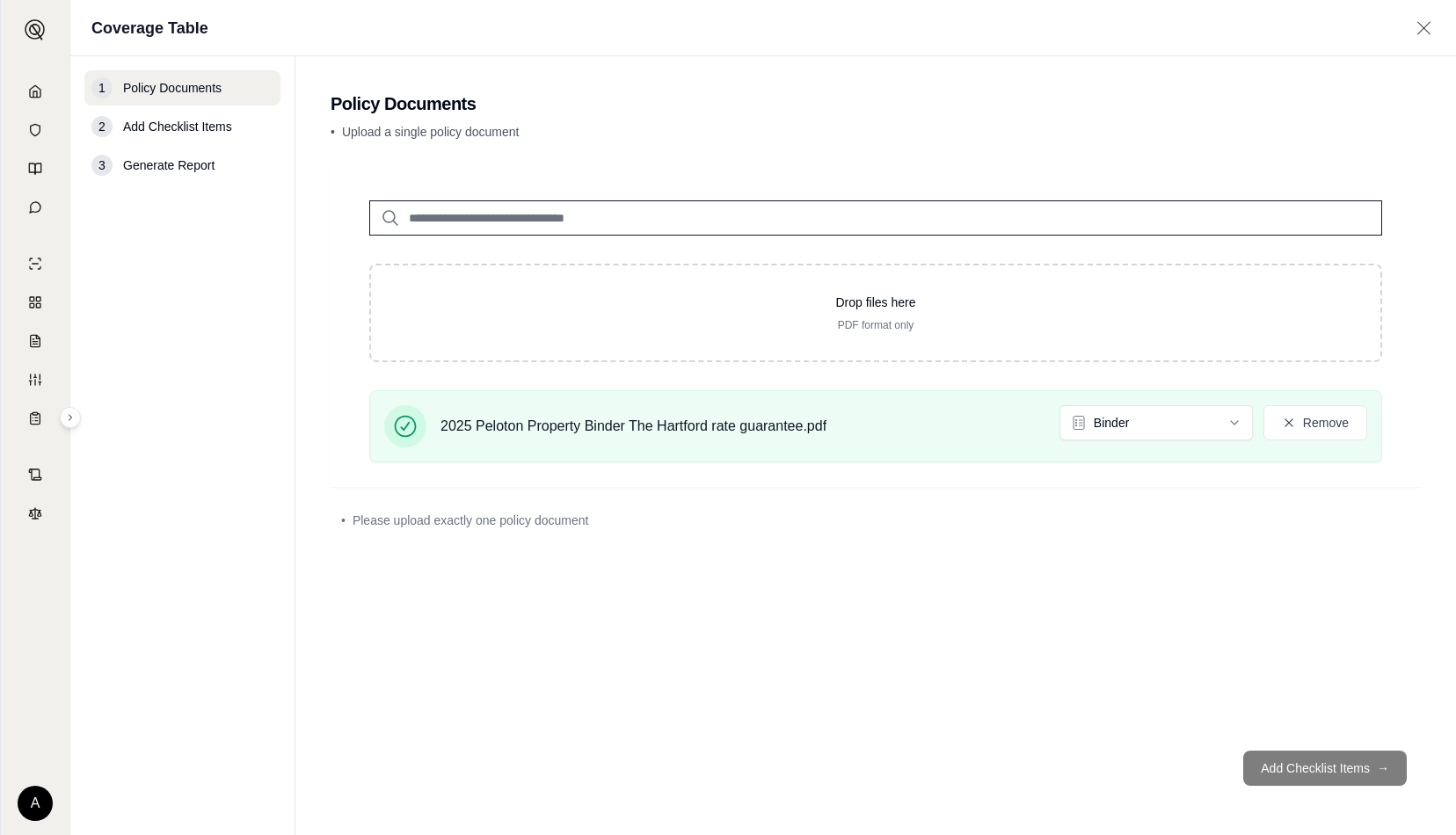 click on "Add Checklist Items →" at bounding box center [876, 768] 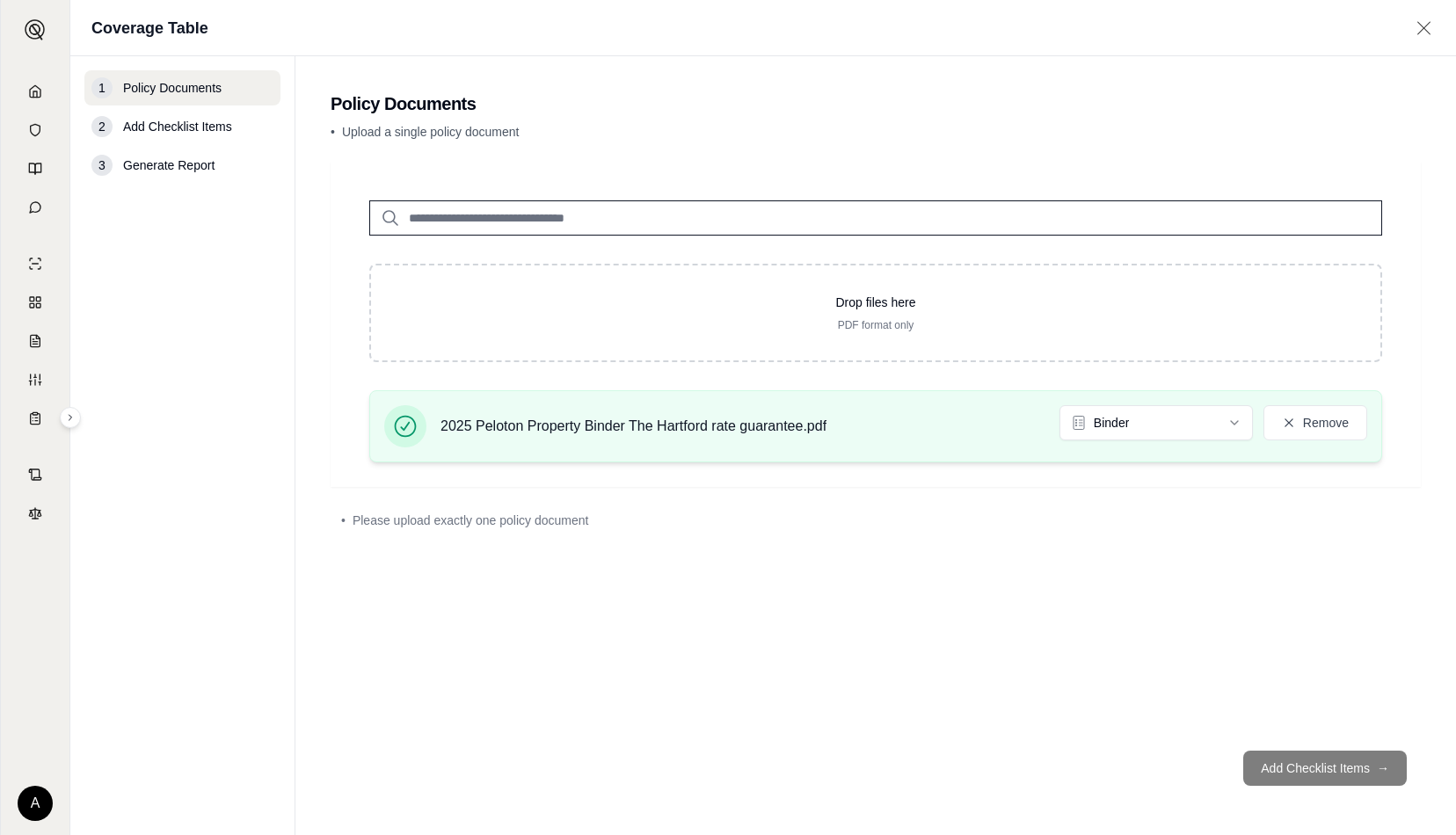 click on "2025 Peloton Property Binder The Hartford rate guarantee.pdf" at bounding box center (633, 426) 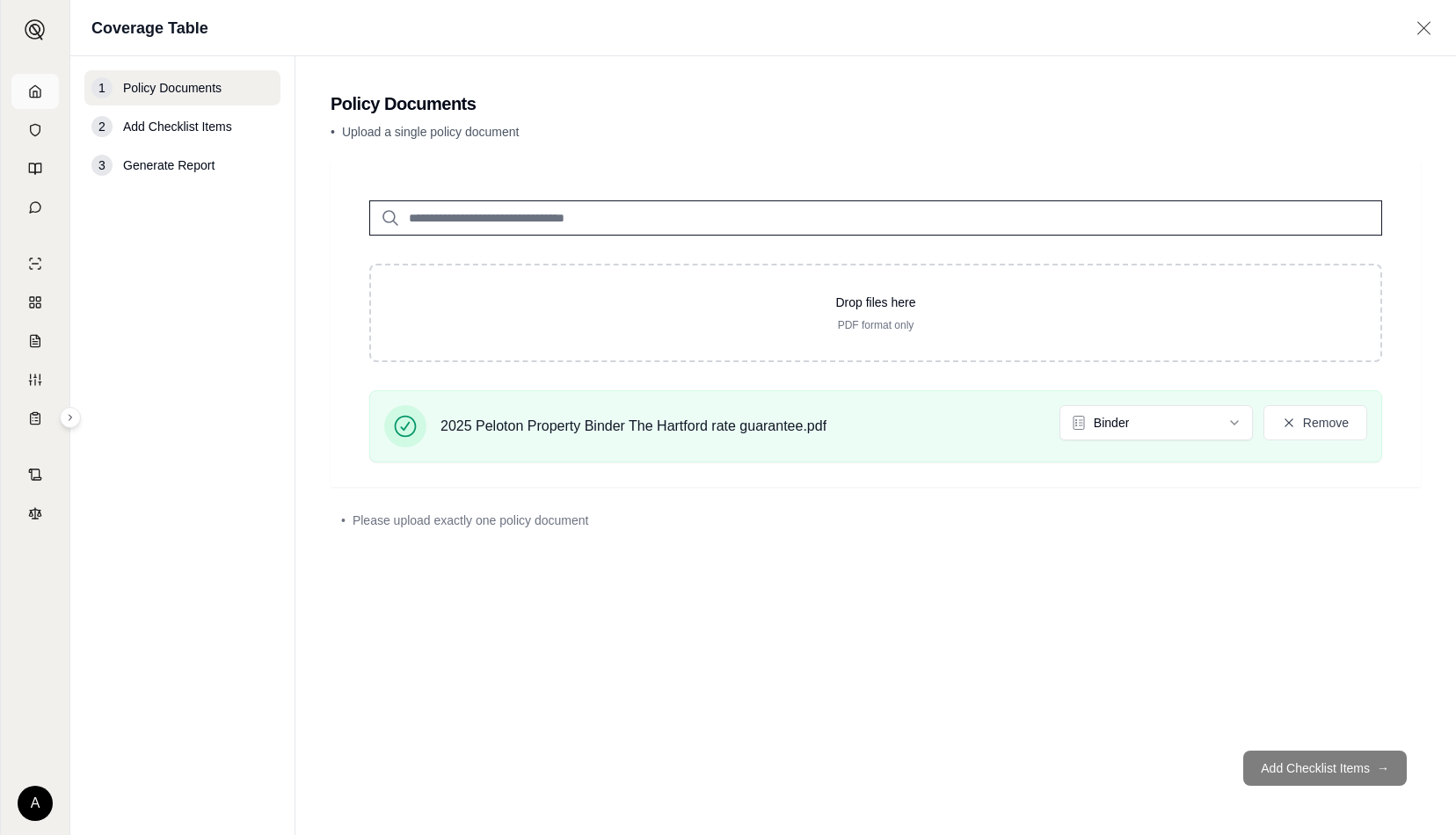 click 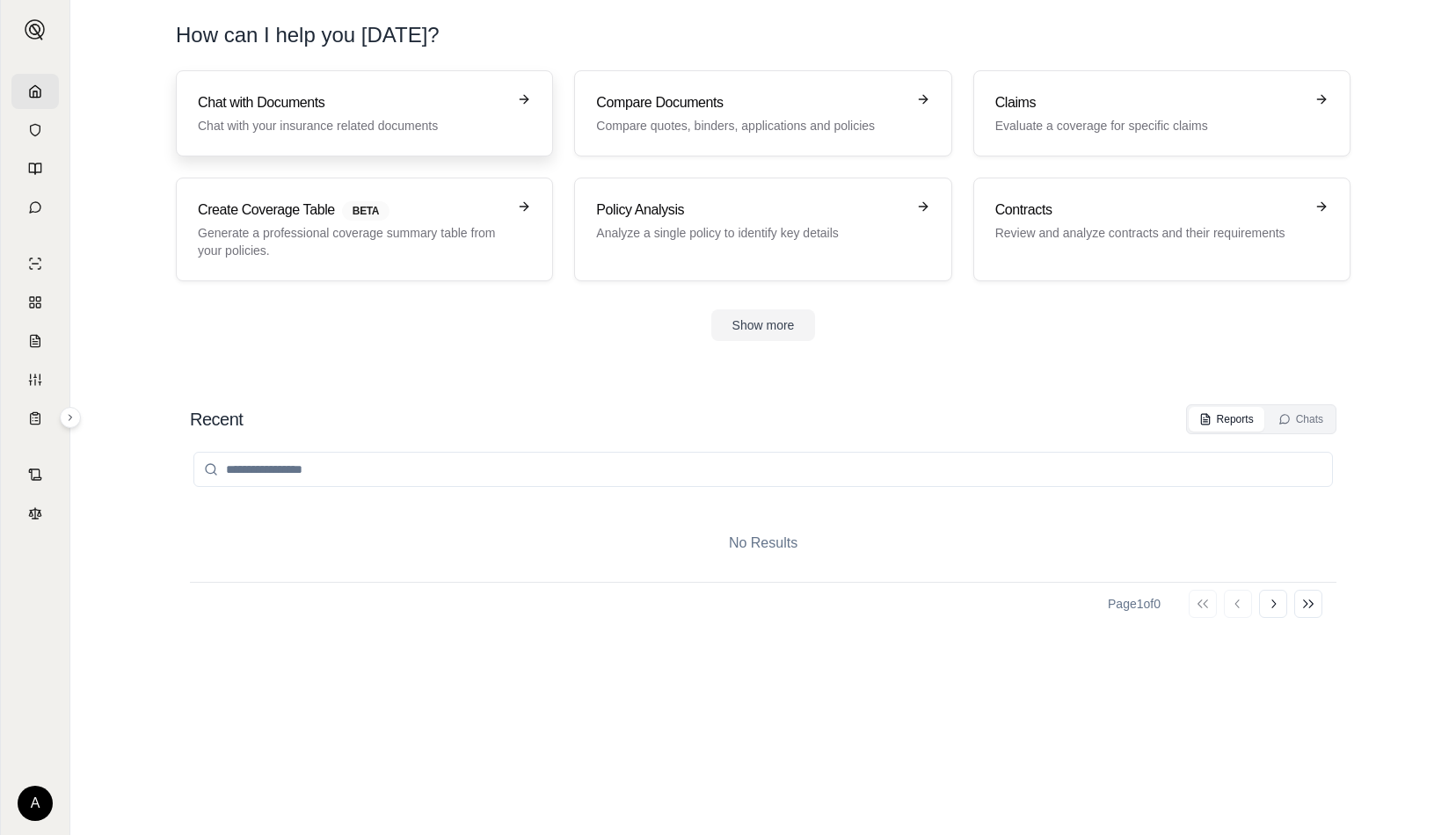 click on "Chat with Documents Chat with your insurance related documents" at bounding box center (352, 113) 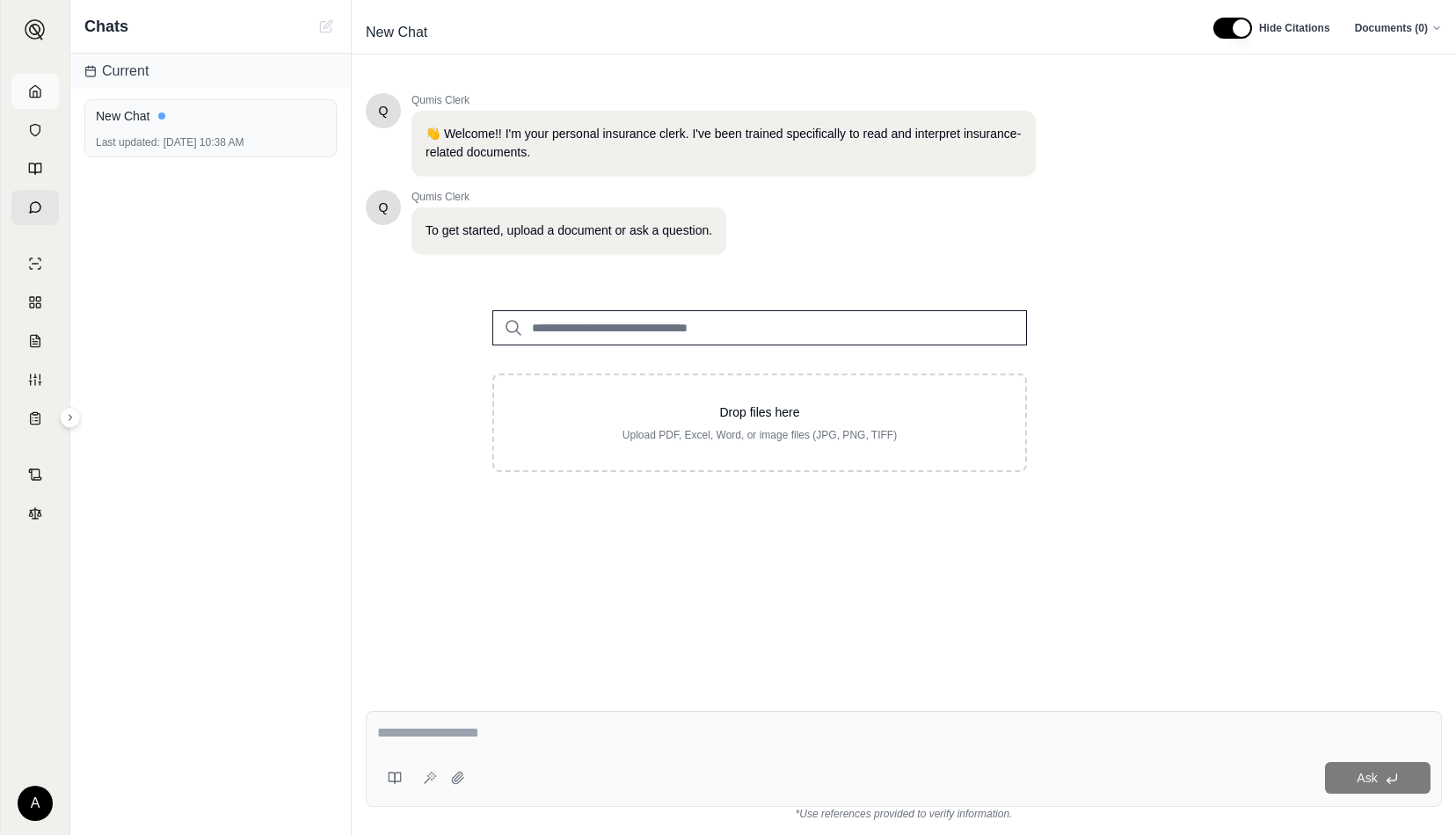 click 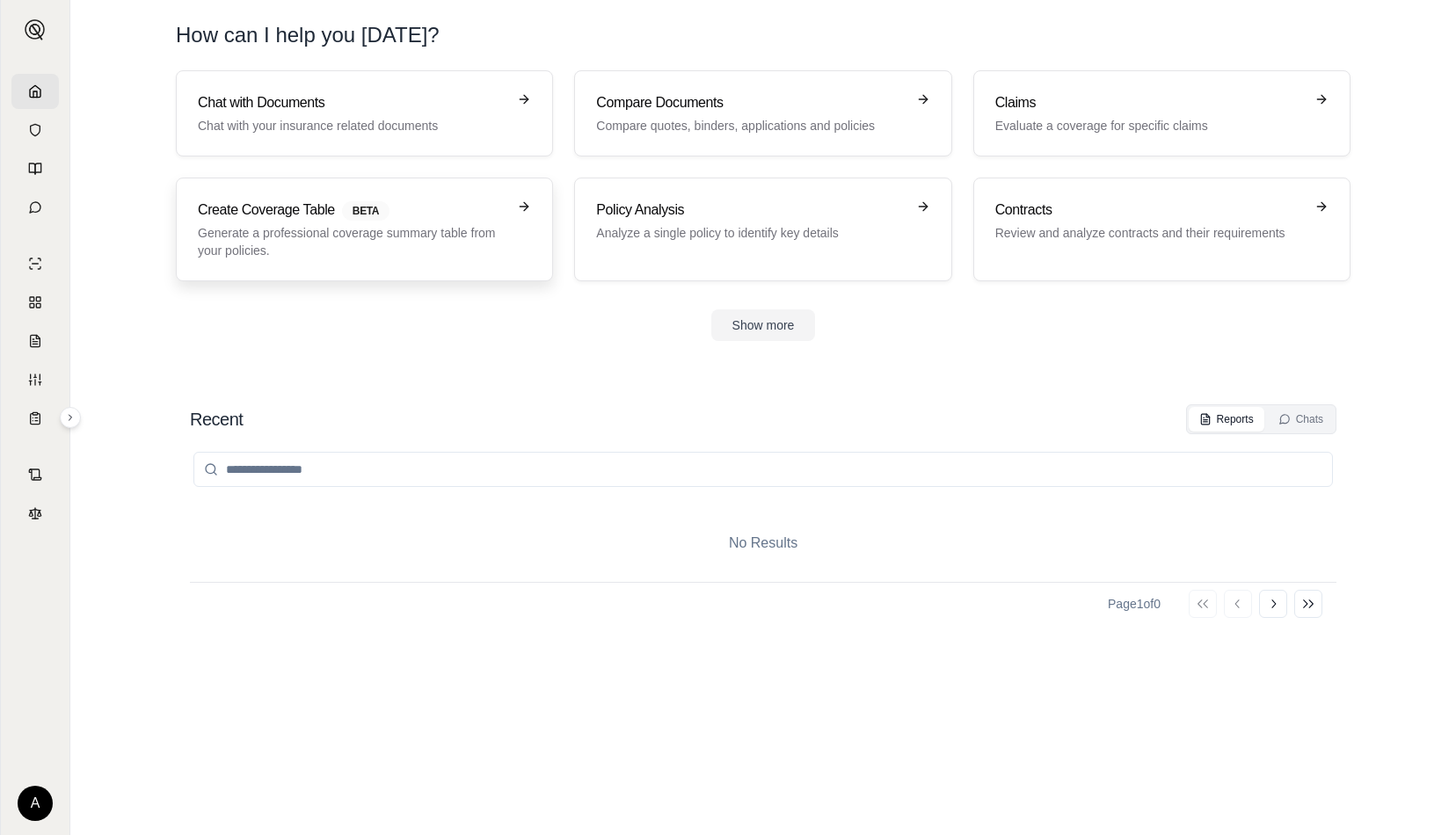 click on "Generate a professional coverage summary table from your policies." at bounding box center (352, 242) 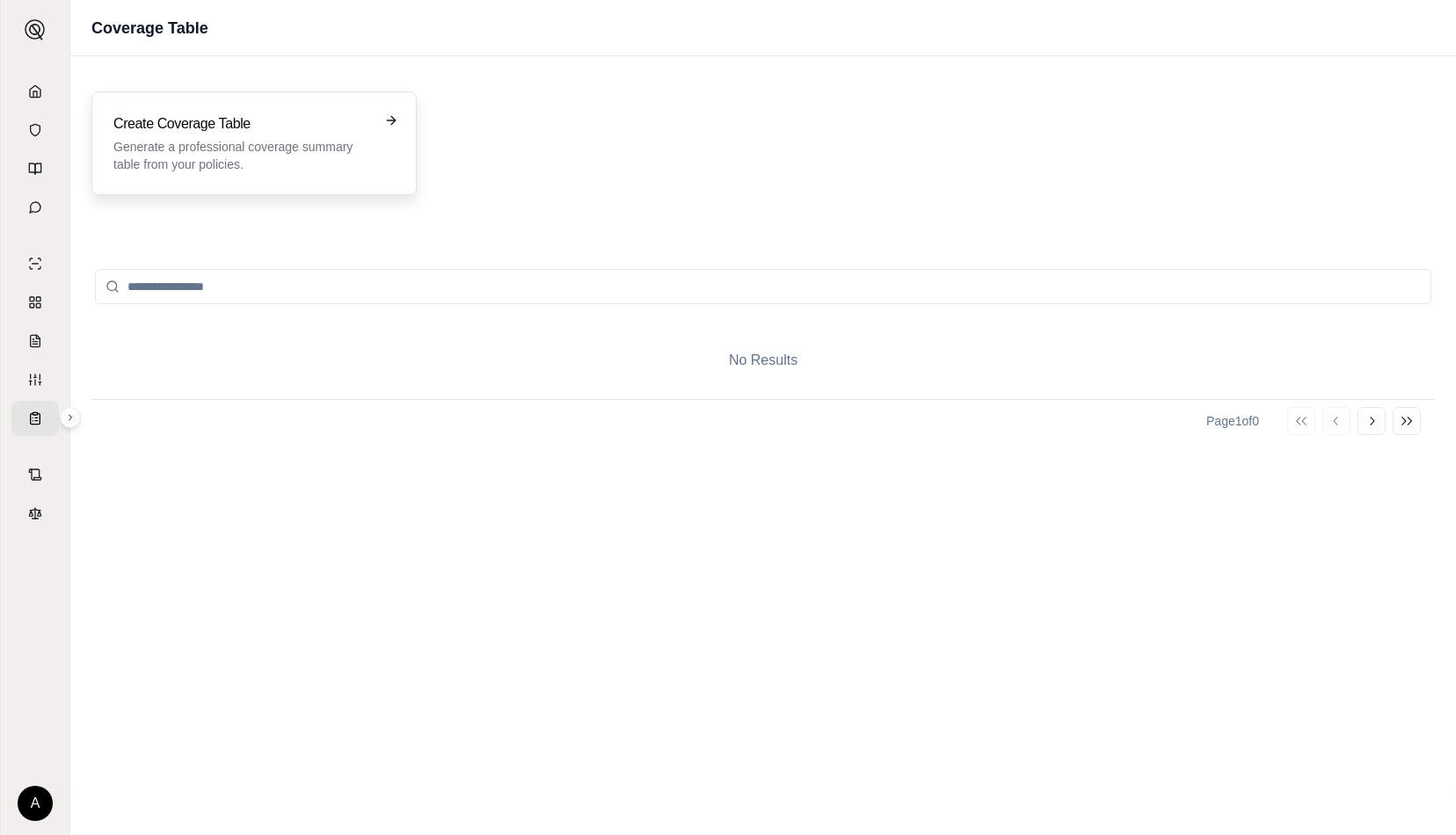 click on "Generate a professional coverage summary table from your policies." at bounding box center [242, 156] 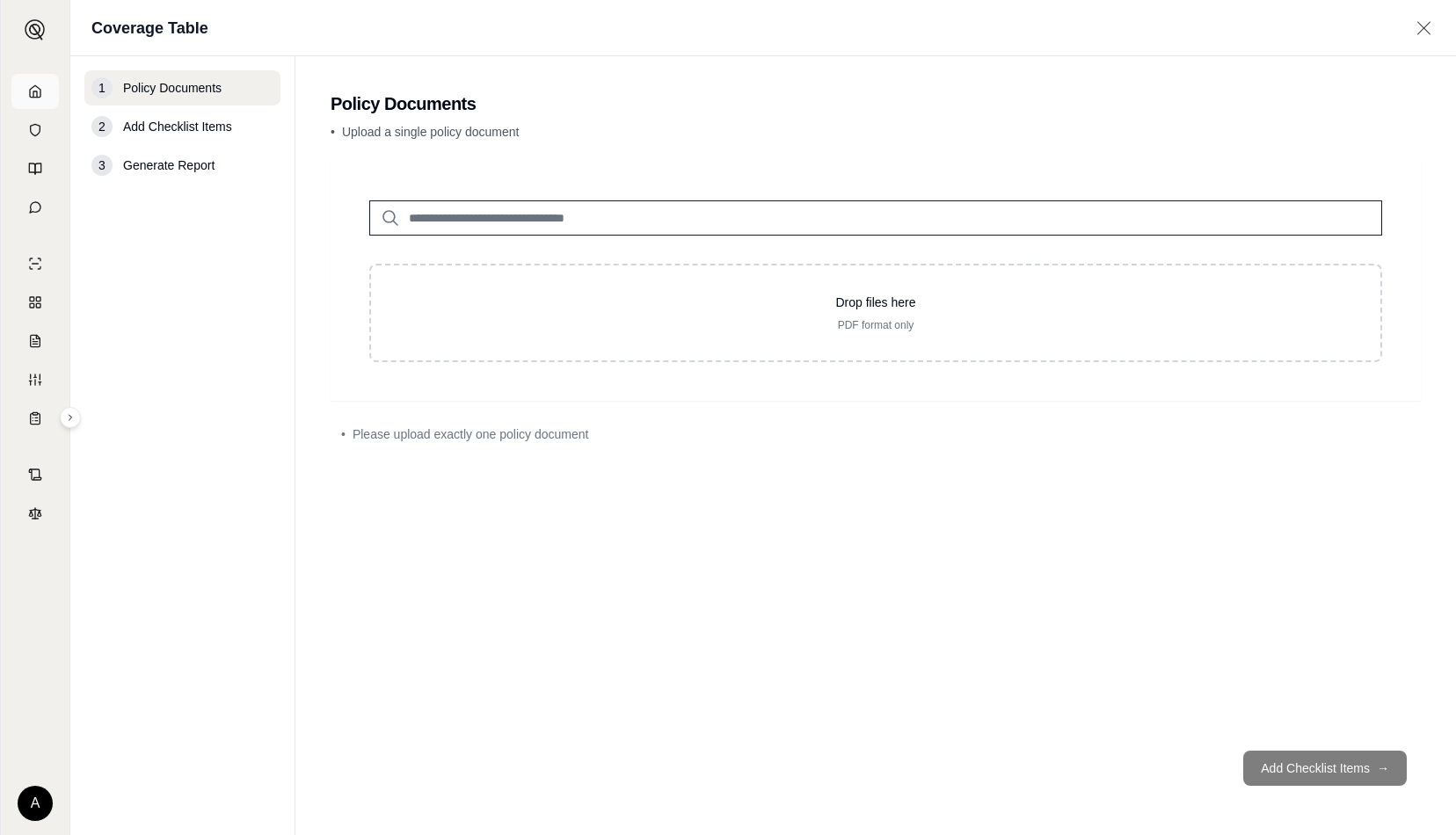click 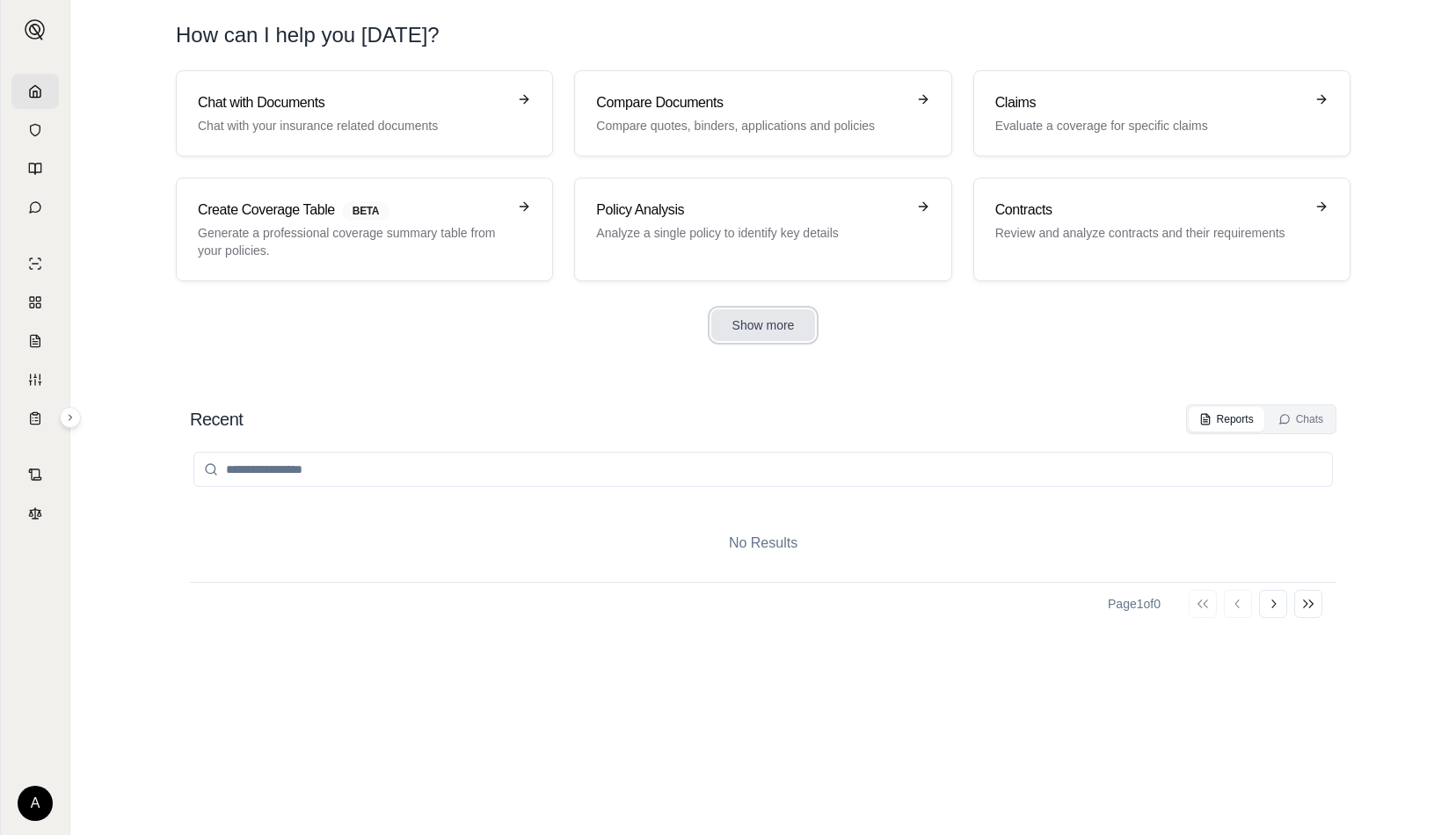 click on "Show more" at bounding box center (763, 325) 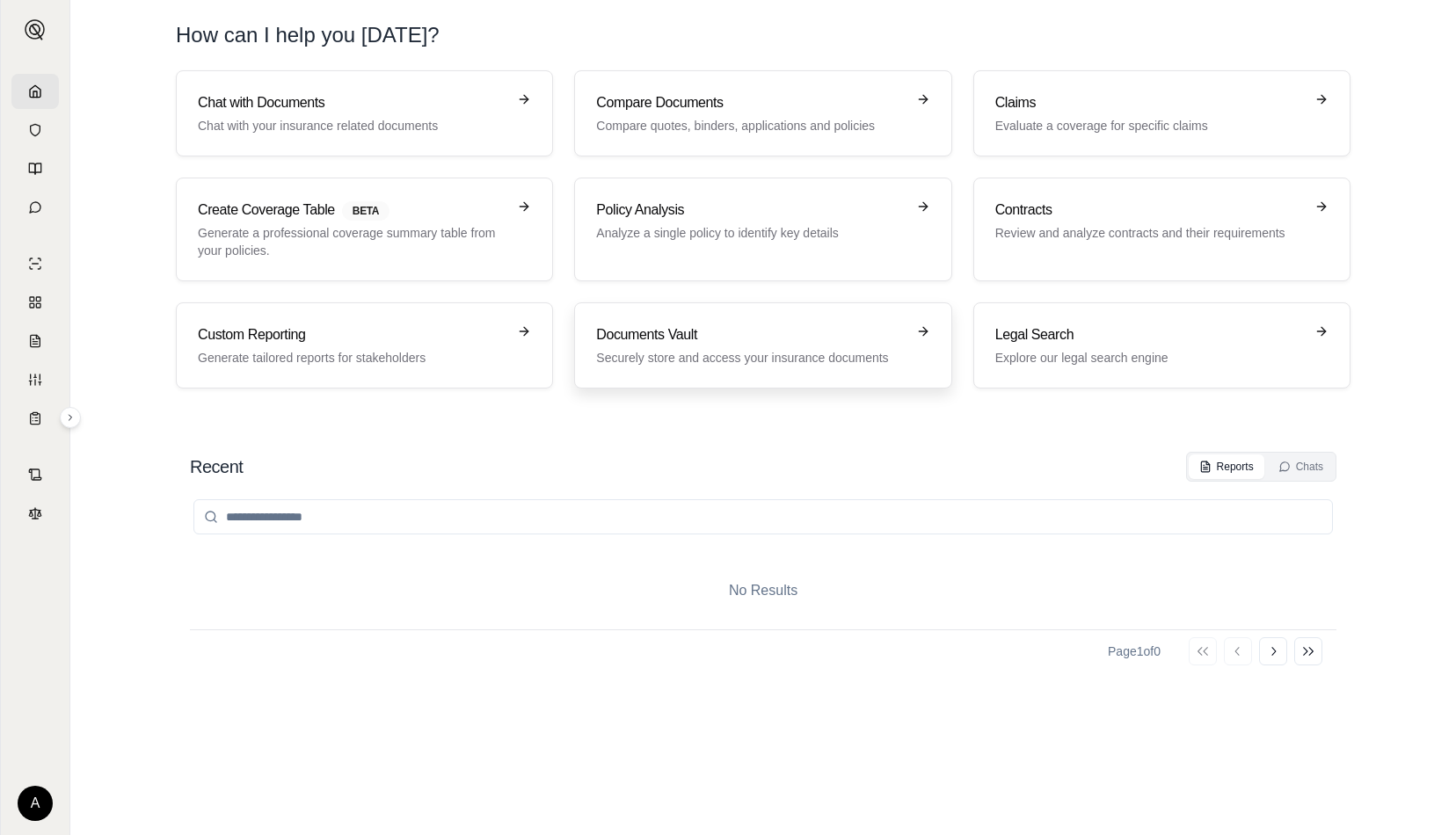 click on "Securely store and access your insurance documents" at bounding box center [750, 358] 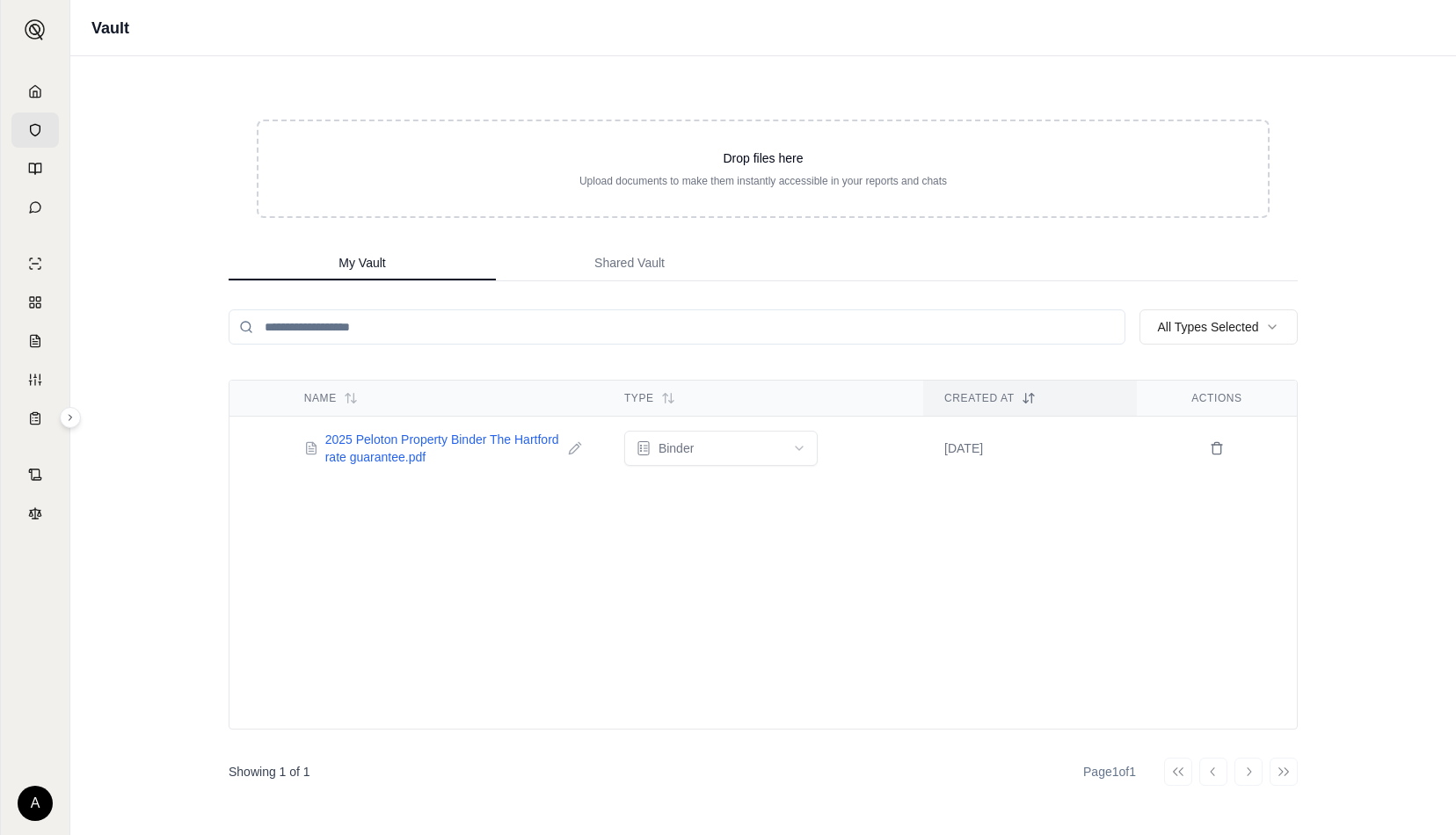 click on "2025 Peloton Property Binder The Hartford rate guarantee.pdf" at bounding box center (443, 448) 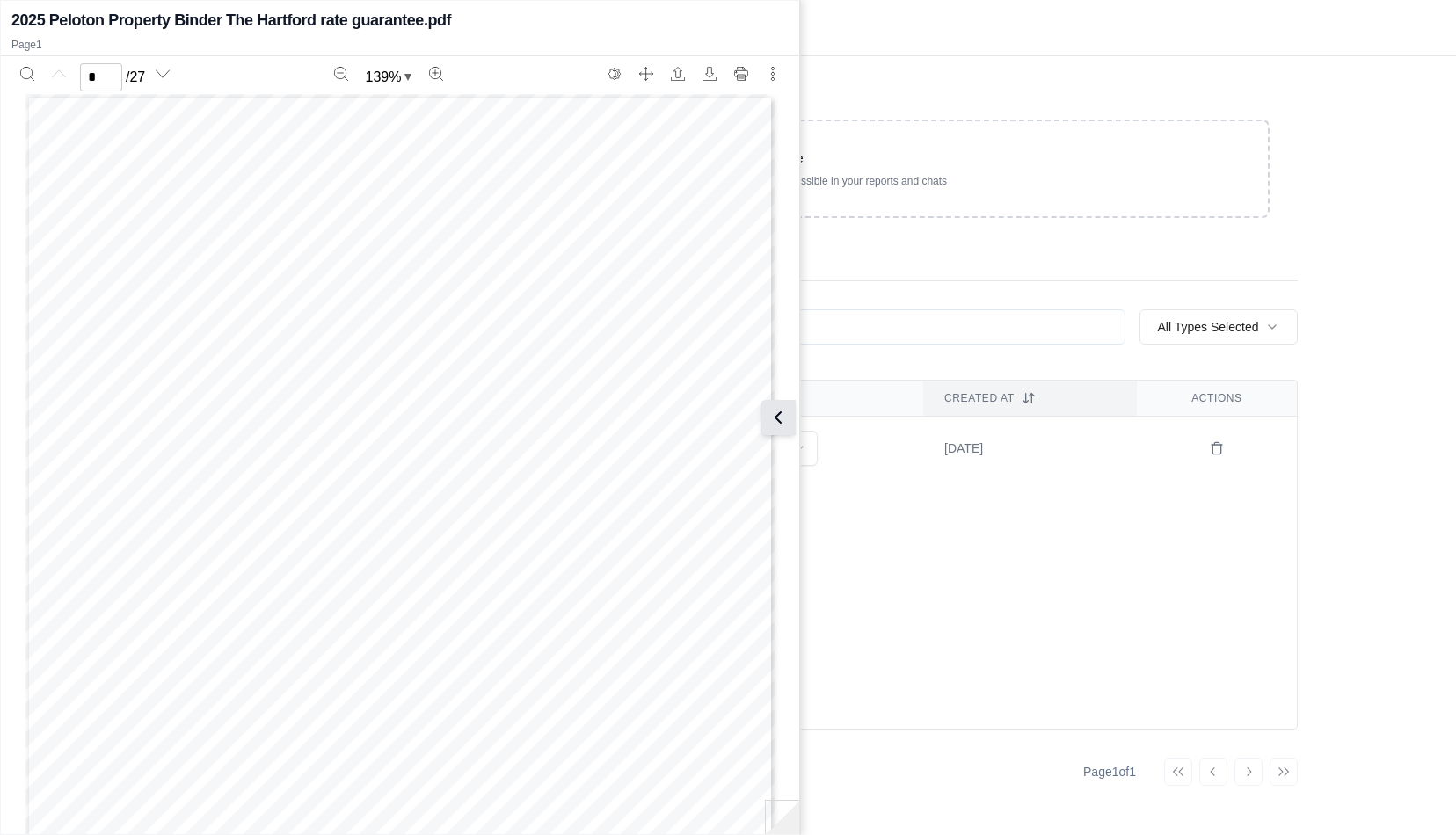 click 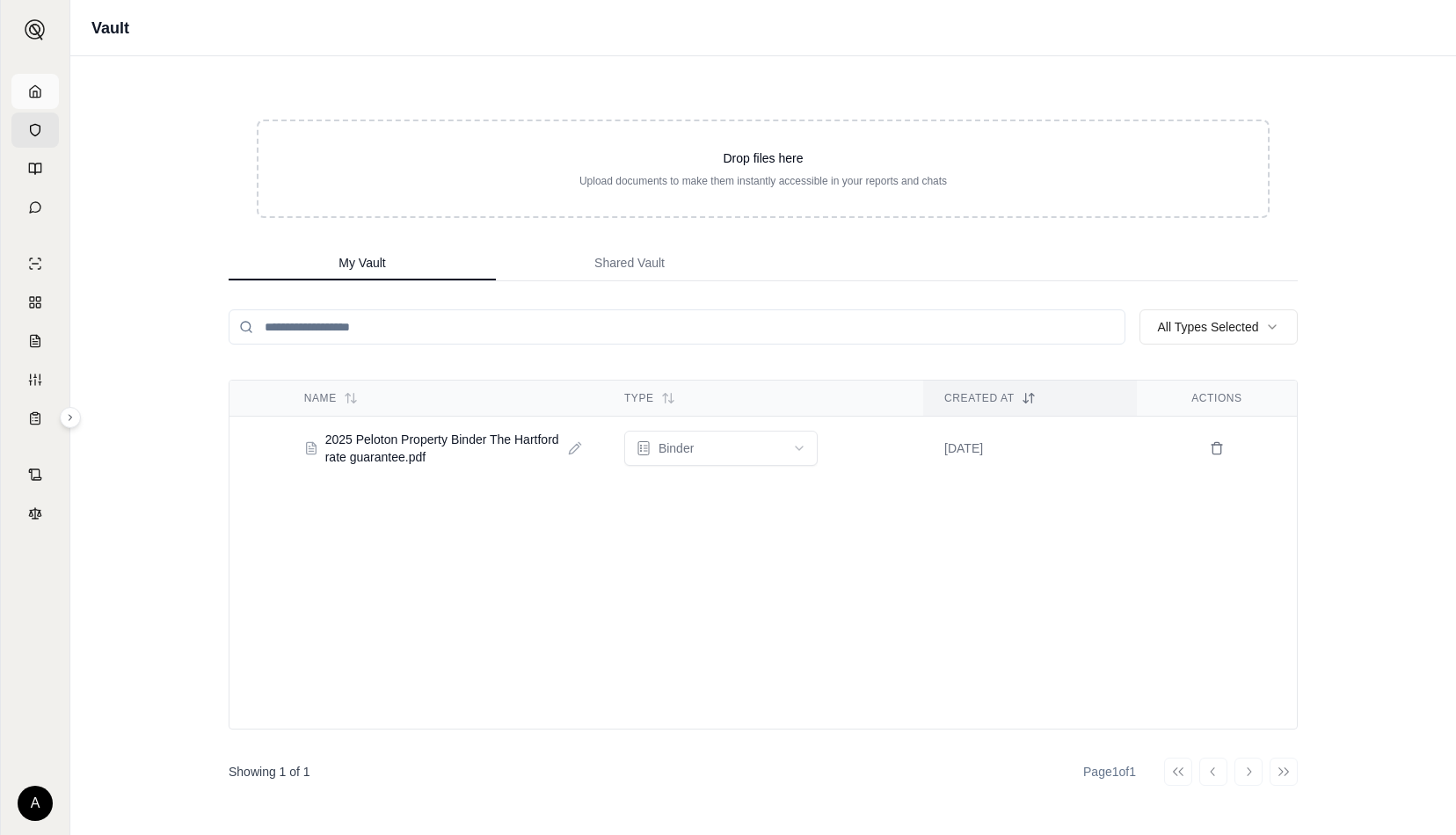 click 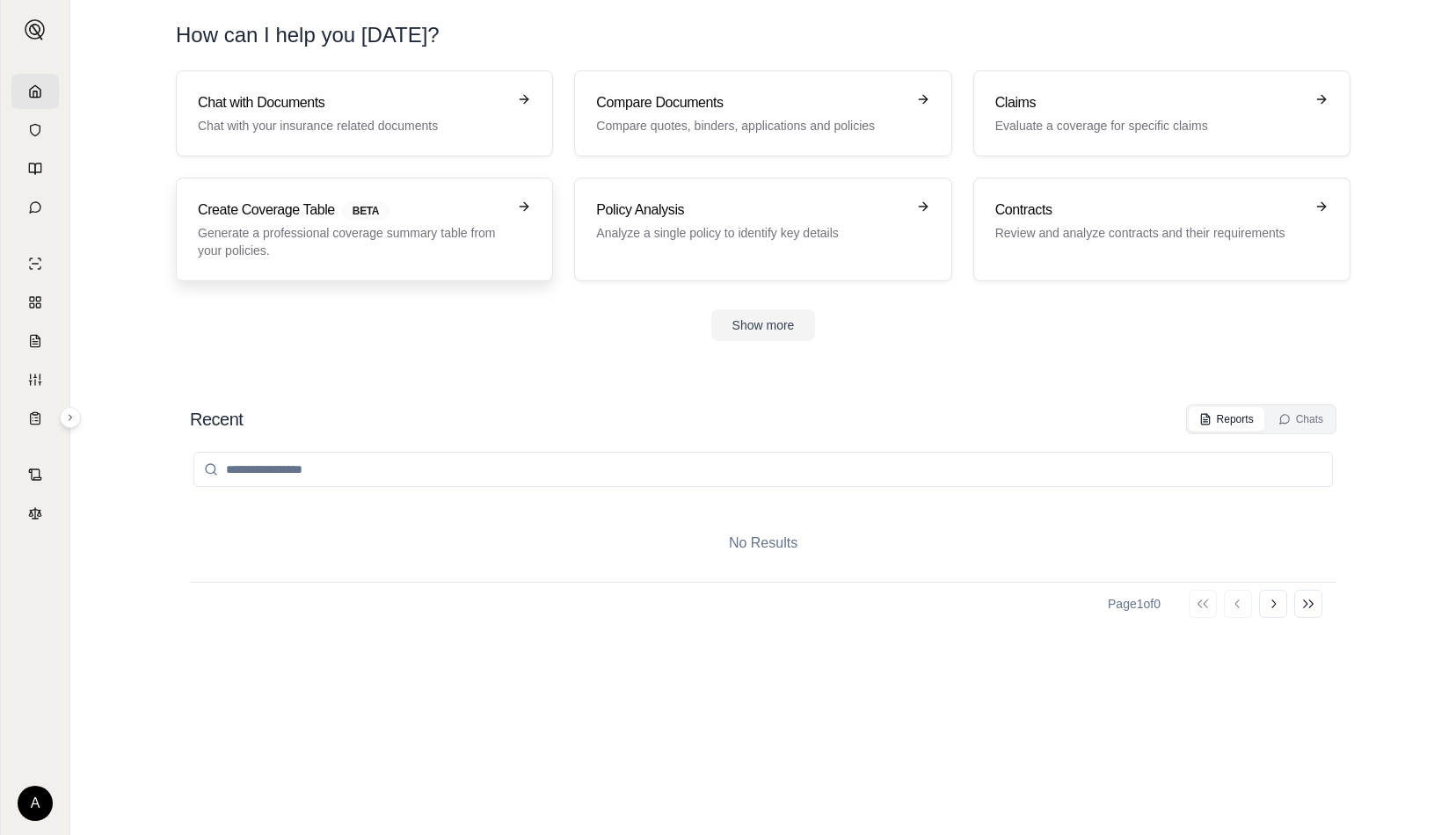 click on "Create Coverage Table BETA" at bounding box center [352, 210] 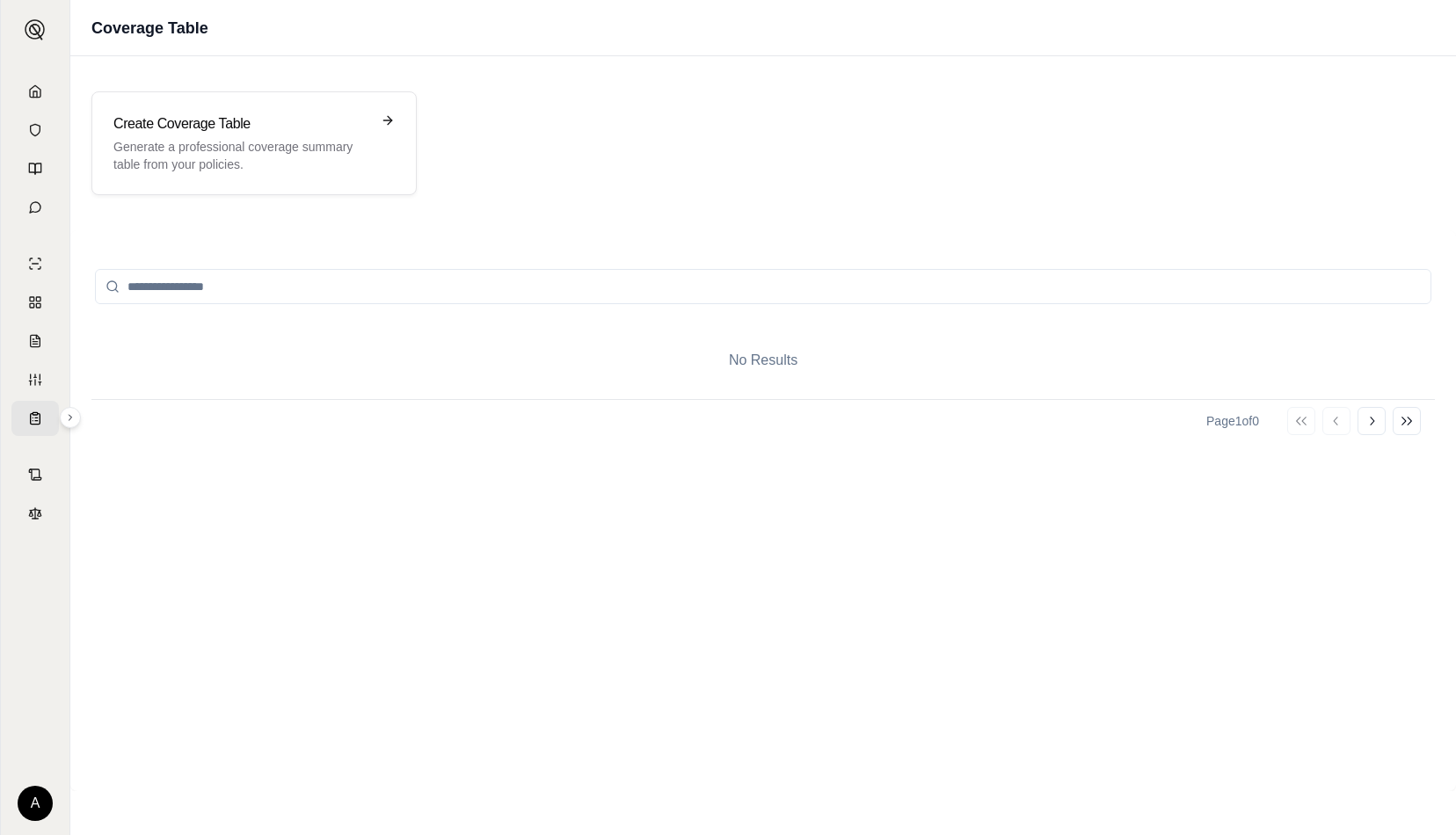 click at bounding box center [763, 287] 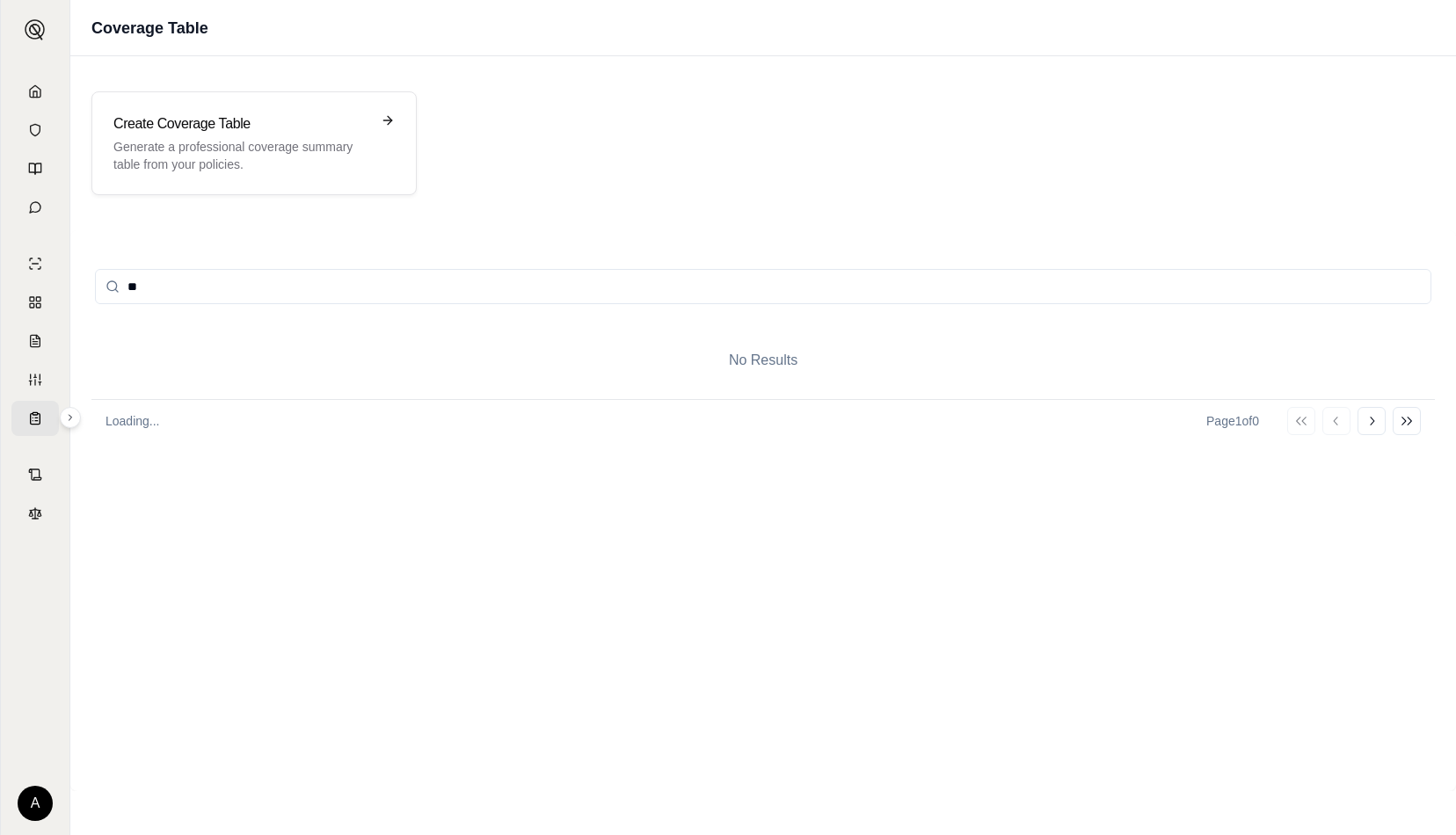 type on "*" 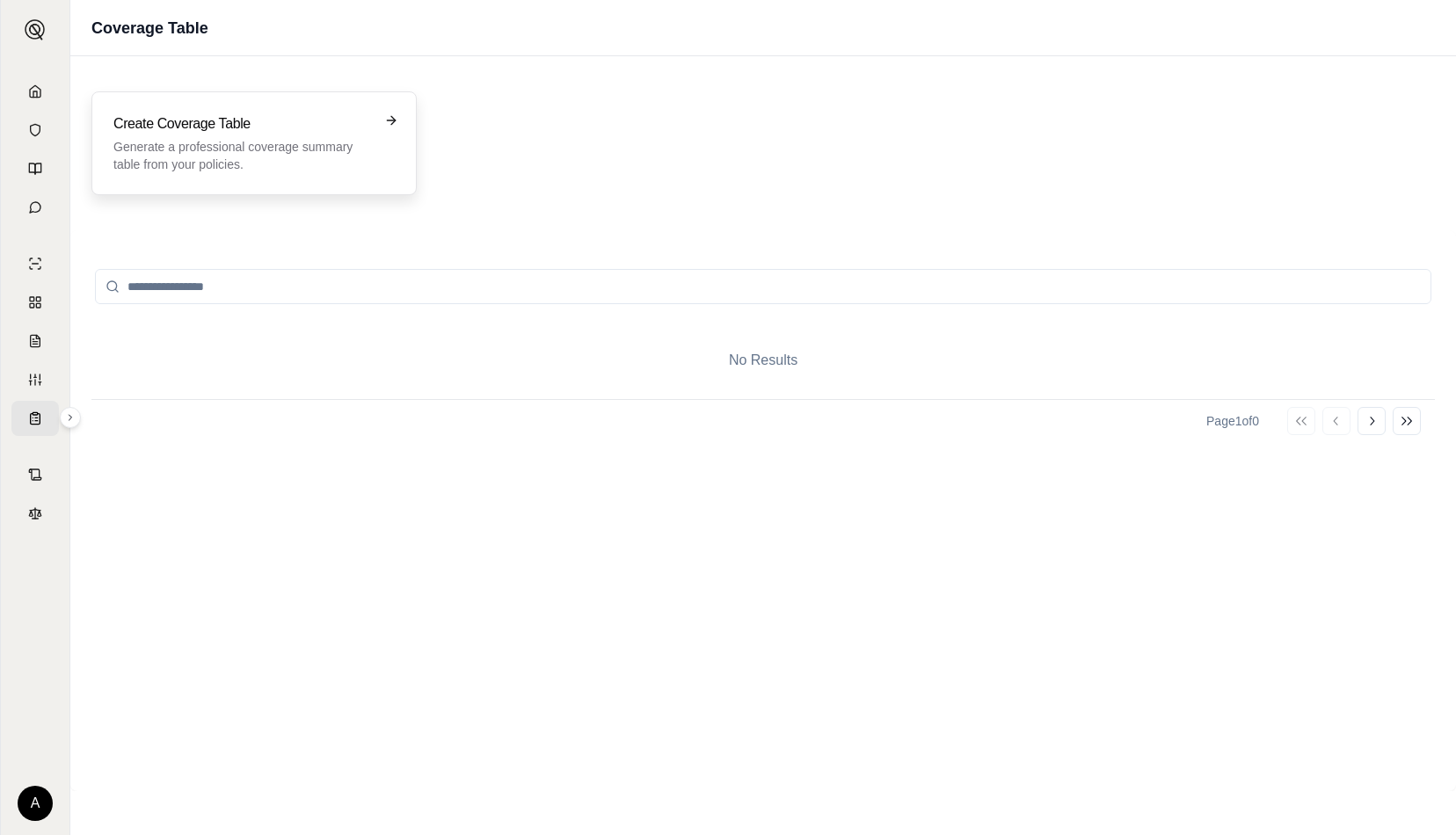 type 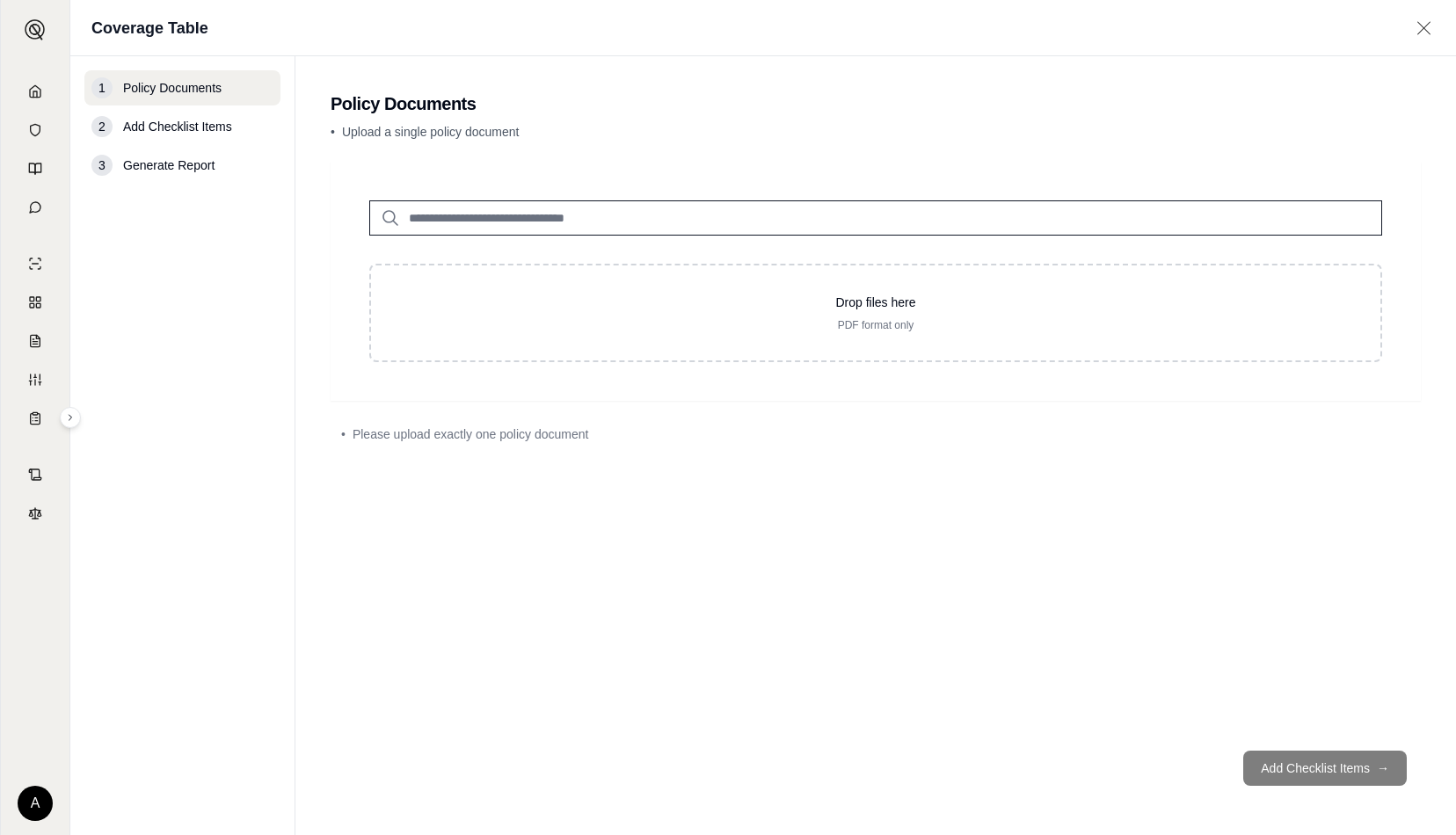 click at bounding box center (876, 218) 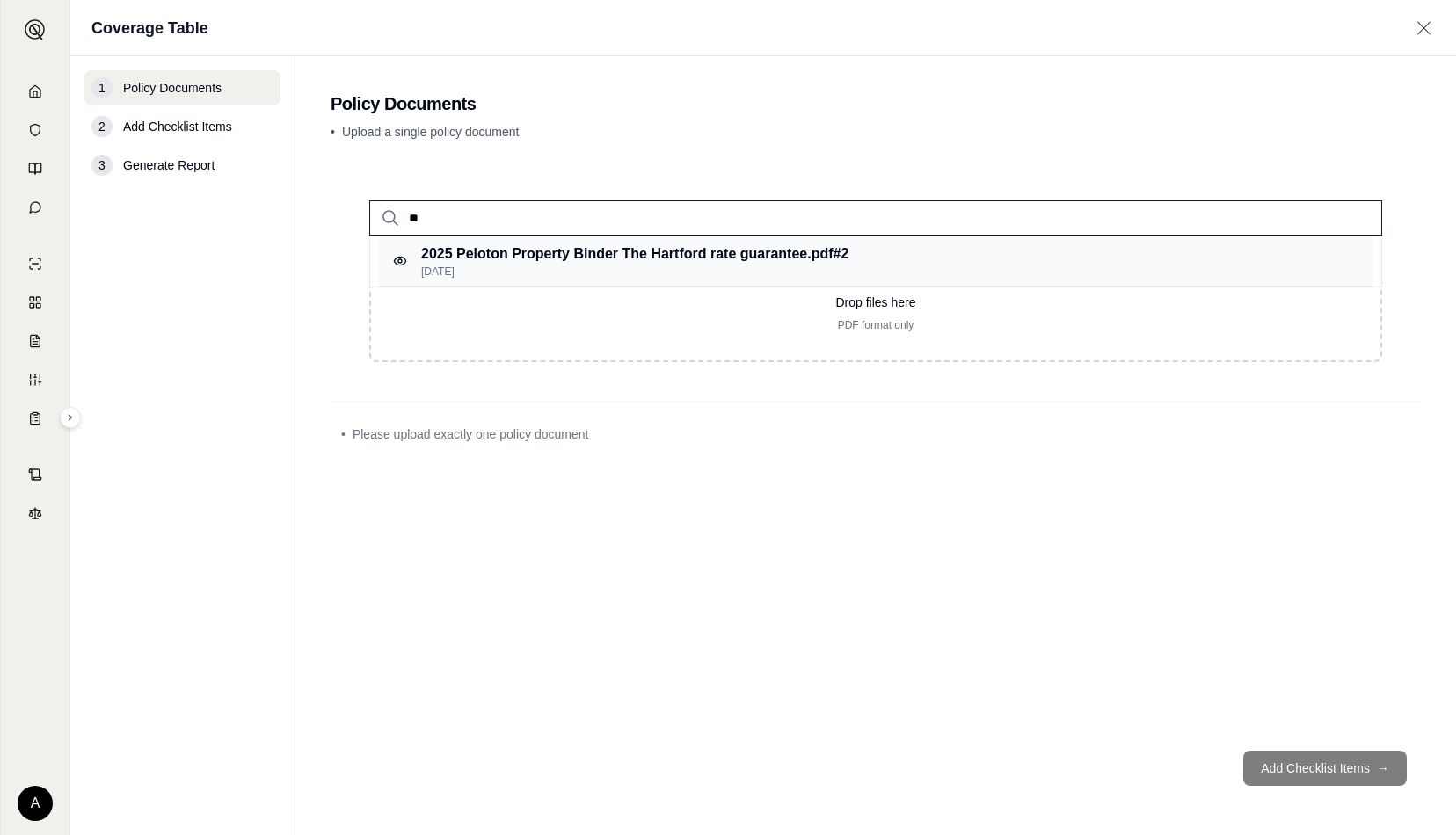 type on "**" 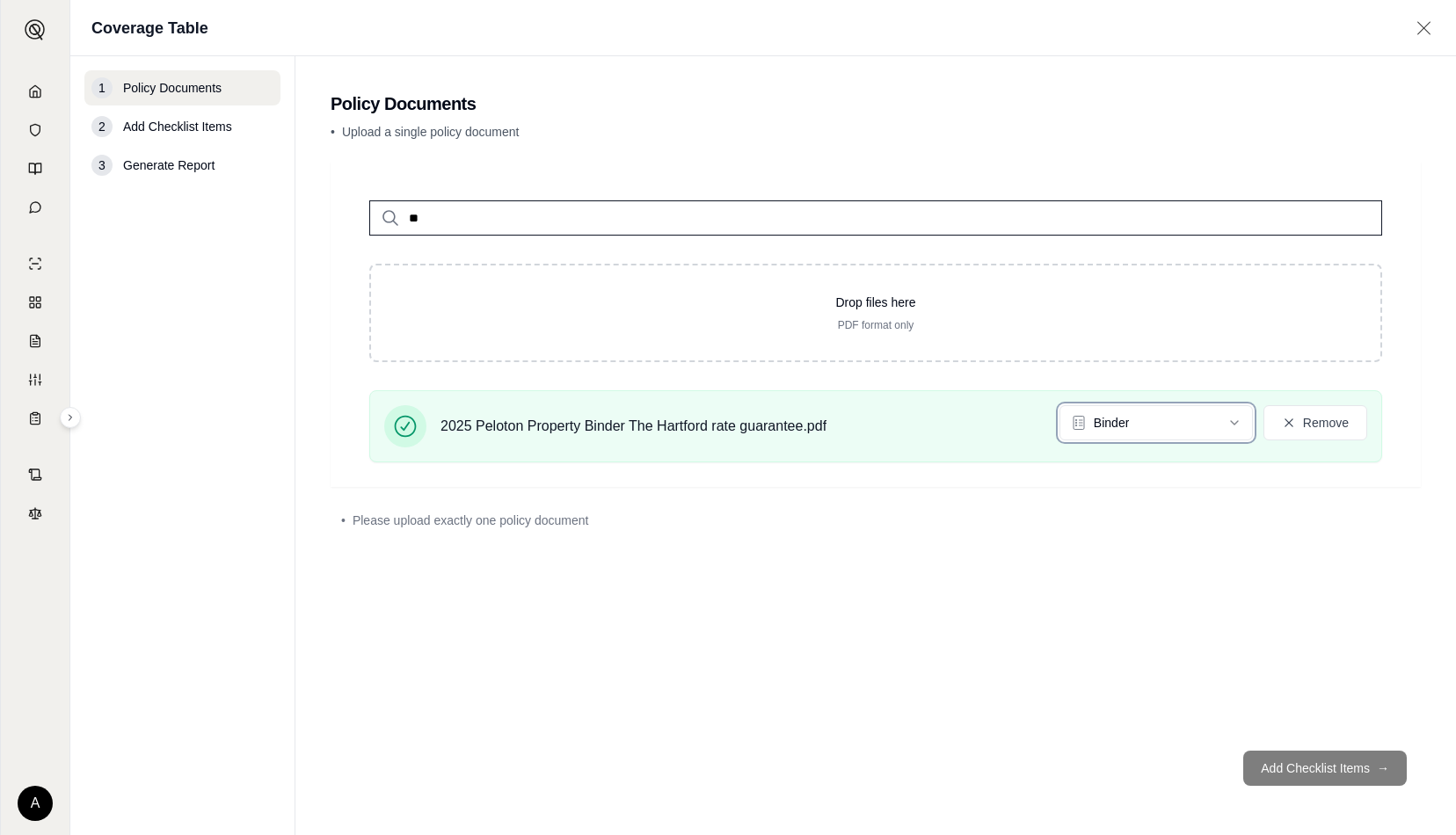 type 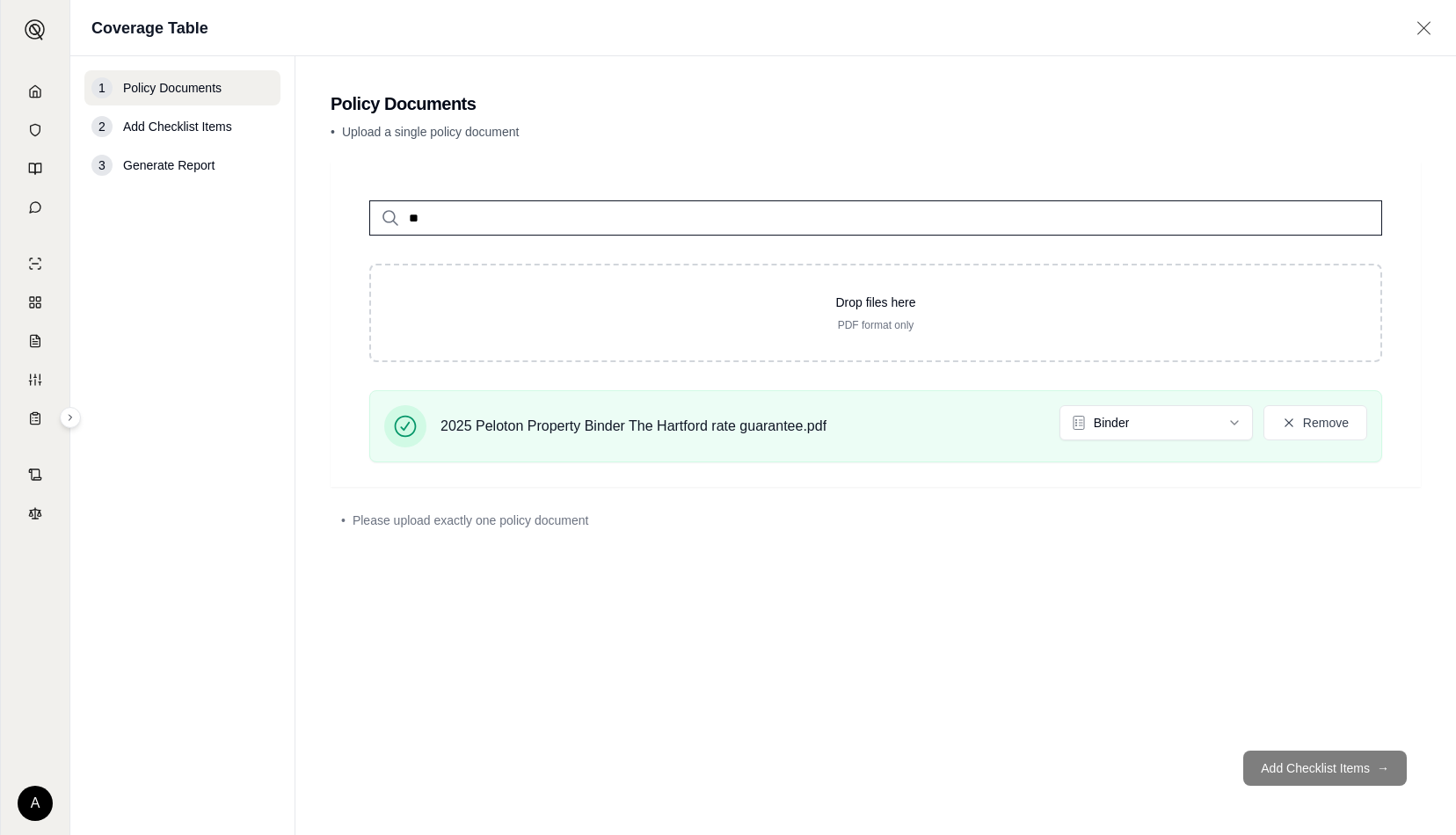 type 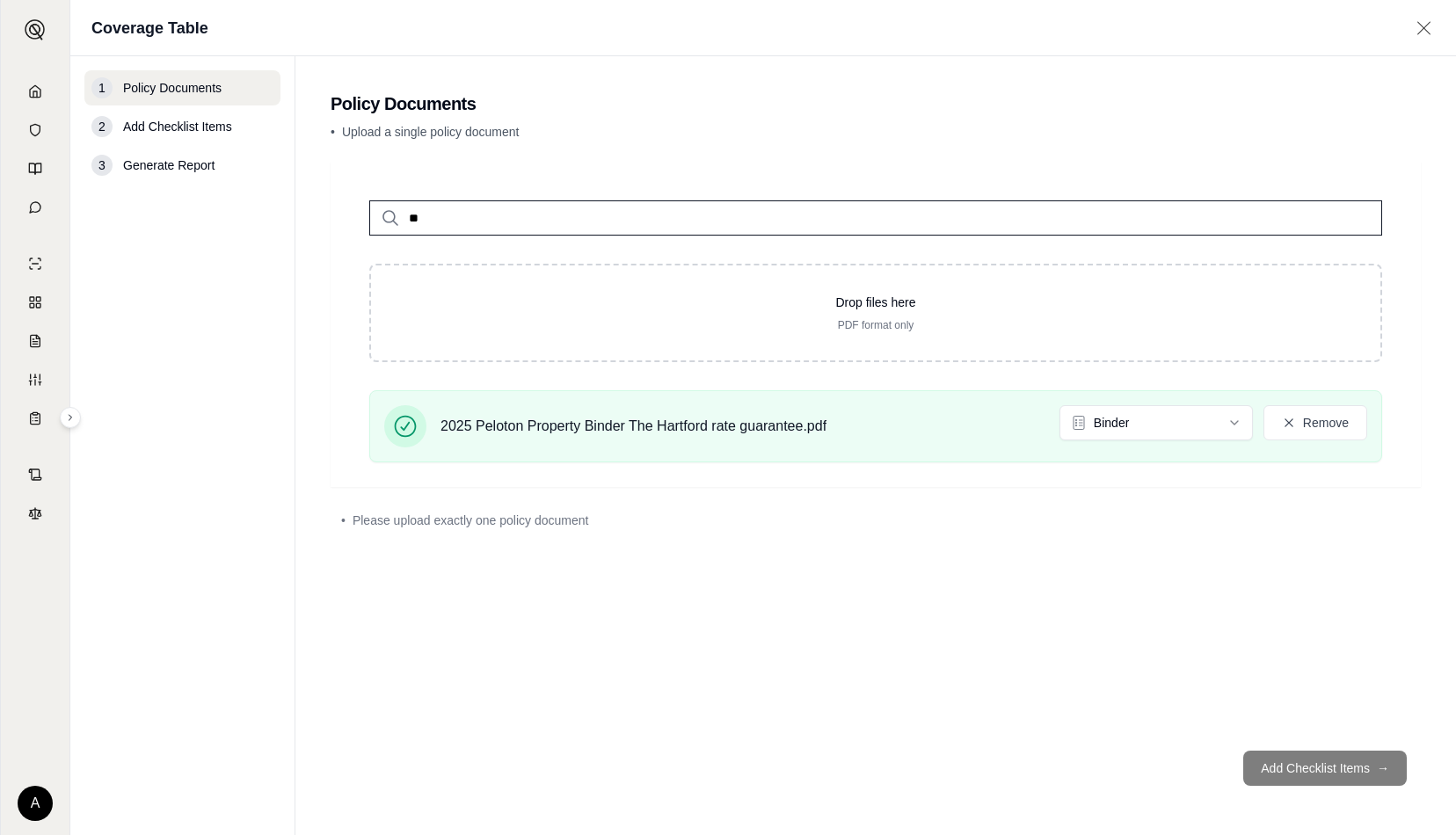 click on "Add Checklist Items →" at bounding box center (876, 768) 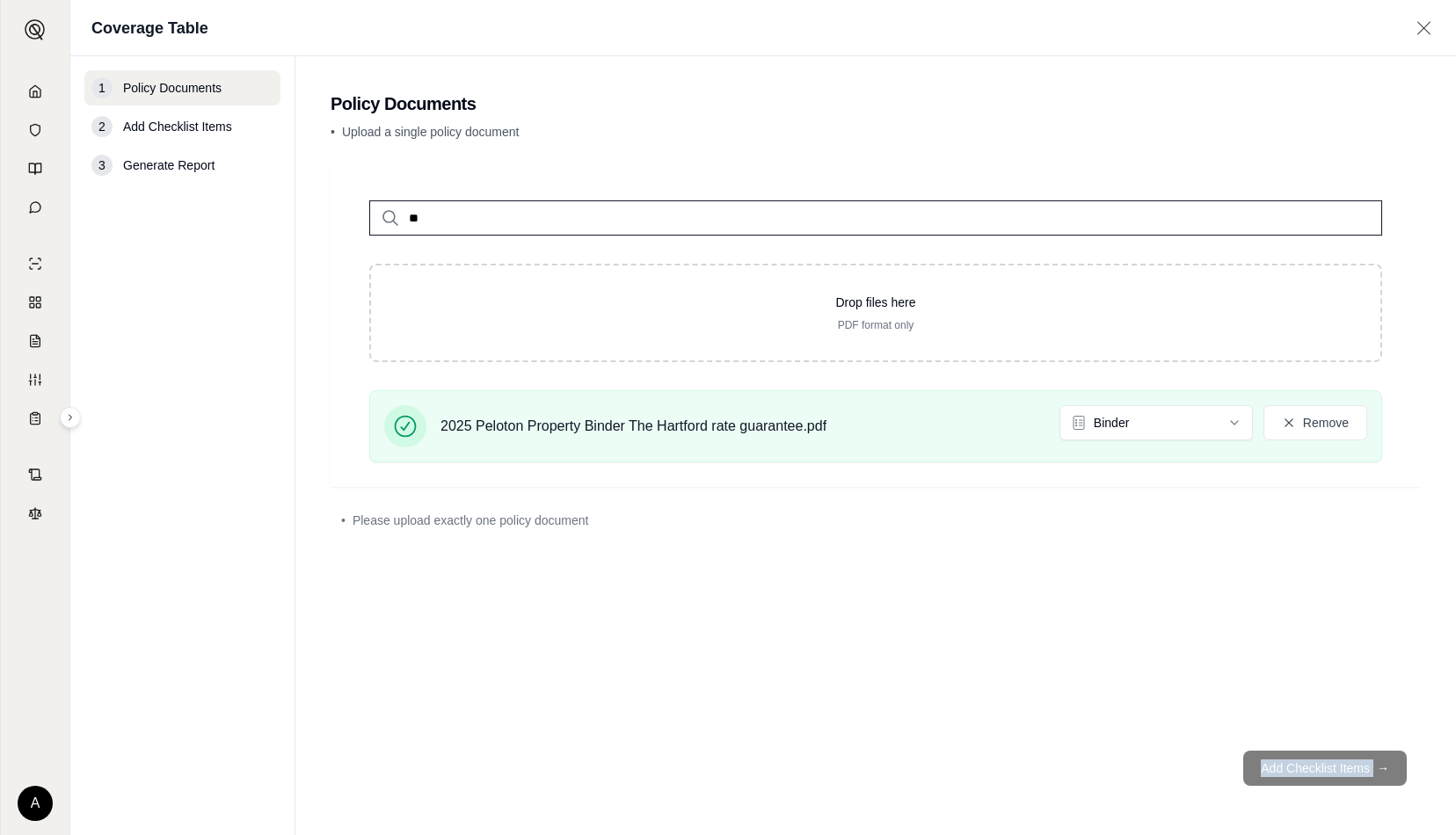 click on "Add Checklist Items →" at bounding box center (876, 768) 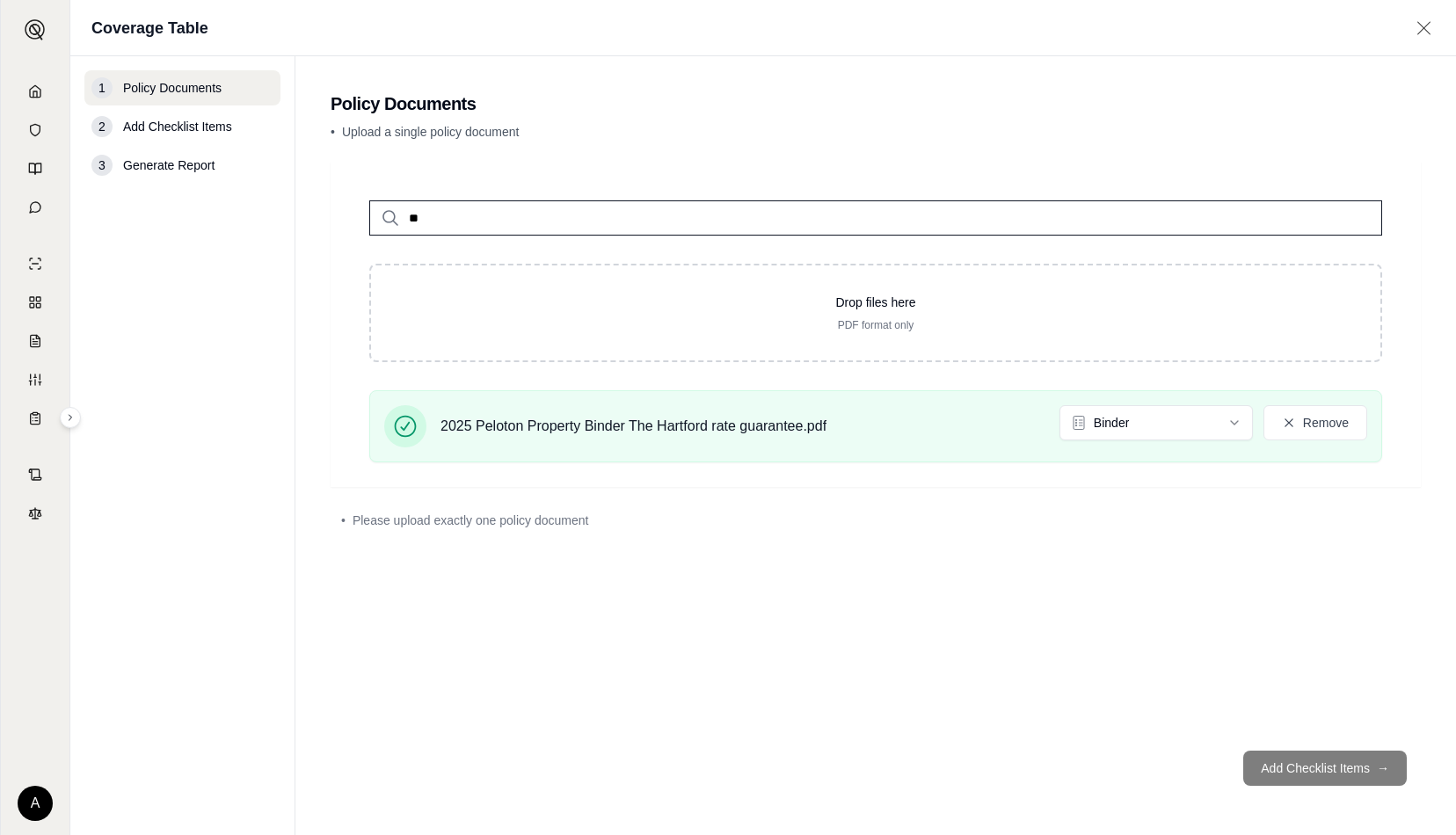 click on "** Drop files here PDF format only 2025 Peloton Property Binder The Hartford rate guarantee.pdf Binder Remove • Please upload exactly one policy document" at bounding box center (876, 449) 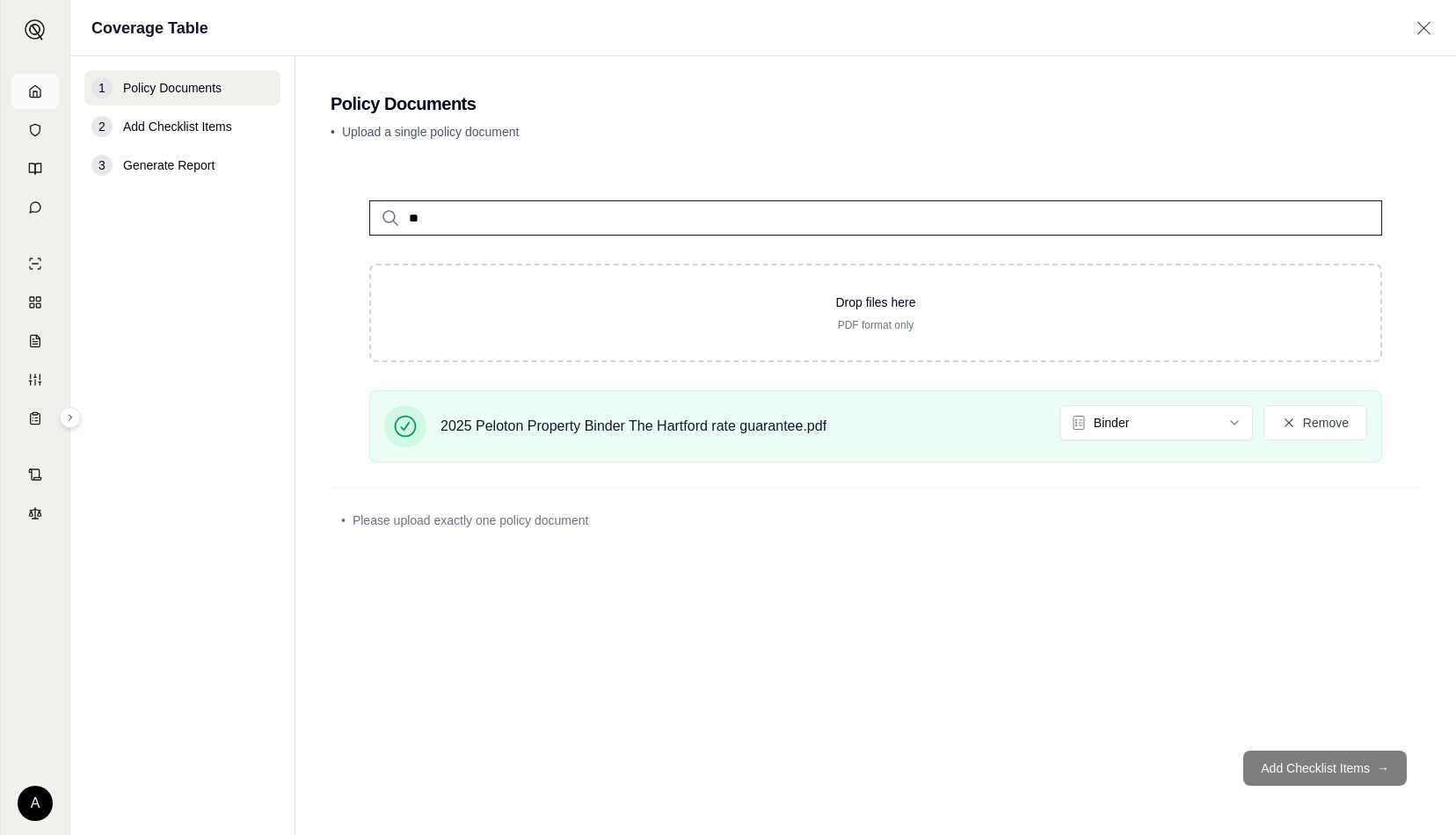 click 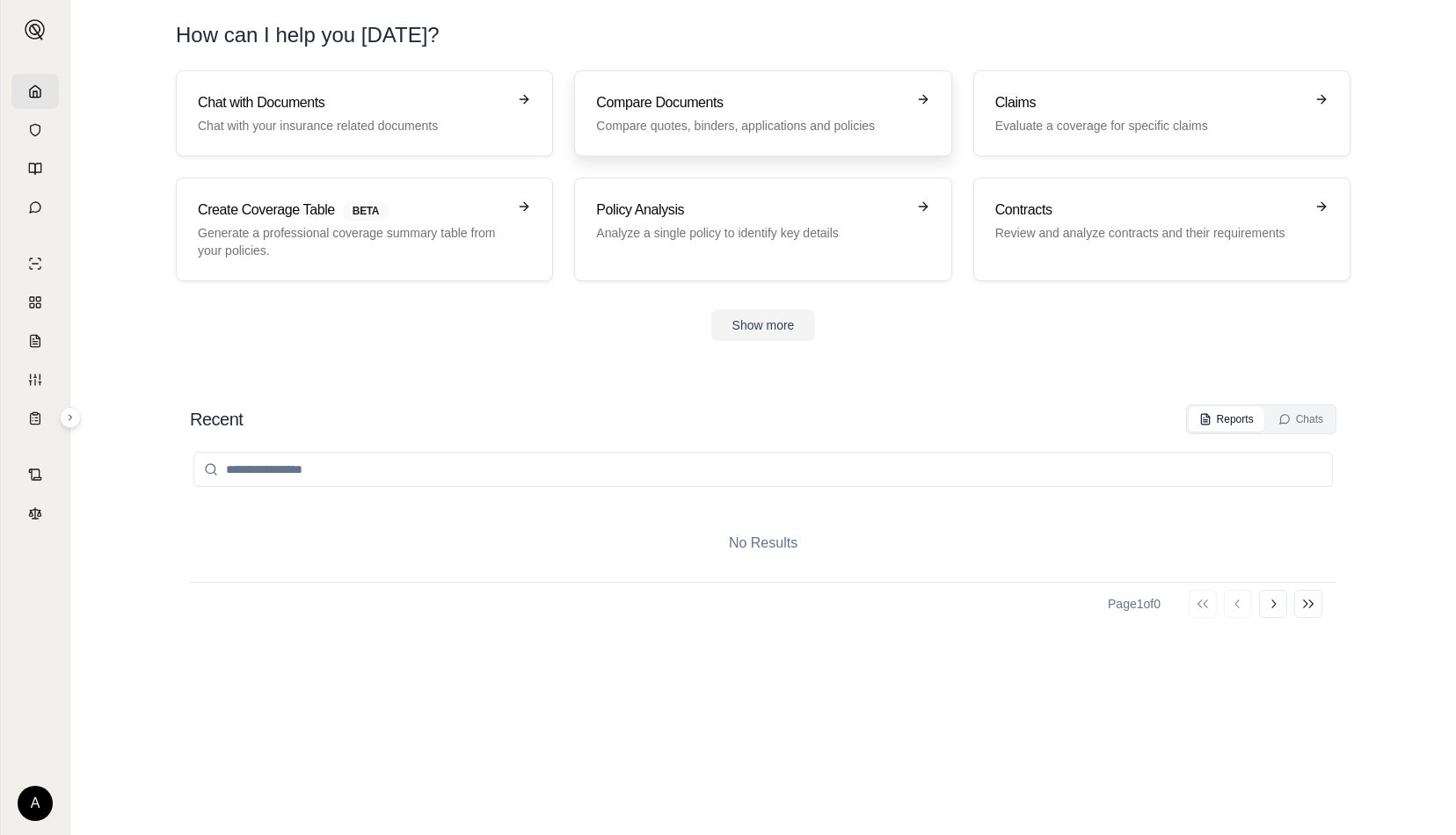 click on "Compare quotes, binders, applications and policies" at bounding box center (750, 126) 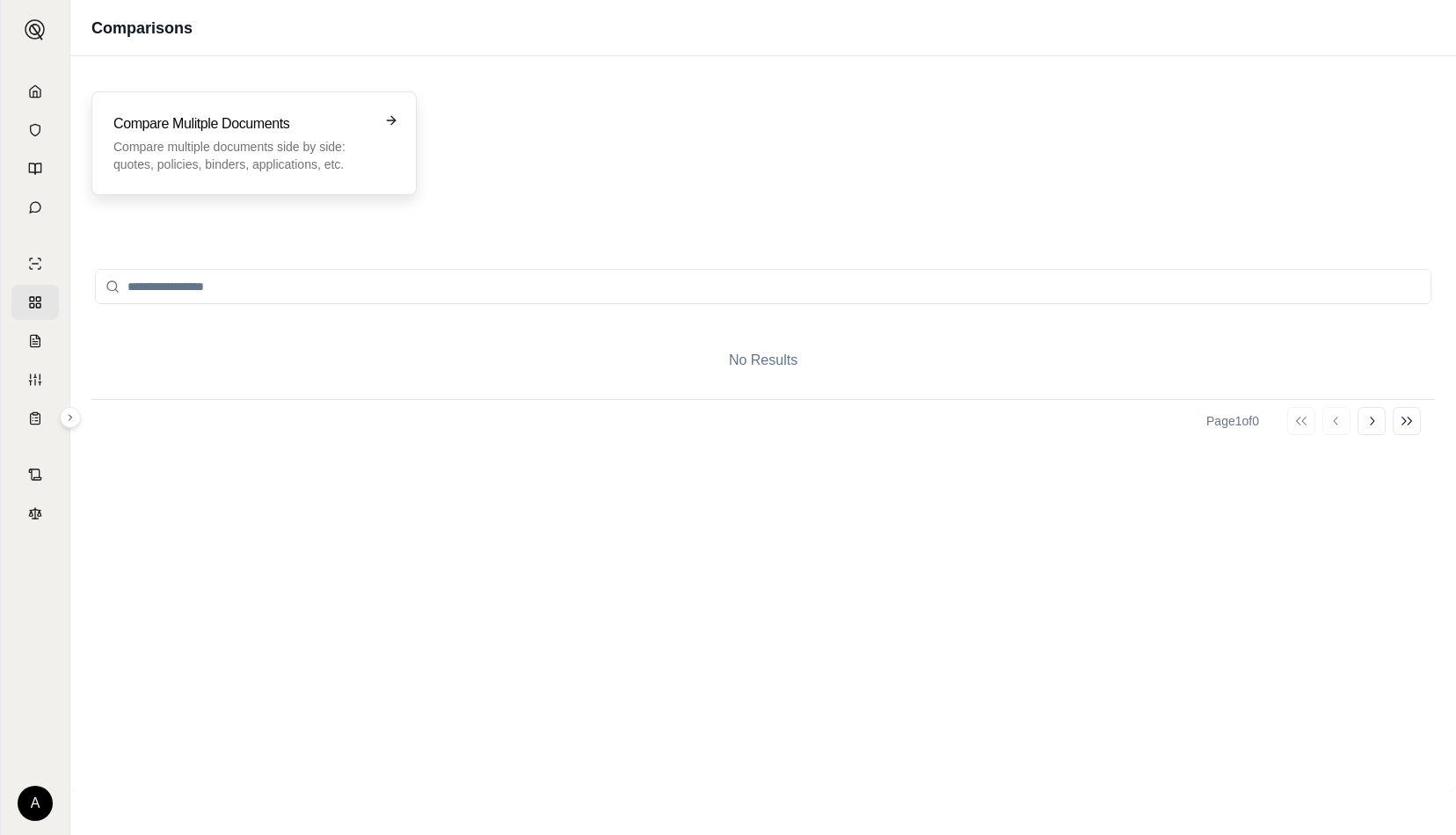 click on "Compare multiple documents side by side: quotes, policies, binders, applications, etc." at bounding box center (242, 156) 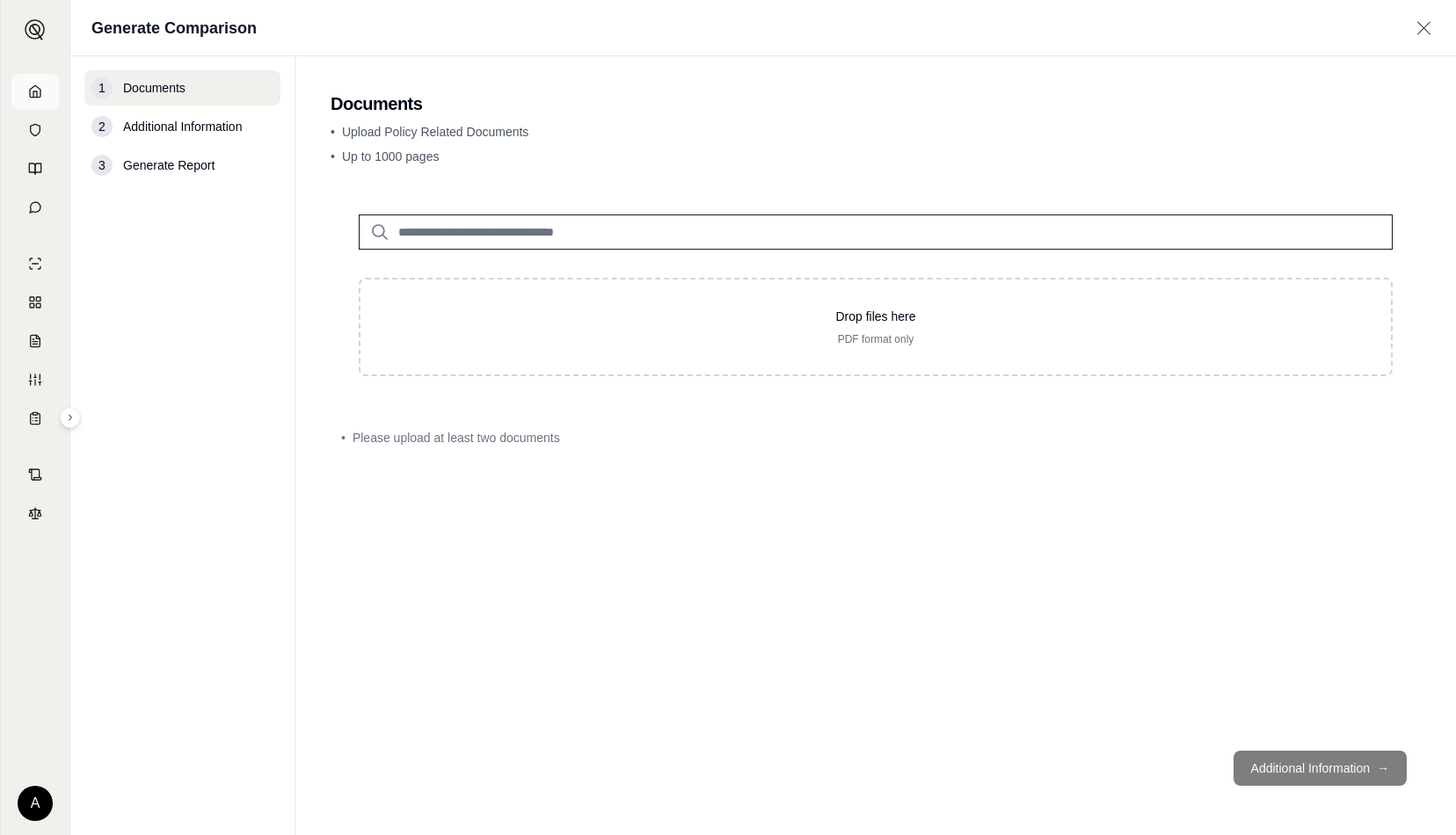 click 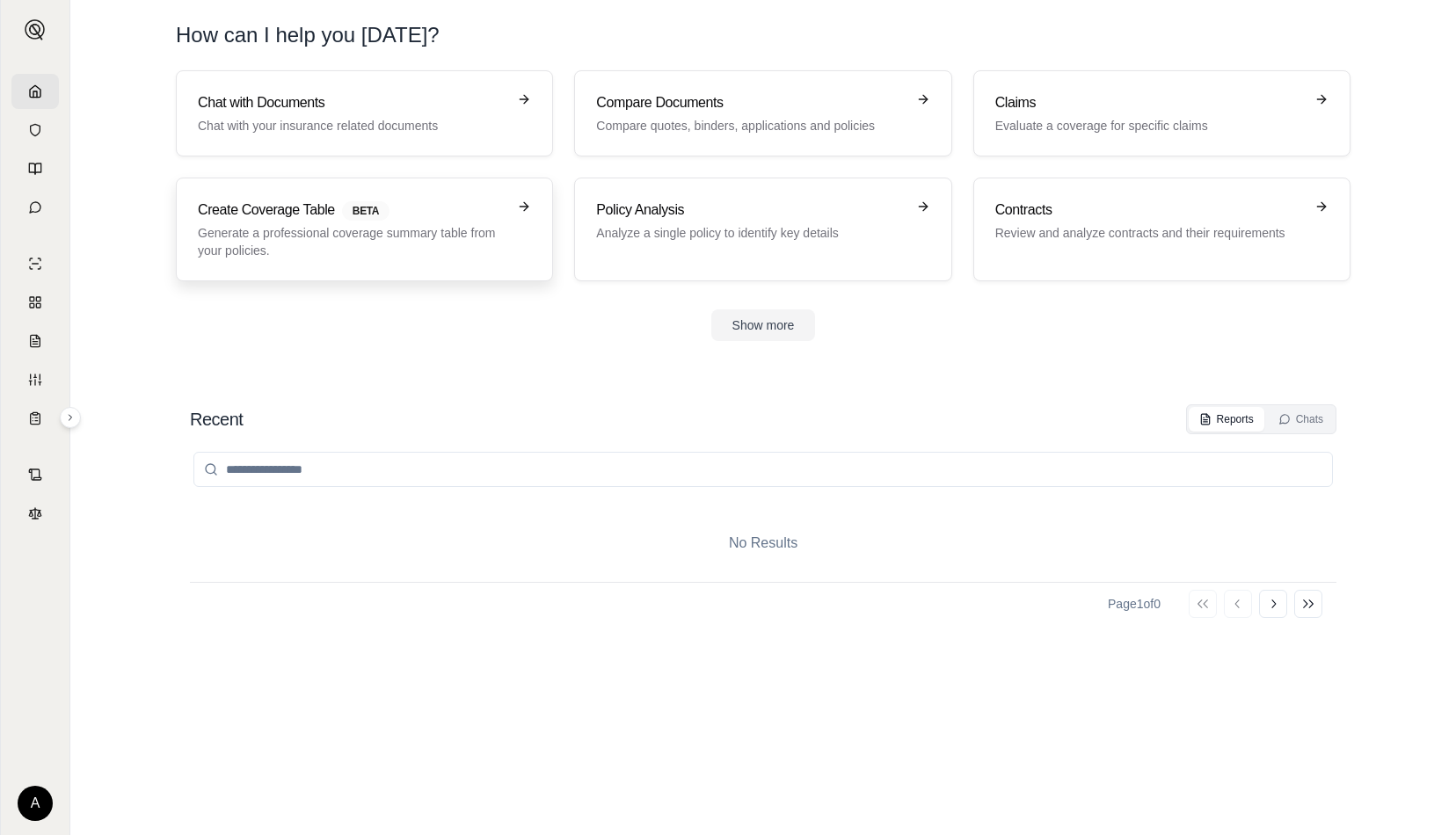 click on "Generate a professional coverage summary table from your policies." at bounding box center [352, 242] 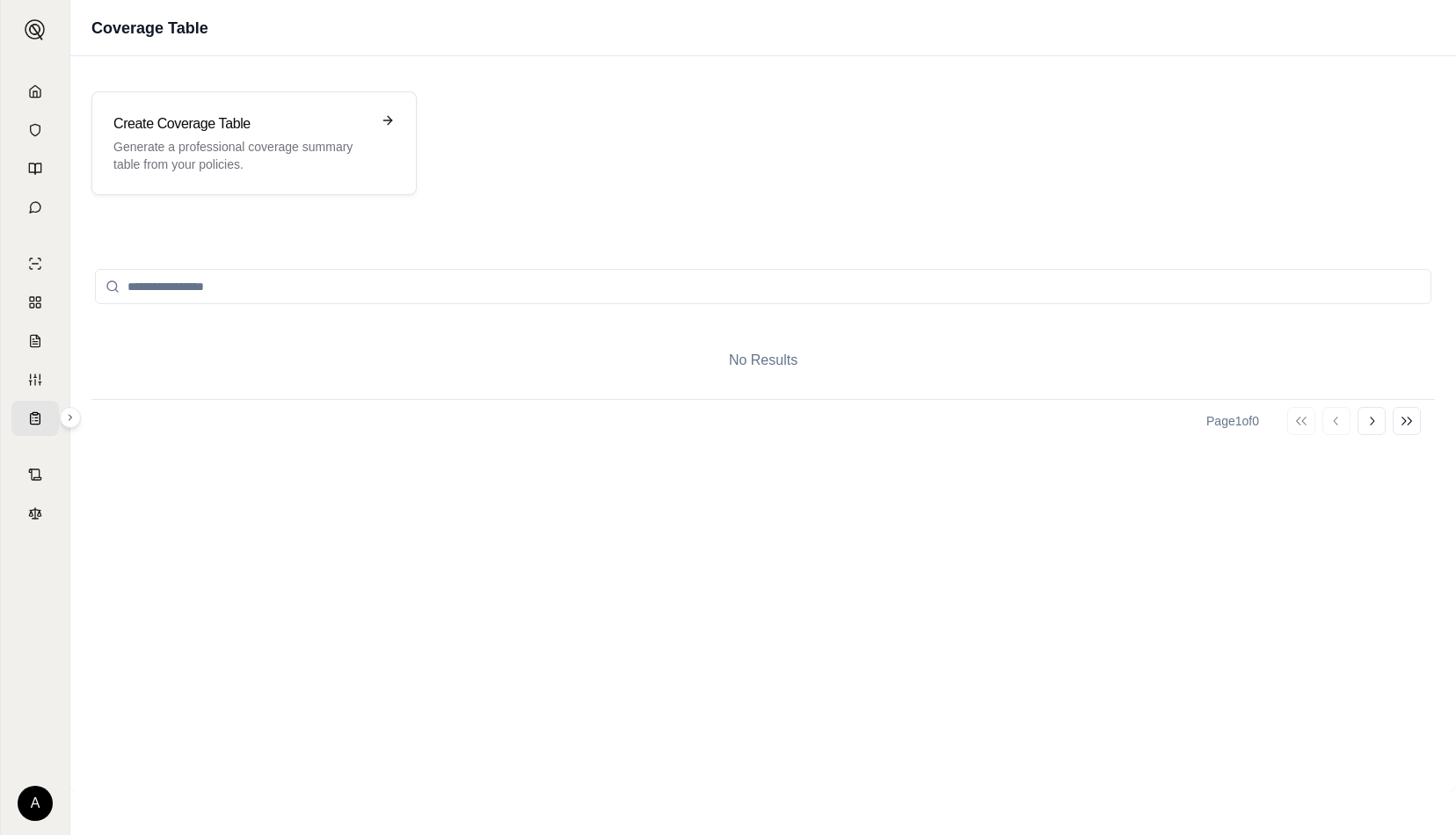 click at bounding box center (763, 287) 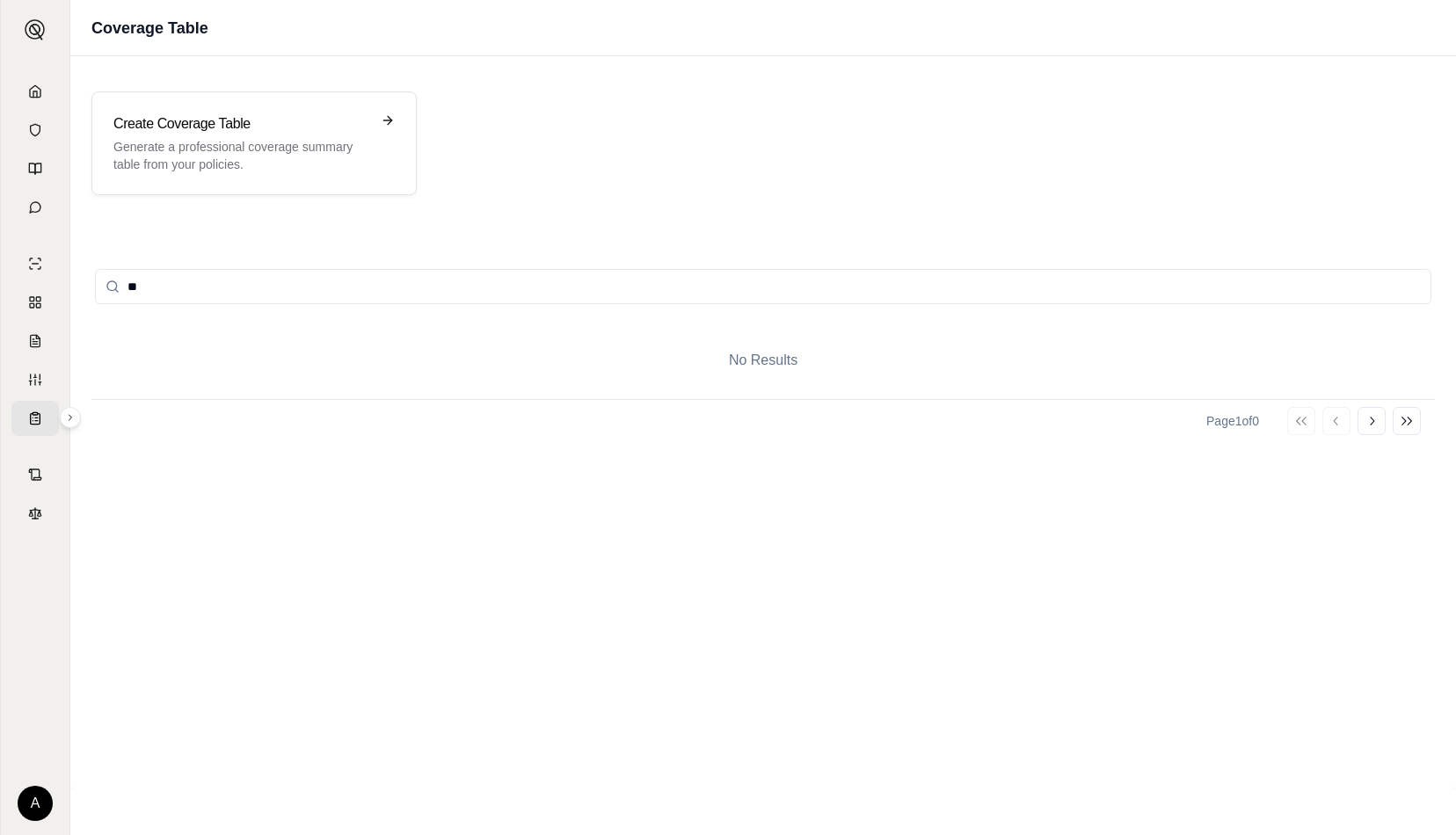 type on "*" 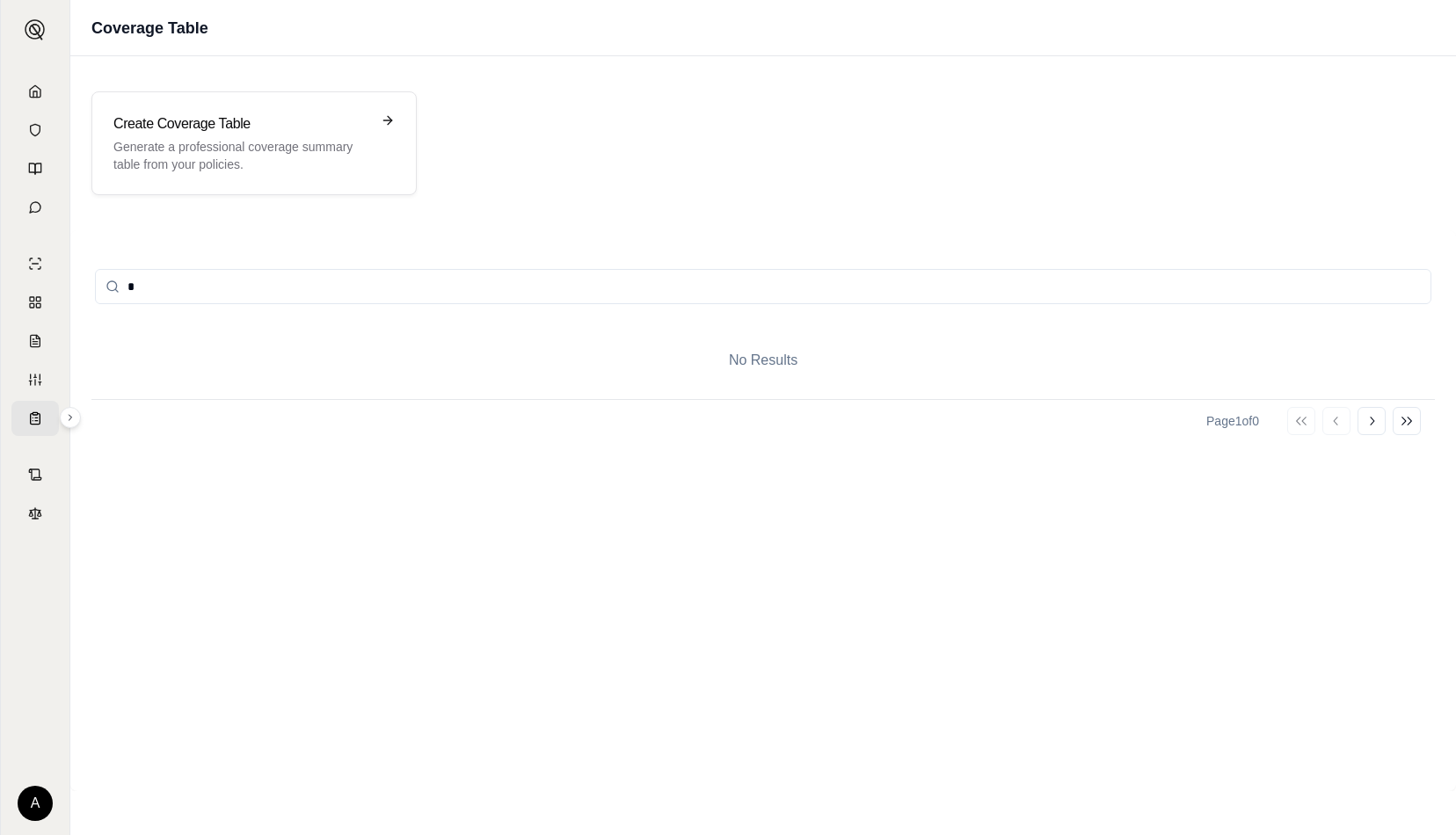 type 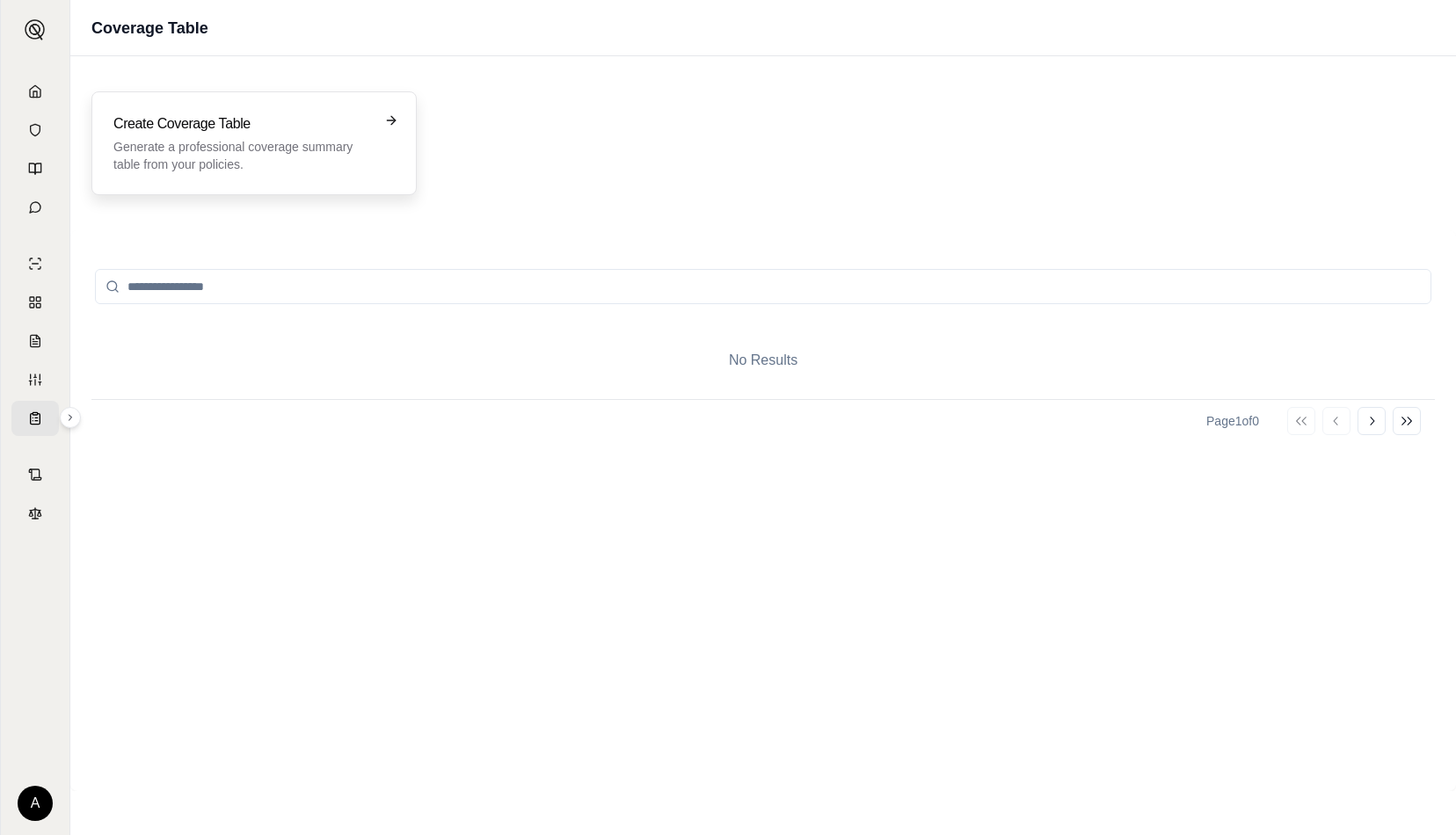 click on "Generate a professional coverage summary table from your policies." at bounding box center (242, 156) 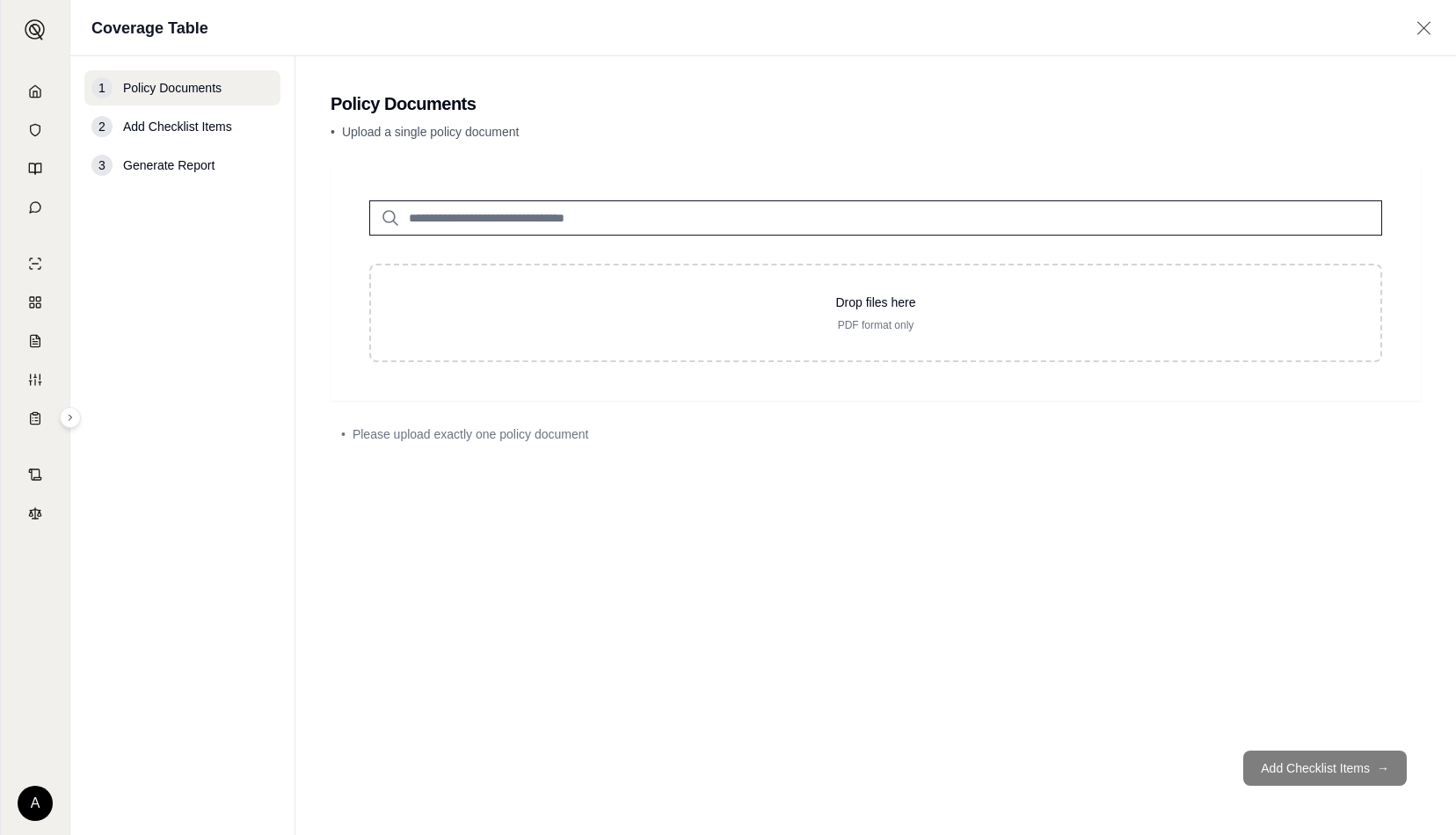click at bounding box center [876, 218] 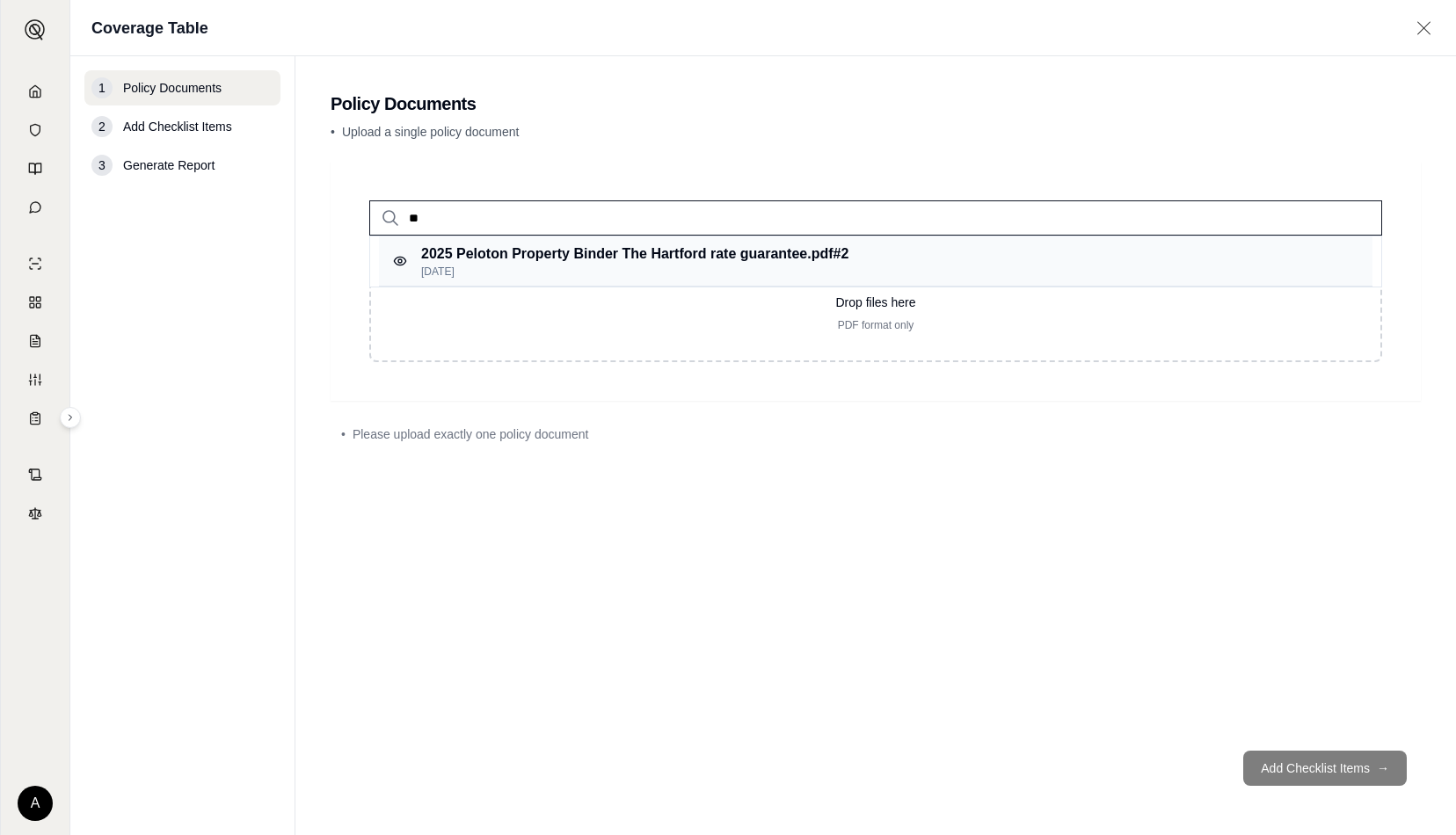 click on "2025 Peloton Property Binder The Hartford rate guarantee.pdf  #2" at bounding box center [635, 254] 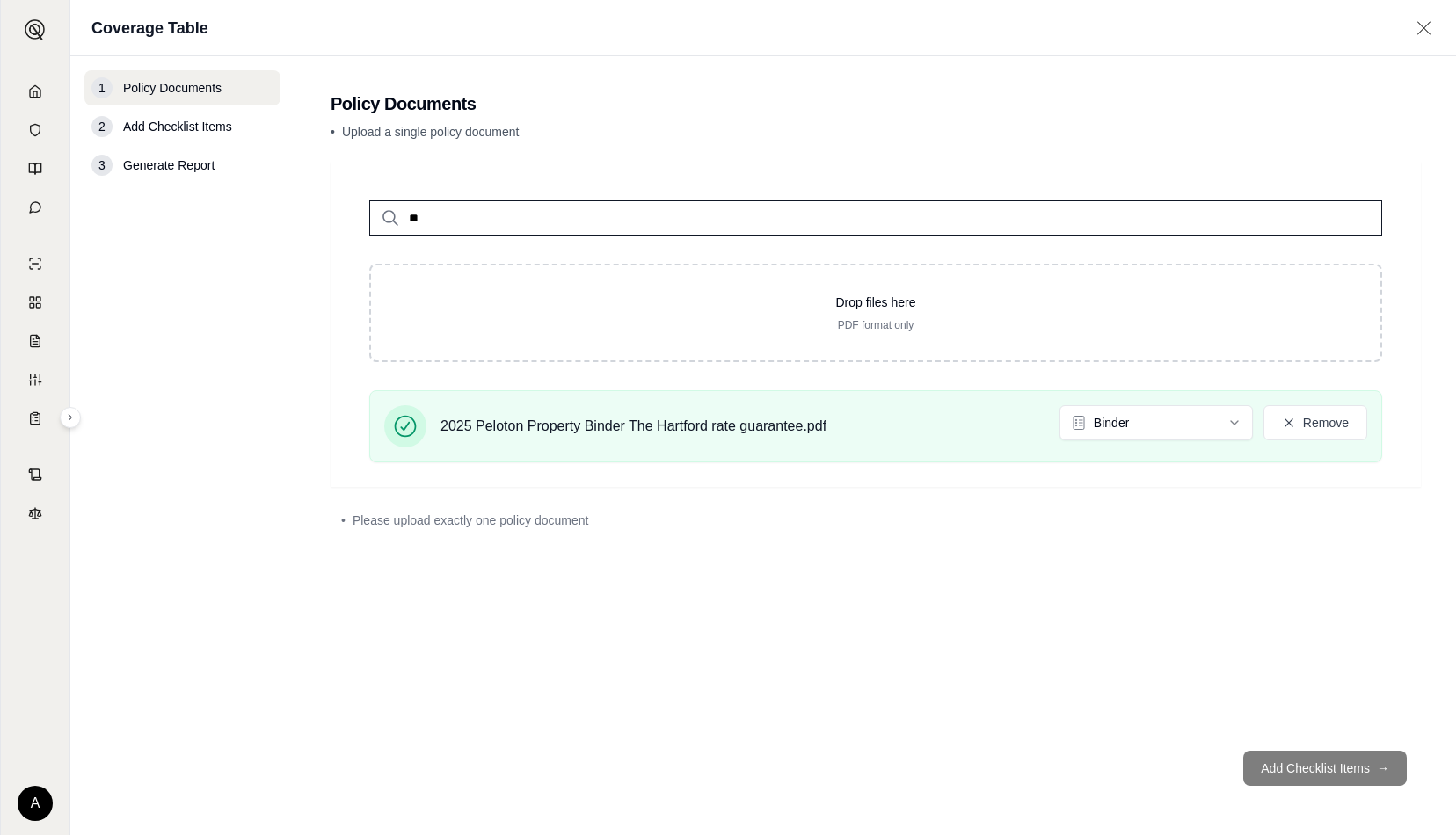 click on "Add Checklist Items →" at bounding box center (876, 768) 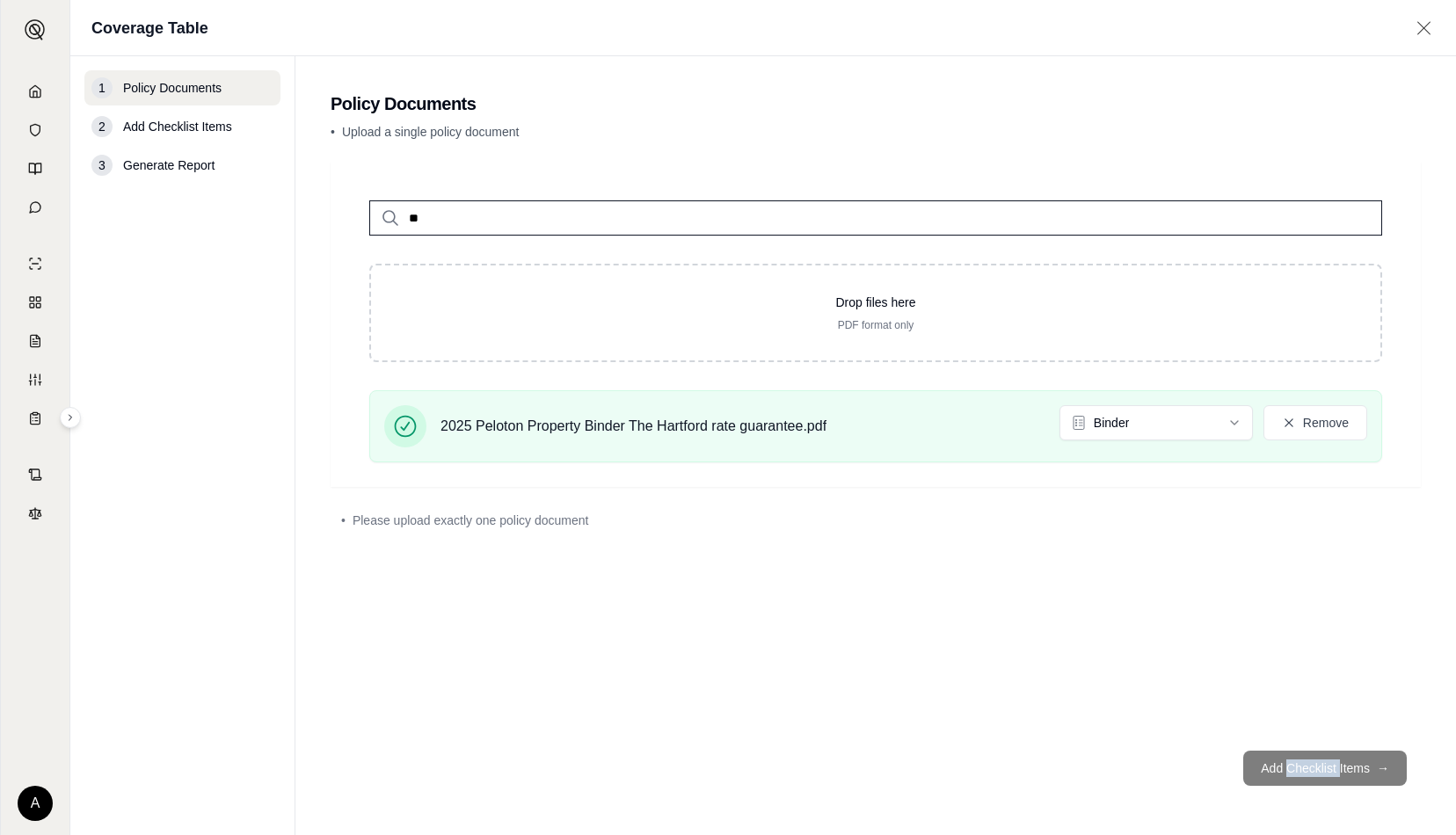click on "Add Checklist Items →" at bounding box center (876, 768) 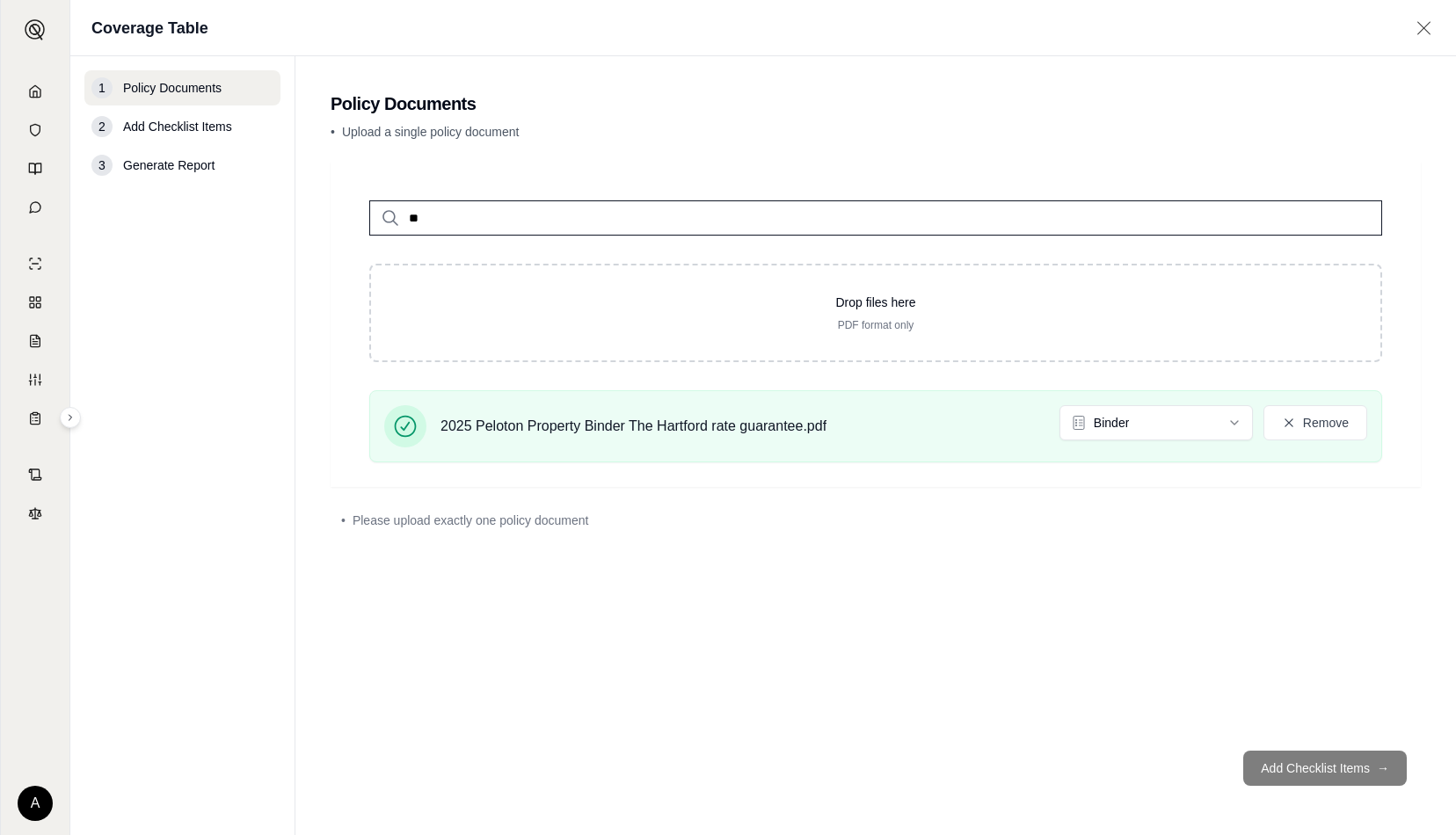 drag, startPoint x: 1300, startPoint y: 765, endPoint x: 1121, endPoint y: 717, distance: 185.32404 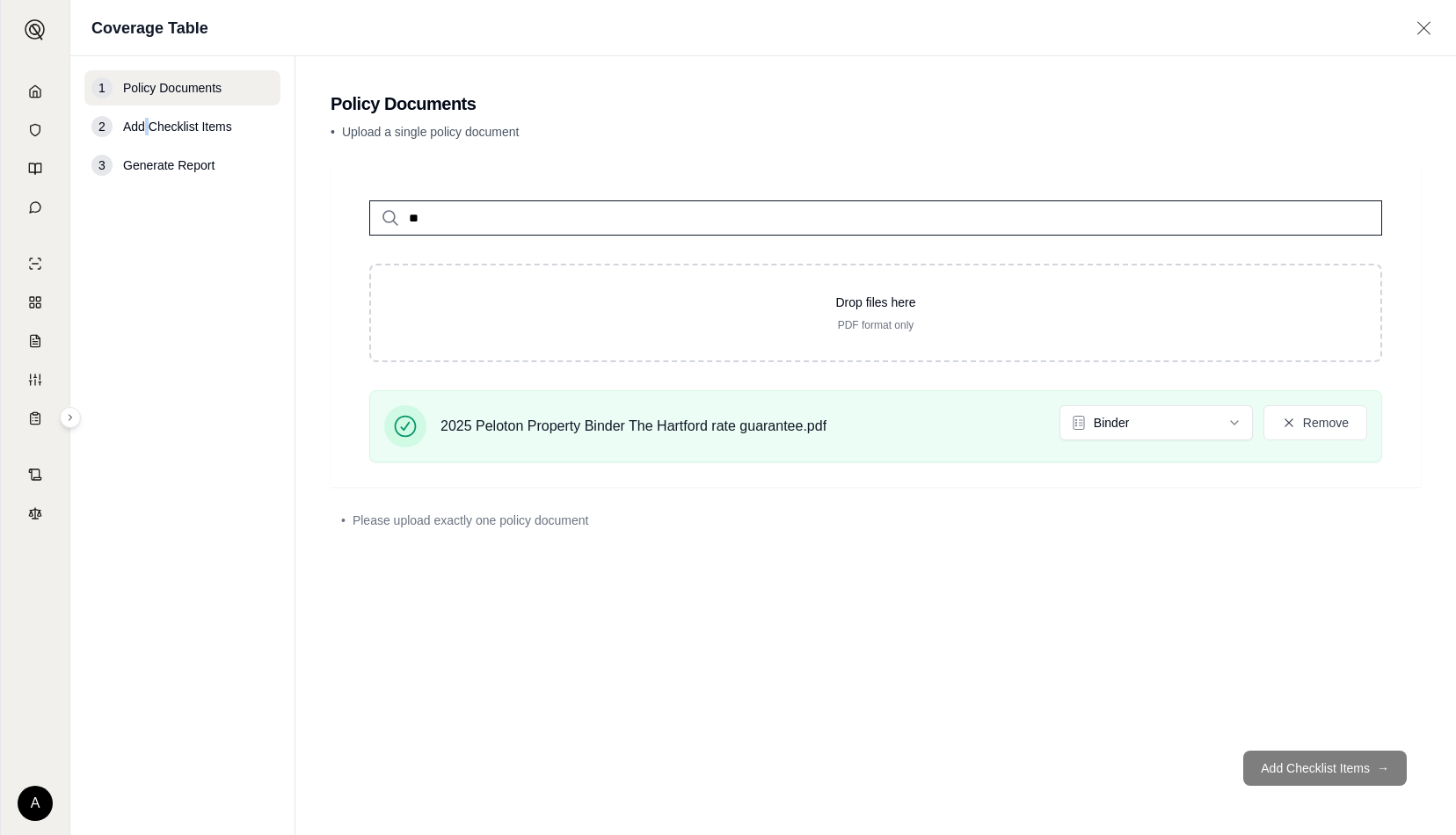 click on "Add Checklist Items" at bounding box center [178, 127] 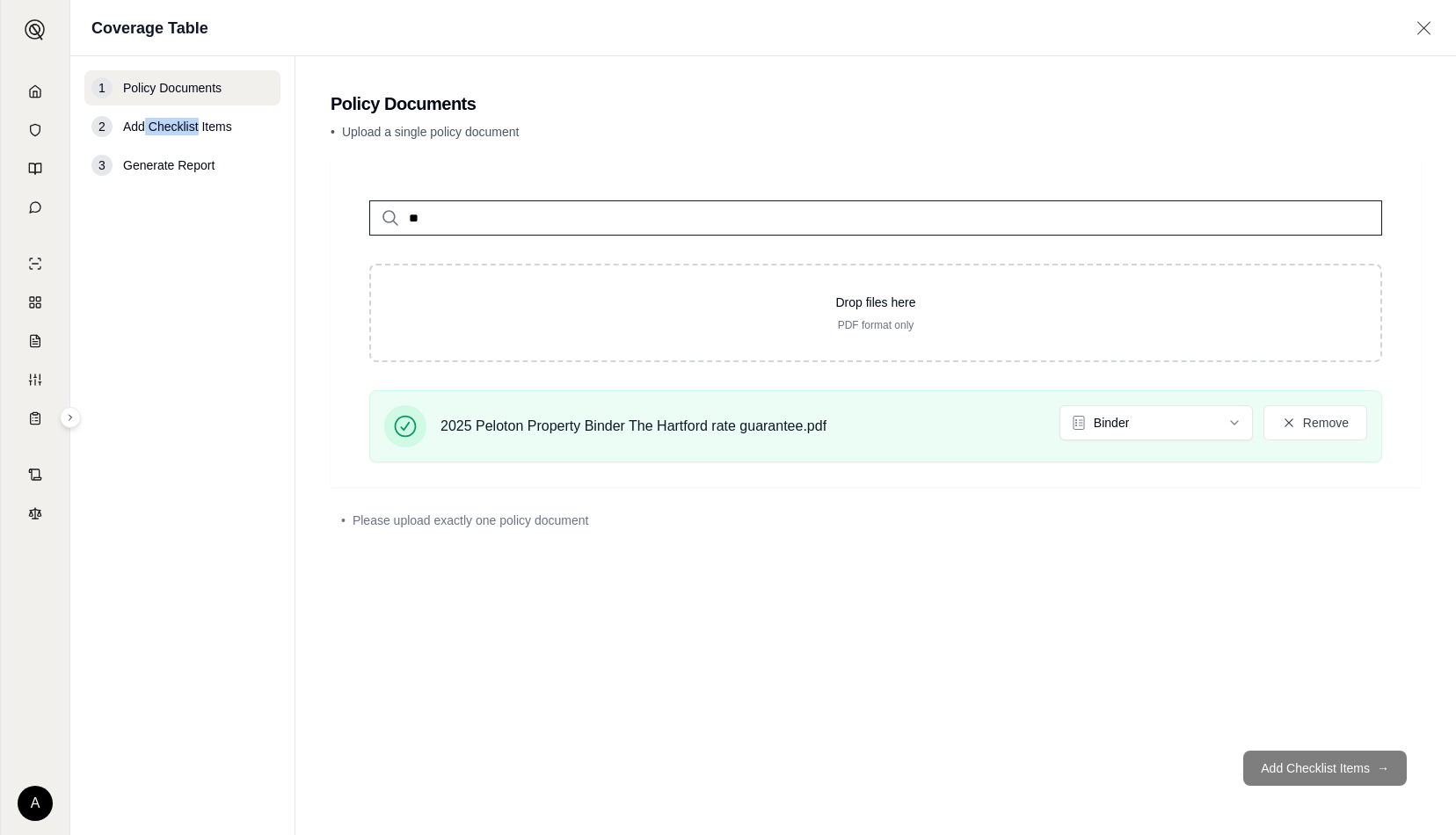 drag, startPoint x: 147, startPoint y: 126, endPoint x: 200, endPoint y: 128, distance: 53.037722 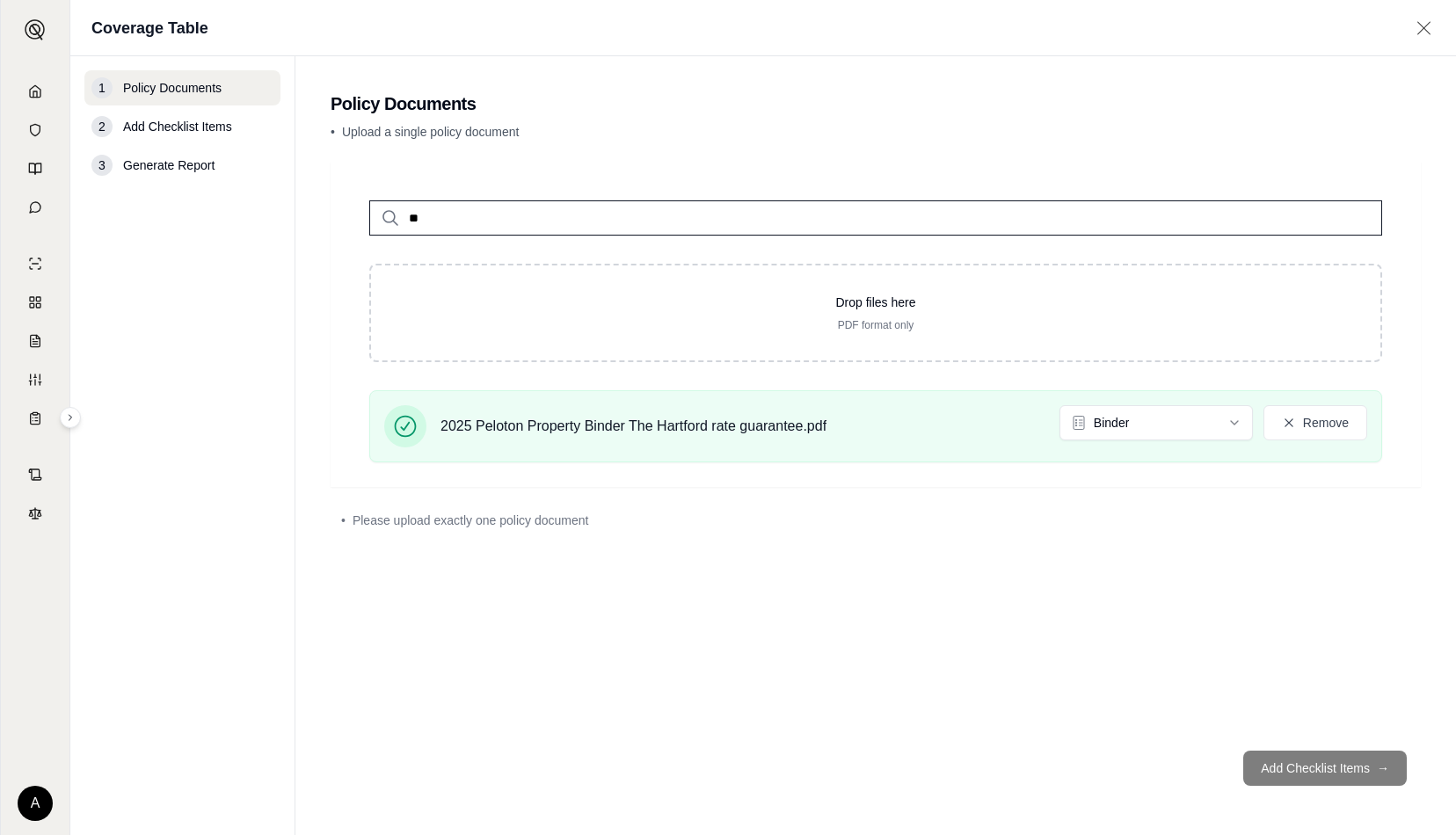 click on "3 Generate Report" at bounding box center [182, 165] 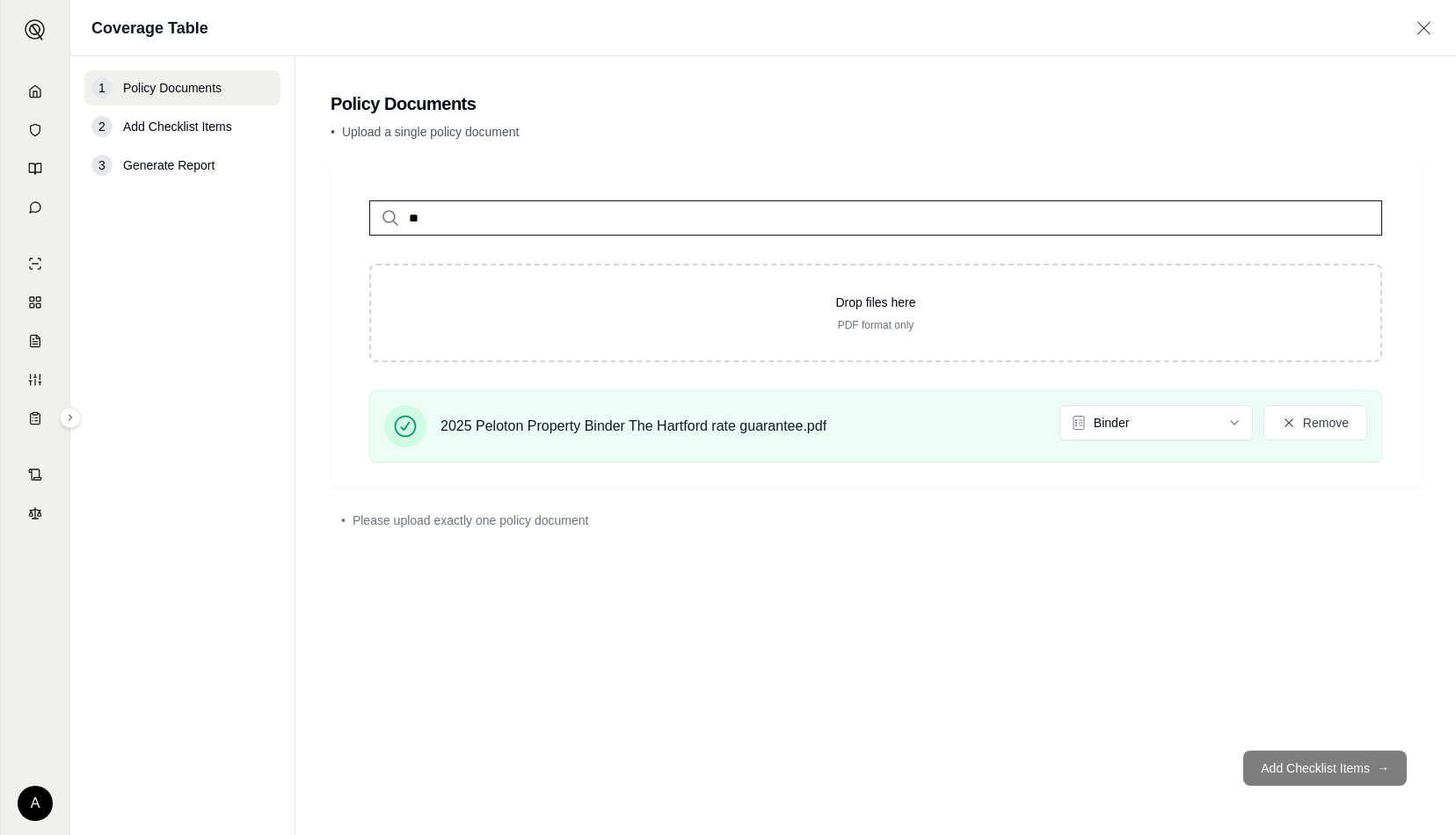 click on "**" at bounding box center (876, 218) 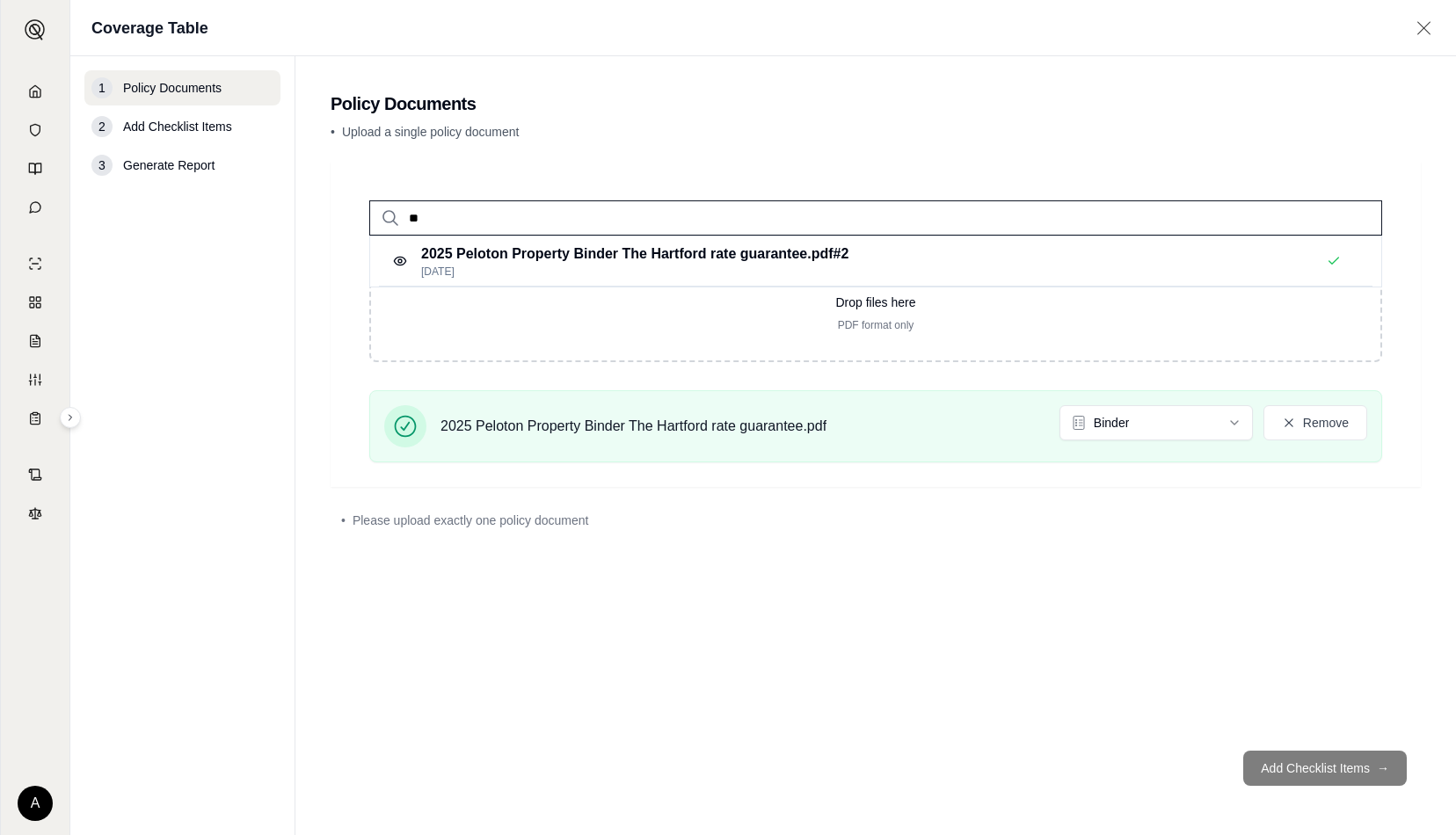 type on "*" 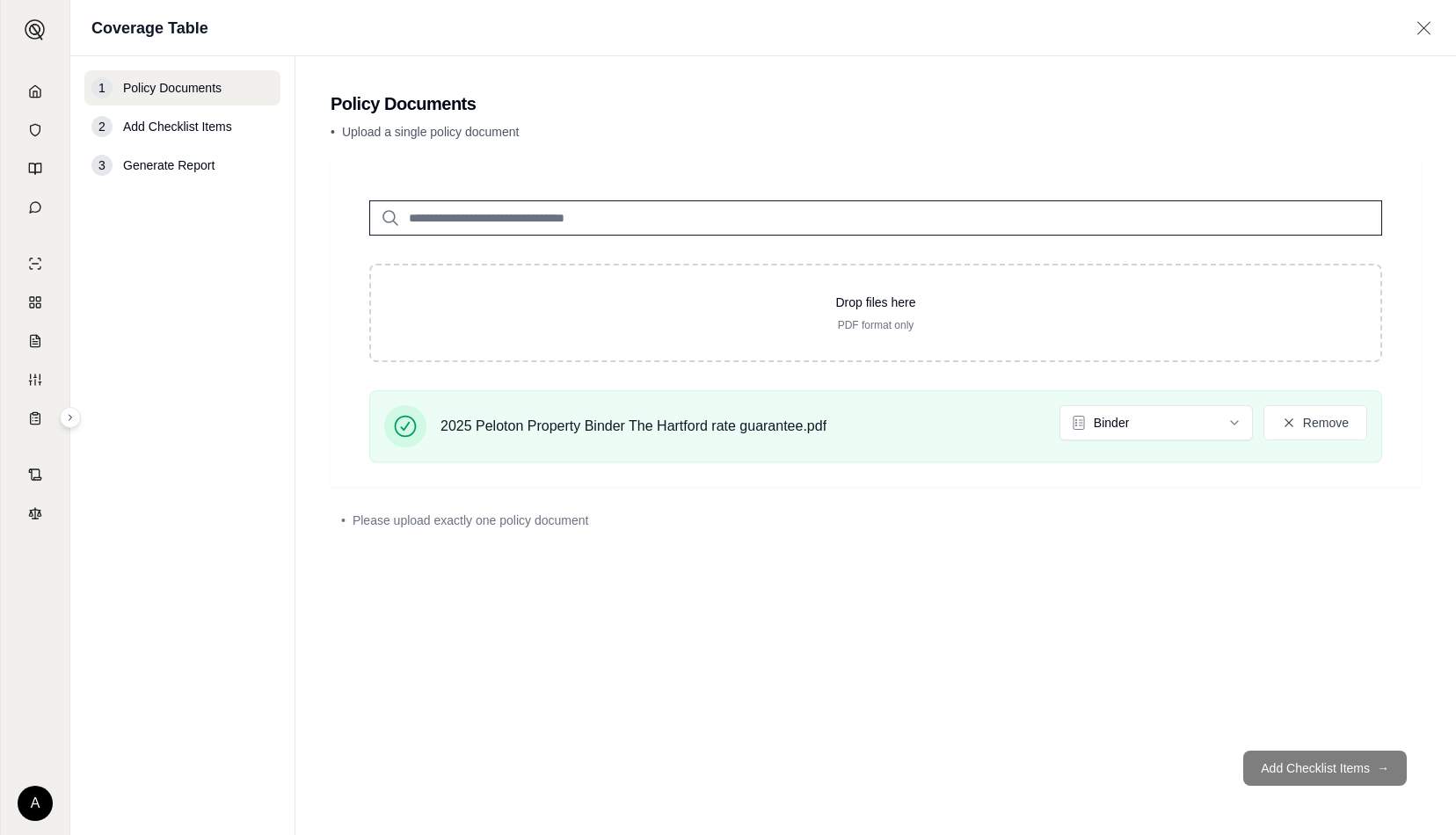 type 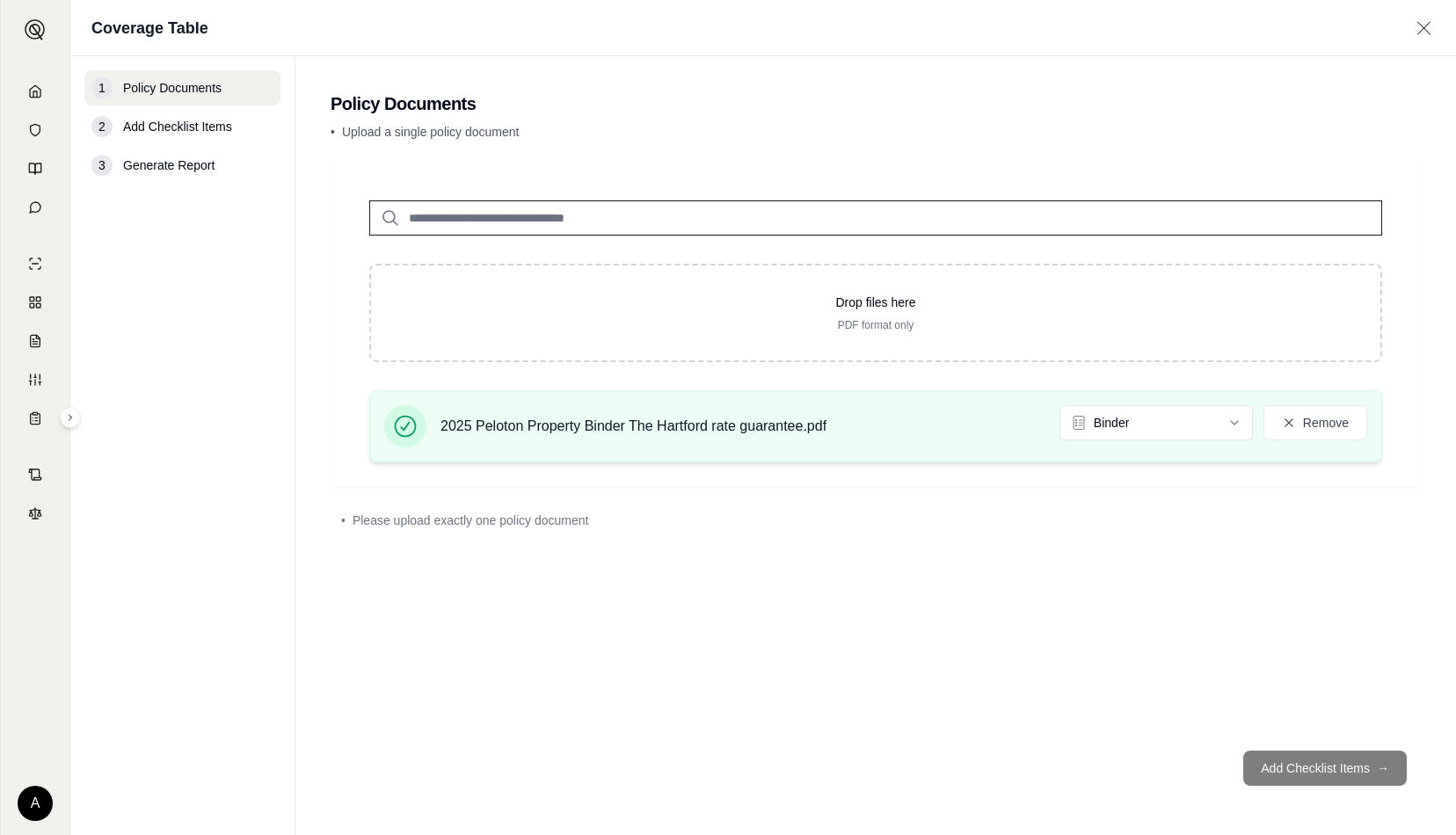 click on "2025 Peloton Property Binder The Hartford rate guarantee.pdf" at bounding box center (633, 426) 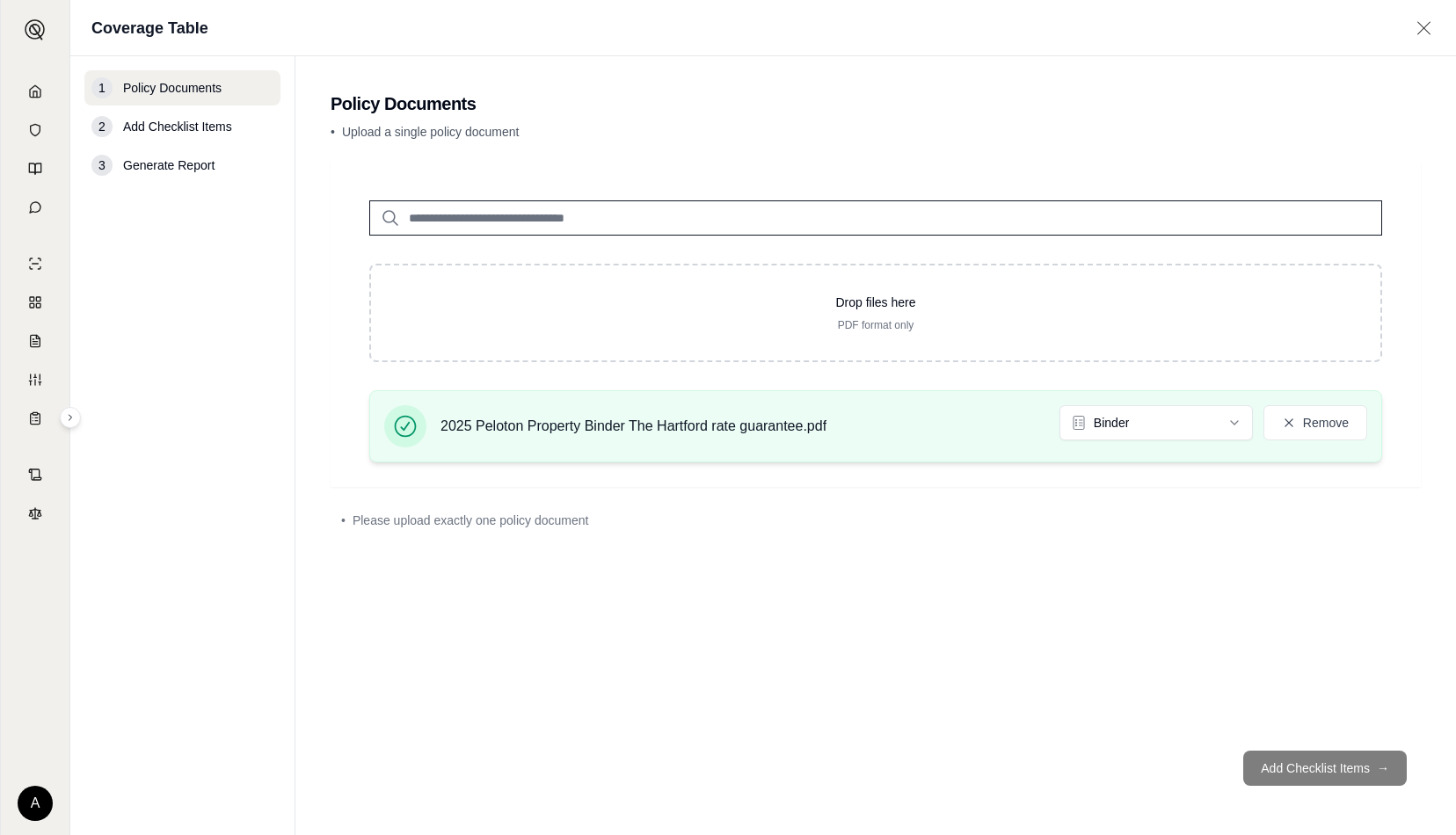 click 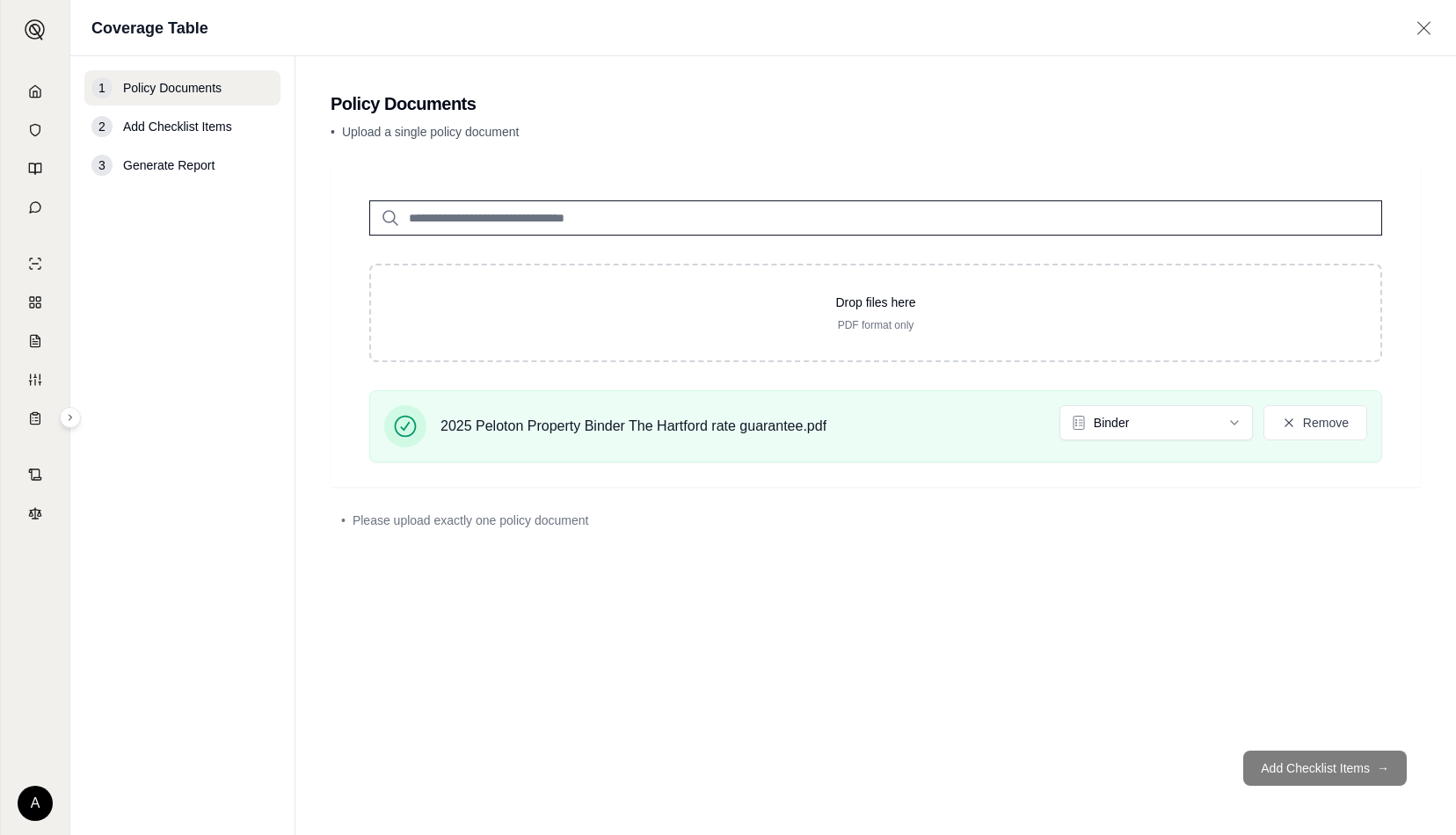 click on "Add Checklist Items →" at bounding box center (876, 768) 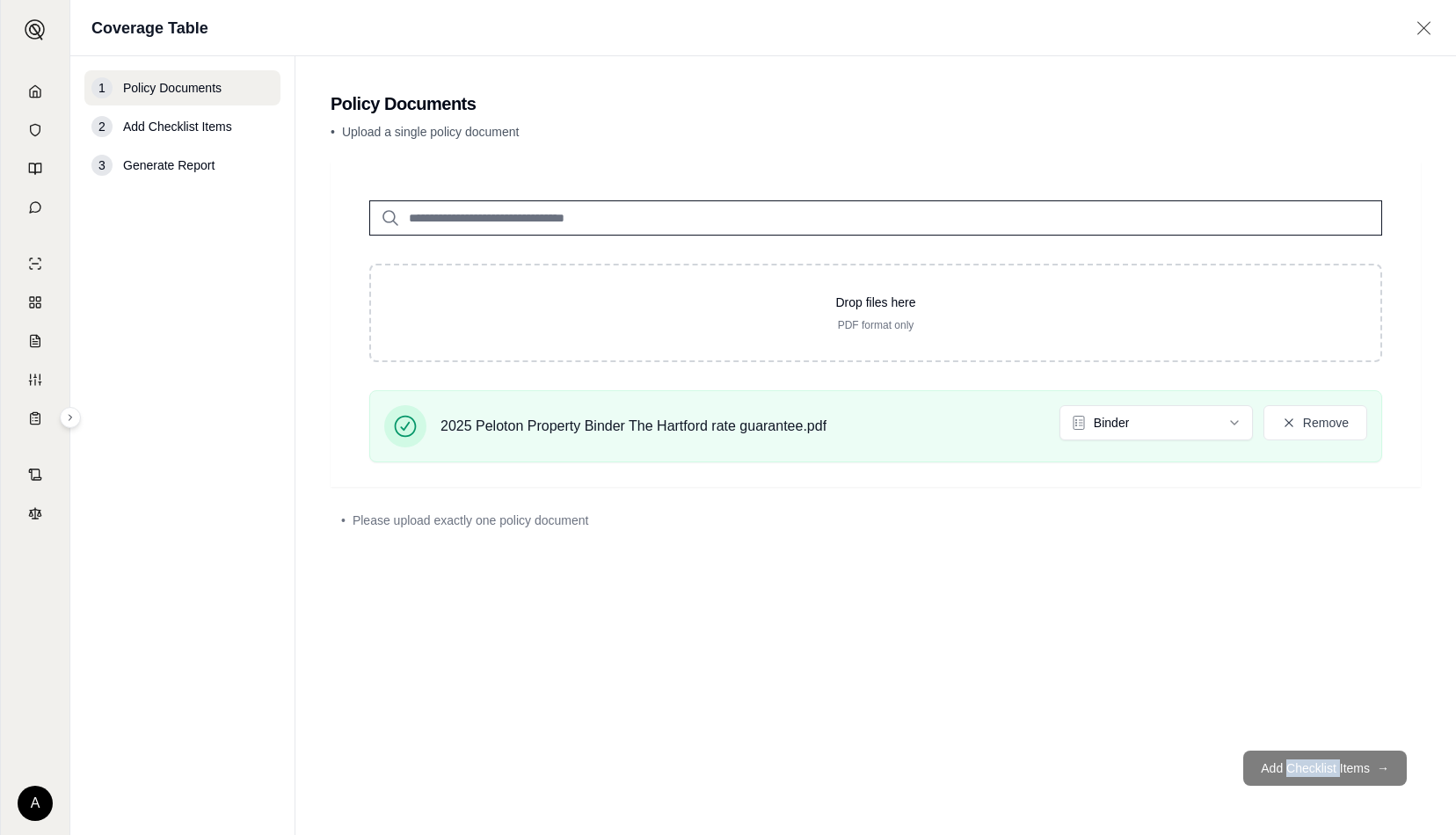 click on "Add Checklist Items →" at bounding box center [876, 768] 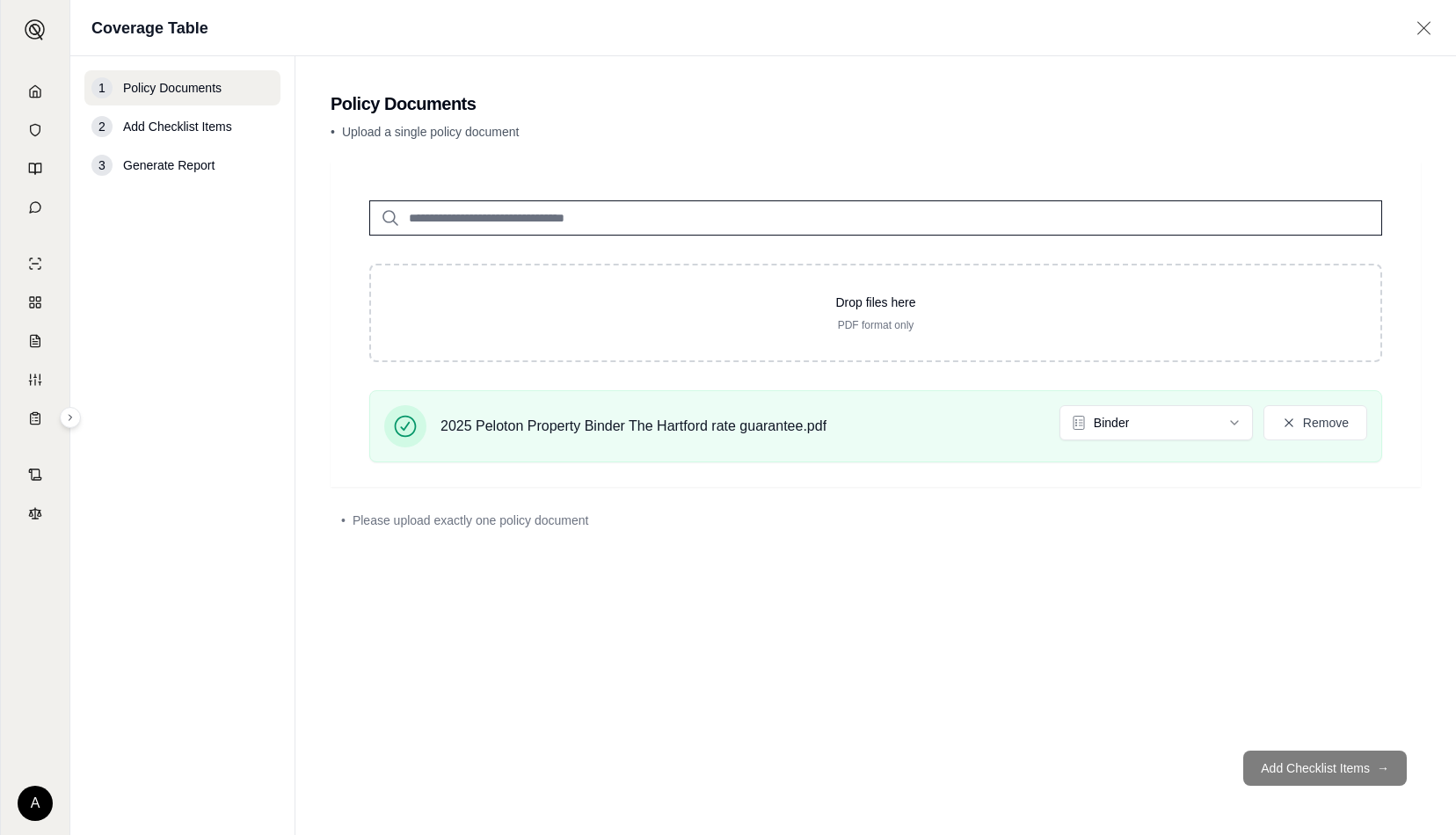drag, startPoint x: 1321, startPoint y: 768, endPoint x: 1087, endPoint y: 729, distance: 237.2277 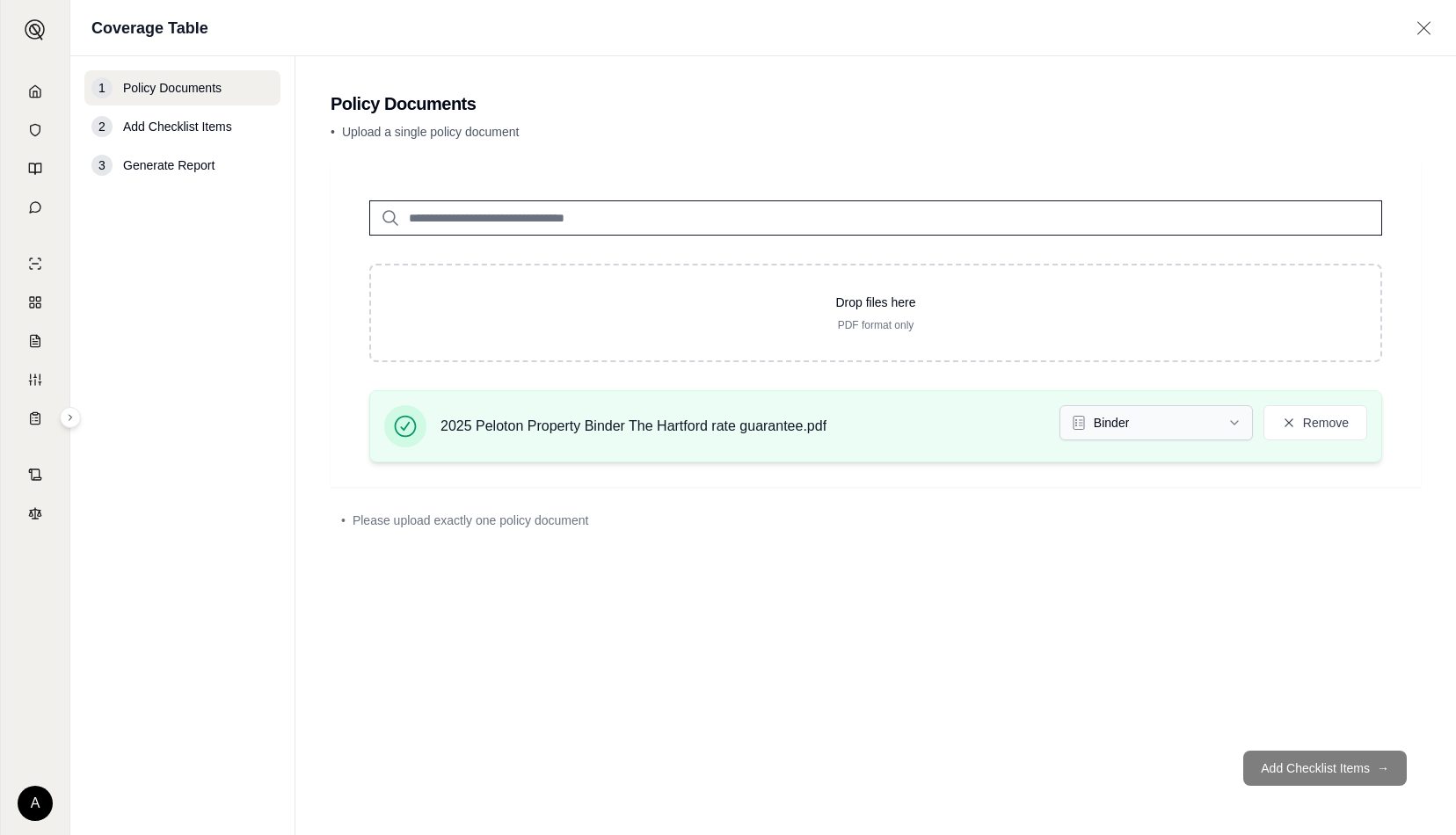 click on "A Coverage Table 1 Policy Documents 2 Add Checklist Items 3 Generate Report Policy Documents • Upload a single policy document Drop files here PDF format only 2025 Peloton Property Binder The Hartford rate guarantee.pdf Binder Remove • Please upload exactly one policy document Add Checklist Items →" at bounding box center [728, 418] 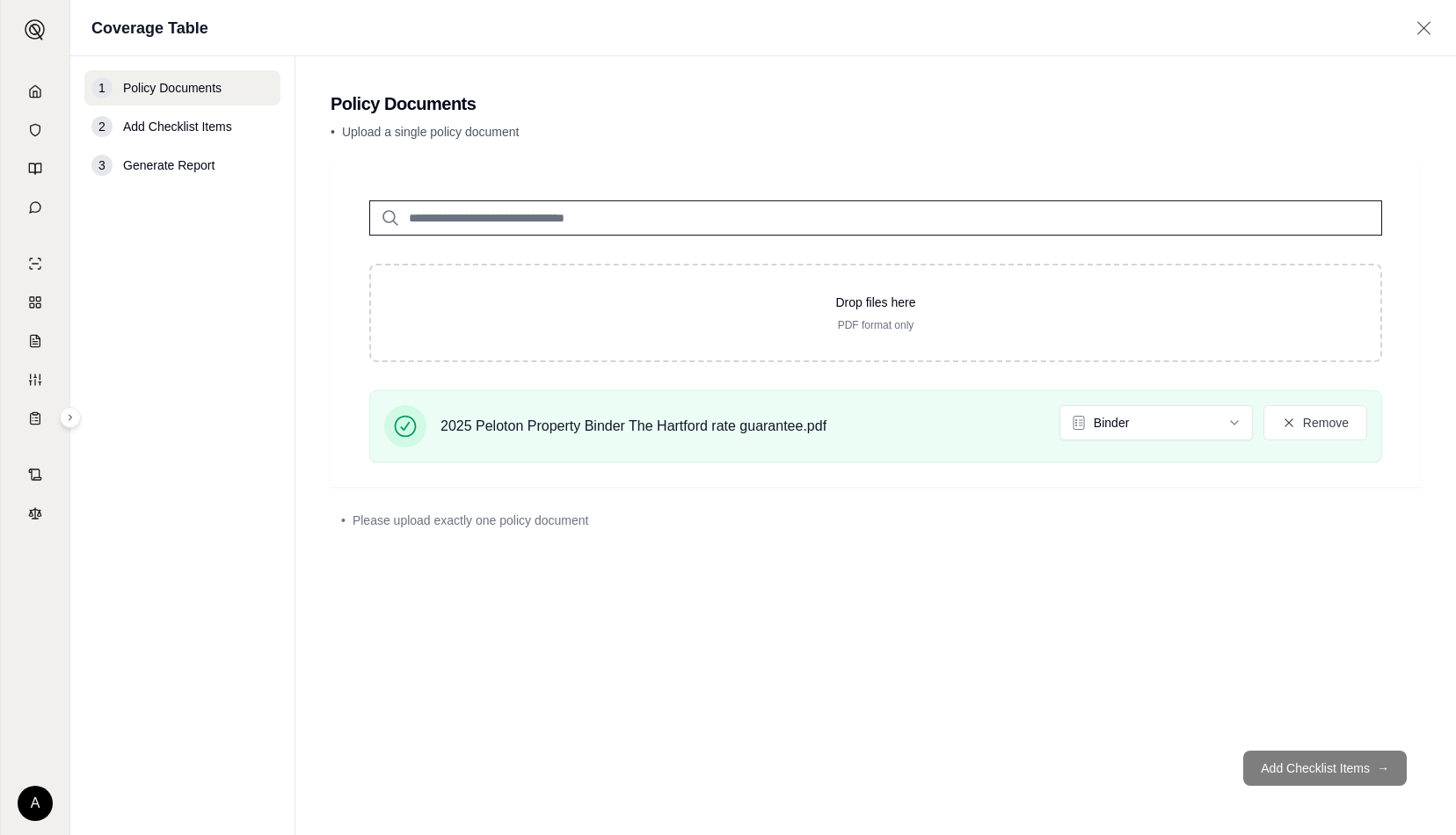 click on "Add Checklist Items →" at bounding box center [876, 768] 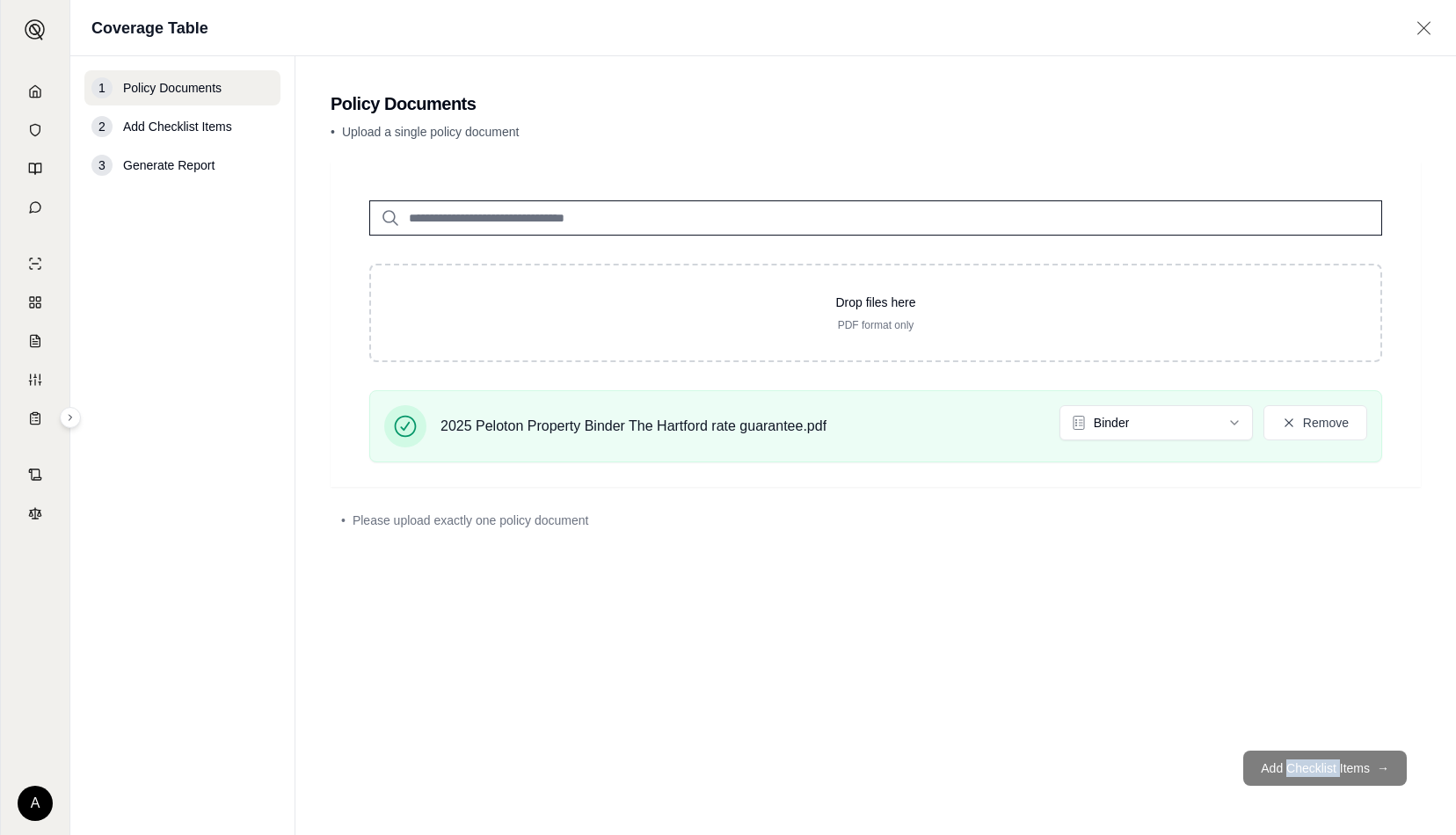 click on "Add Checklist Items →" at bounding box center (876, 768) 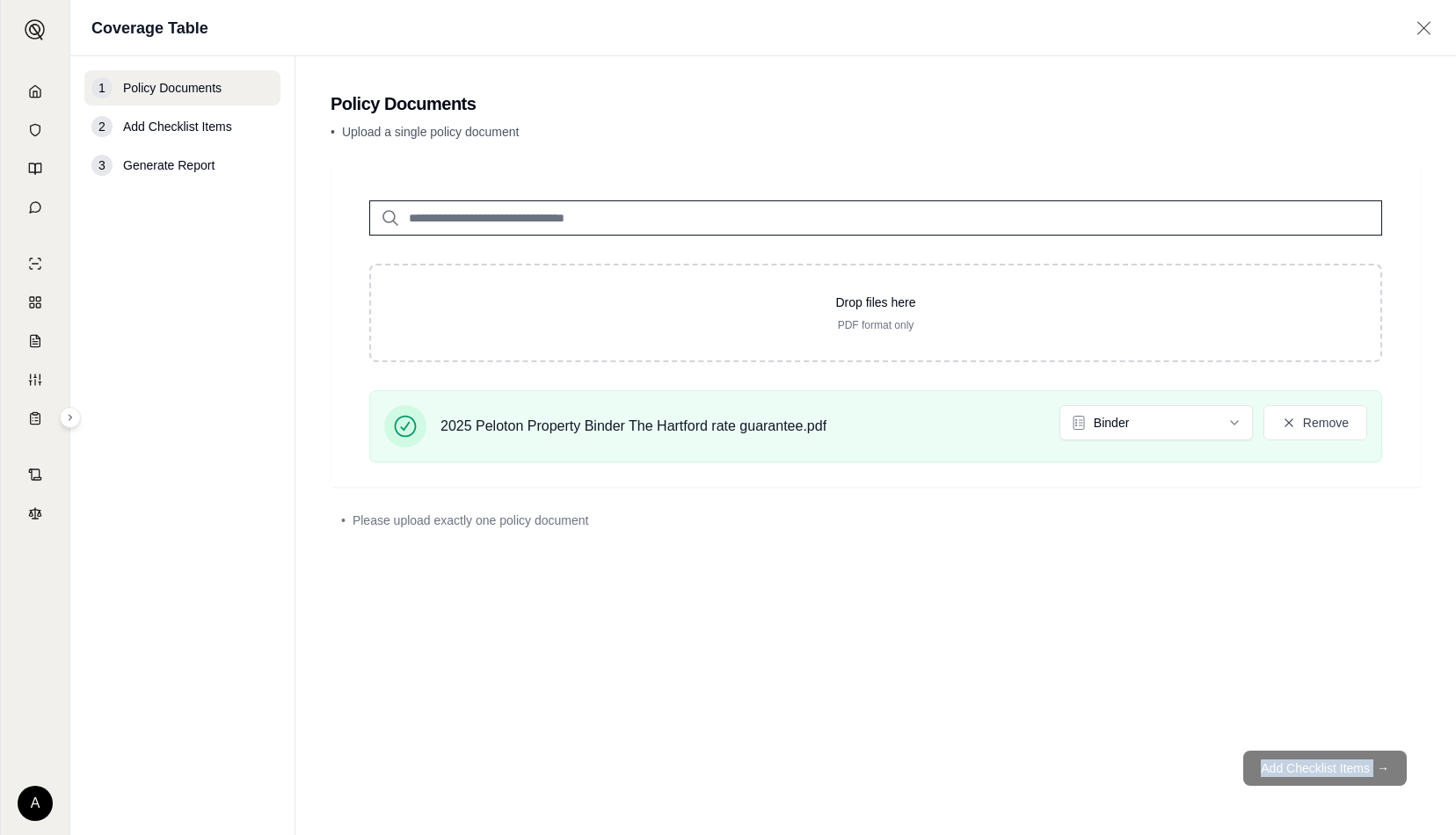 drag, startPoint x: 1308, startPoint y: 761, endPoint x: 1266, endPoint y: 767, distance: 42.426407 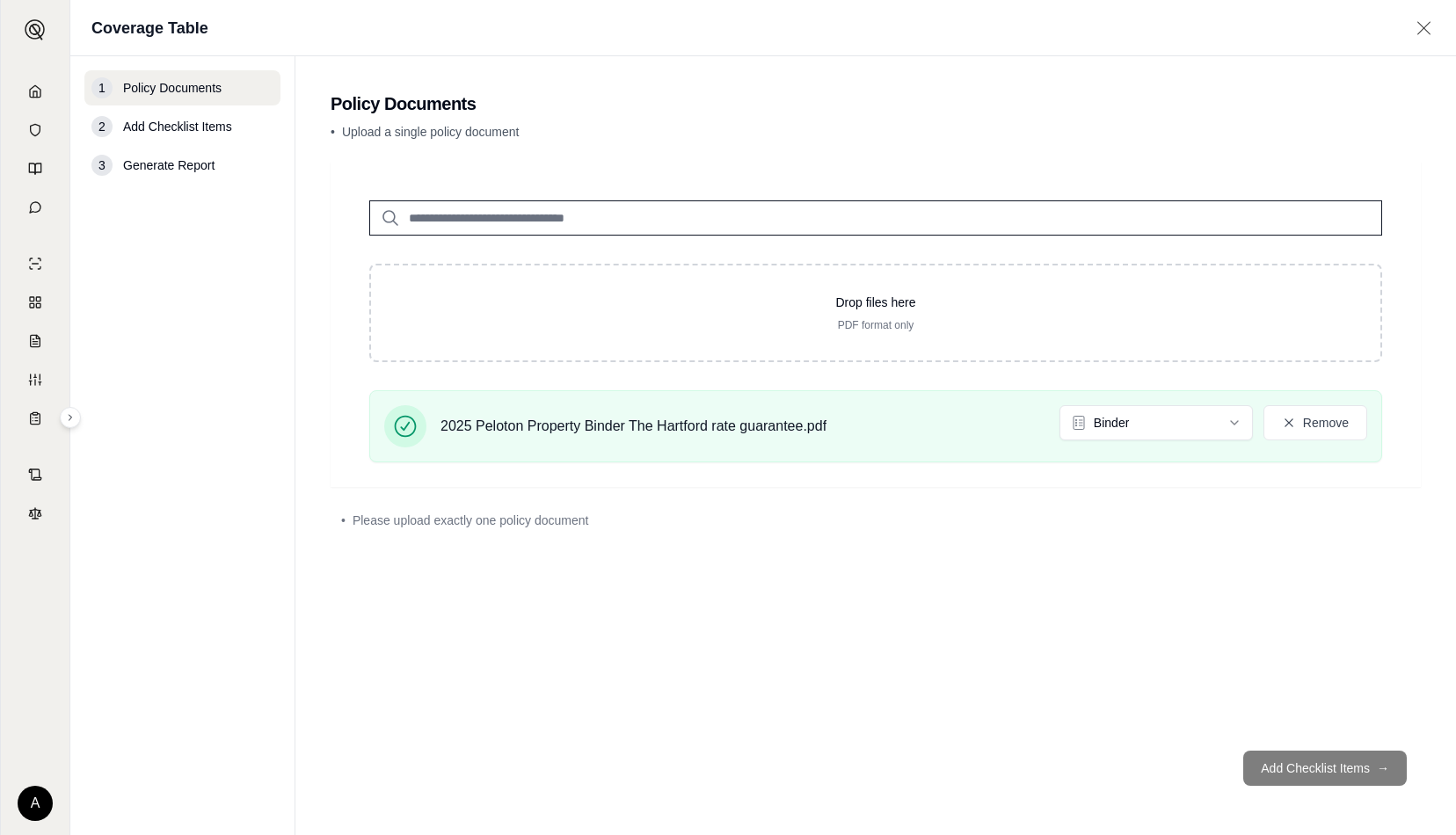 click on "Add Checklist Items →" at bounding box center (876, 768) 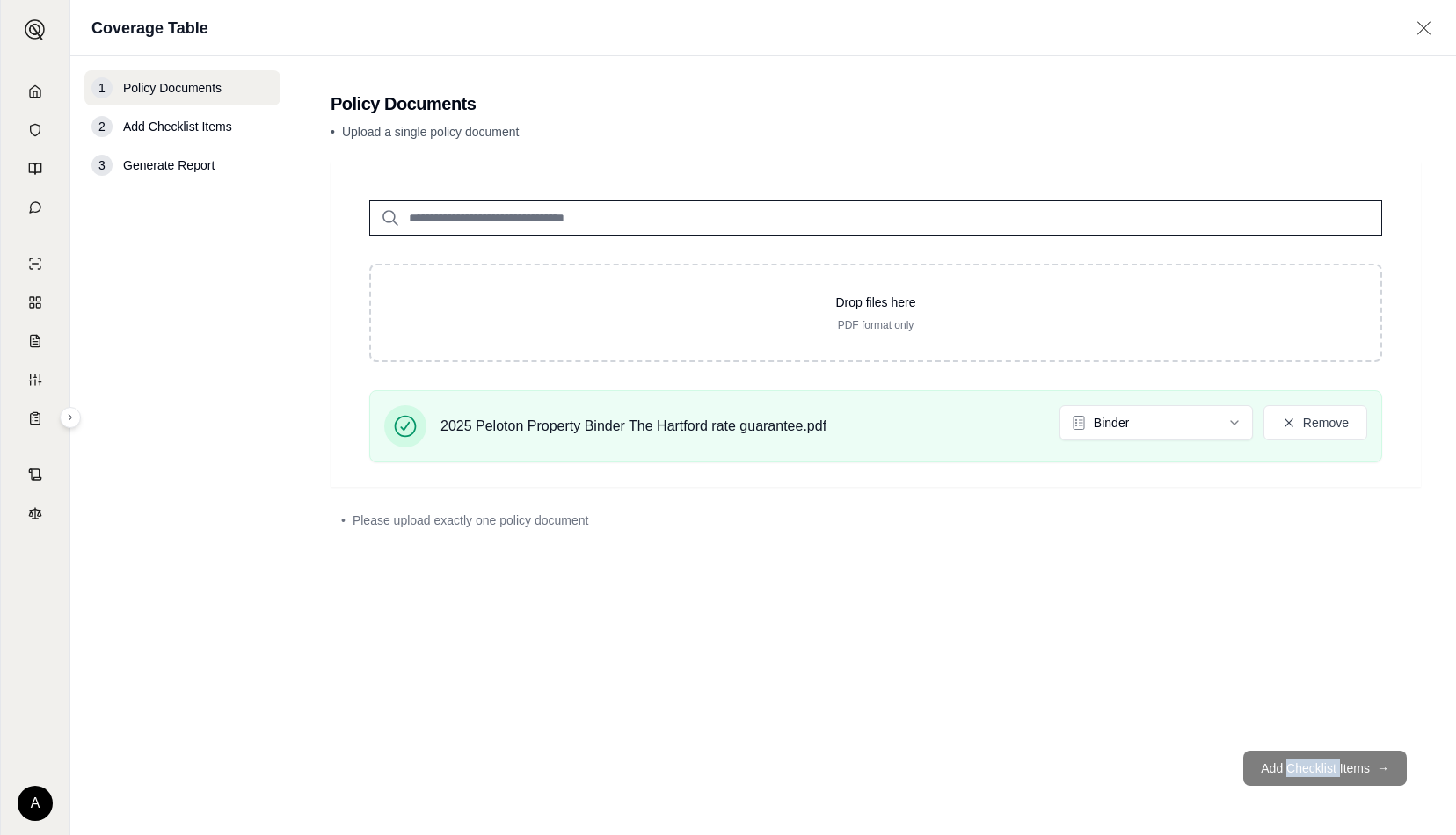 click on "Add Checklist Items →" at bounding box center [876, 768] 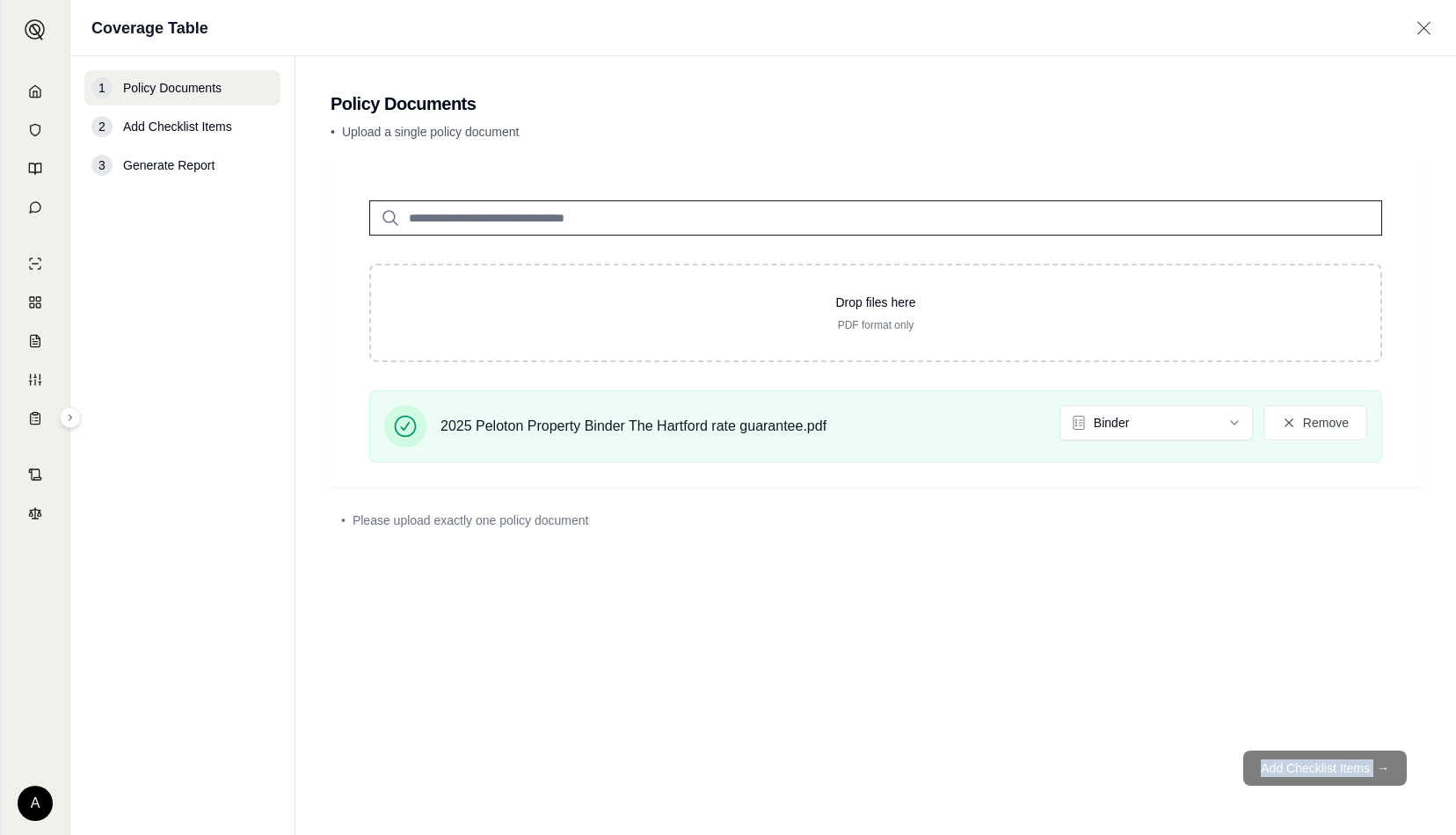 click on "Add Checklist Items →" at bounding box center [876, 768] 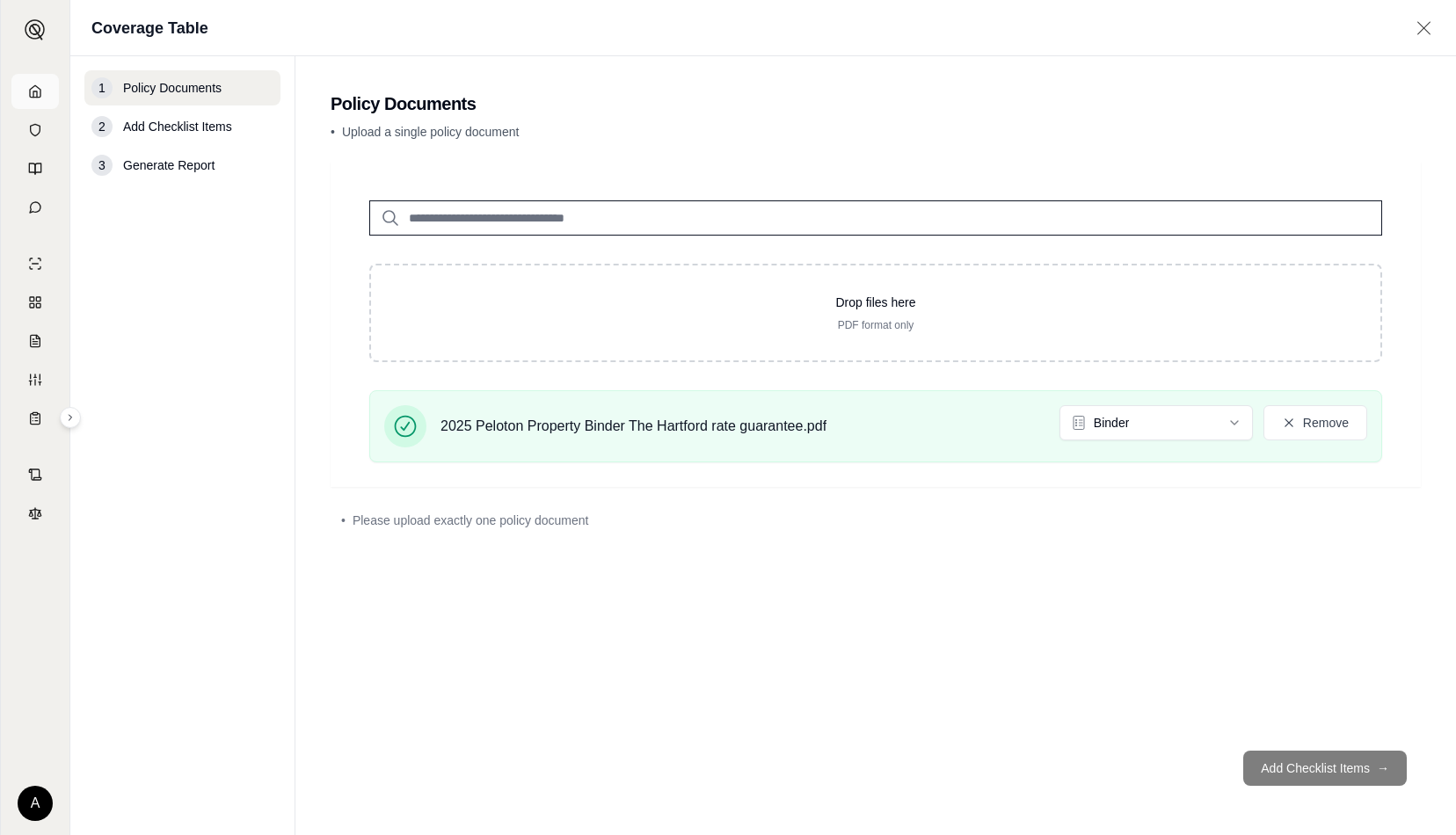 click 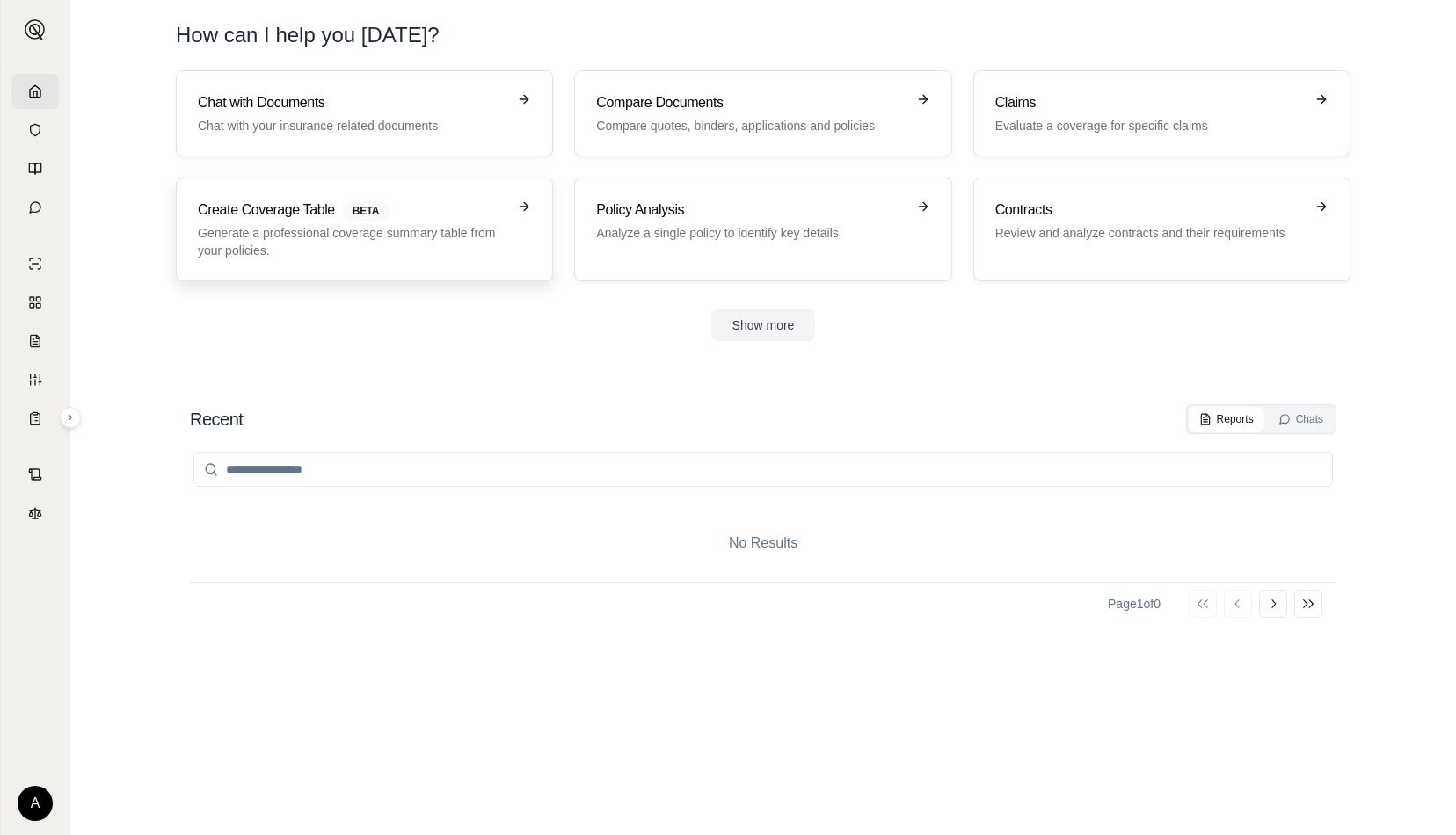click on "Generate a professional coverage summary table from your policies." at bounding box center (352, 242) 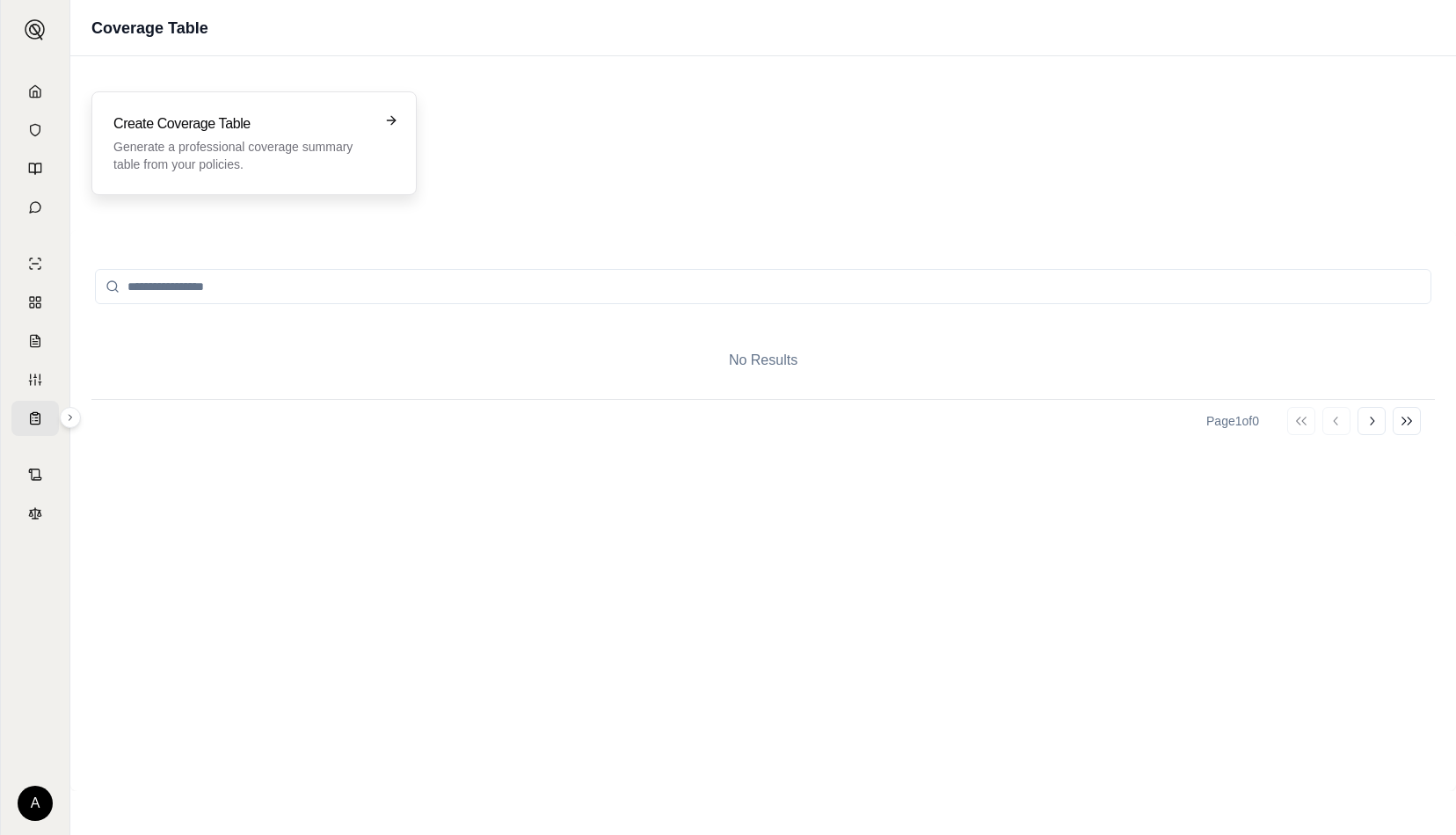 click on "Generate a professional coverage summary table from your policies." at bounding box center (242, 156) 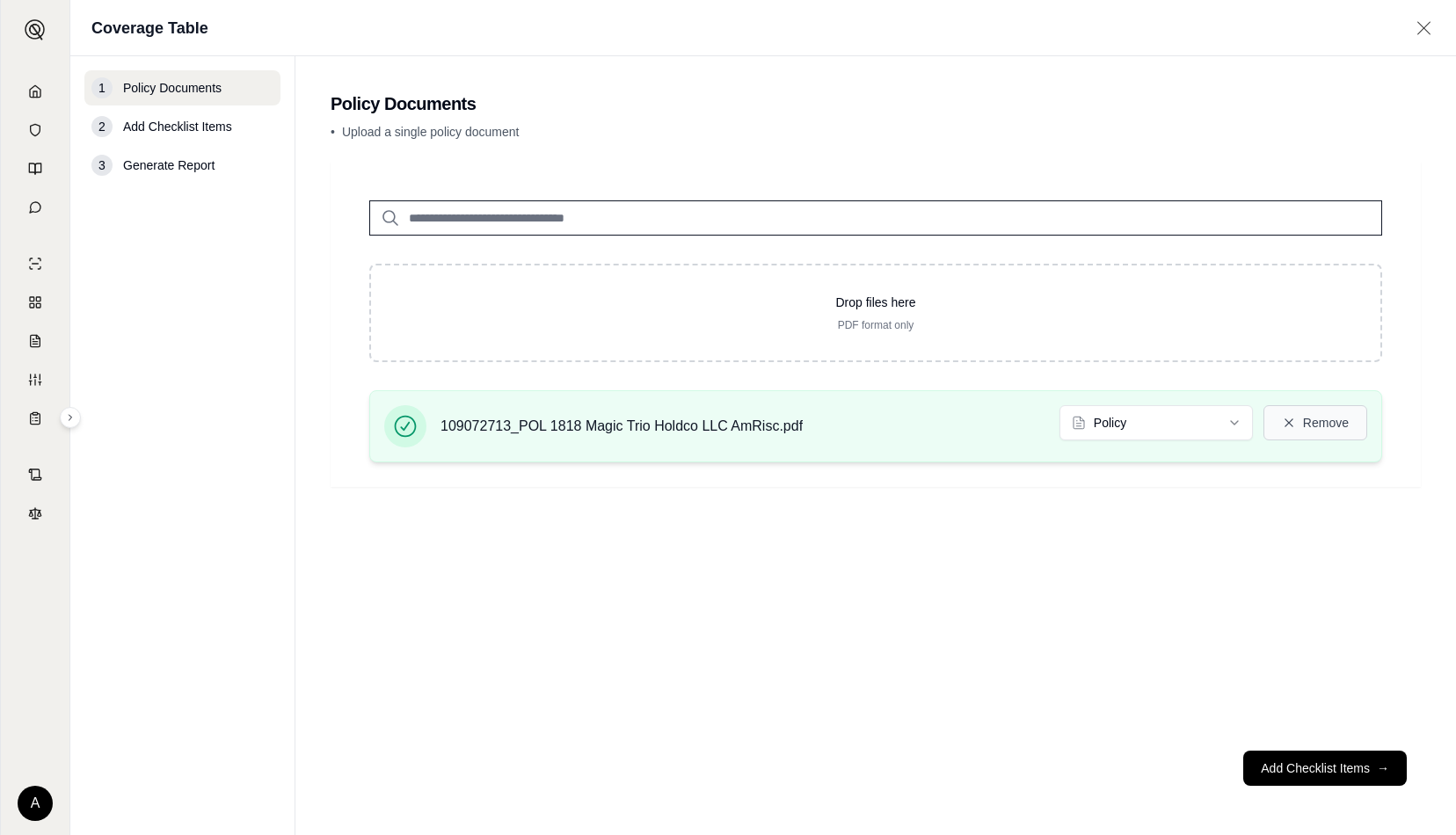 click on "Remove" at bounding box center [1315, 423] 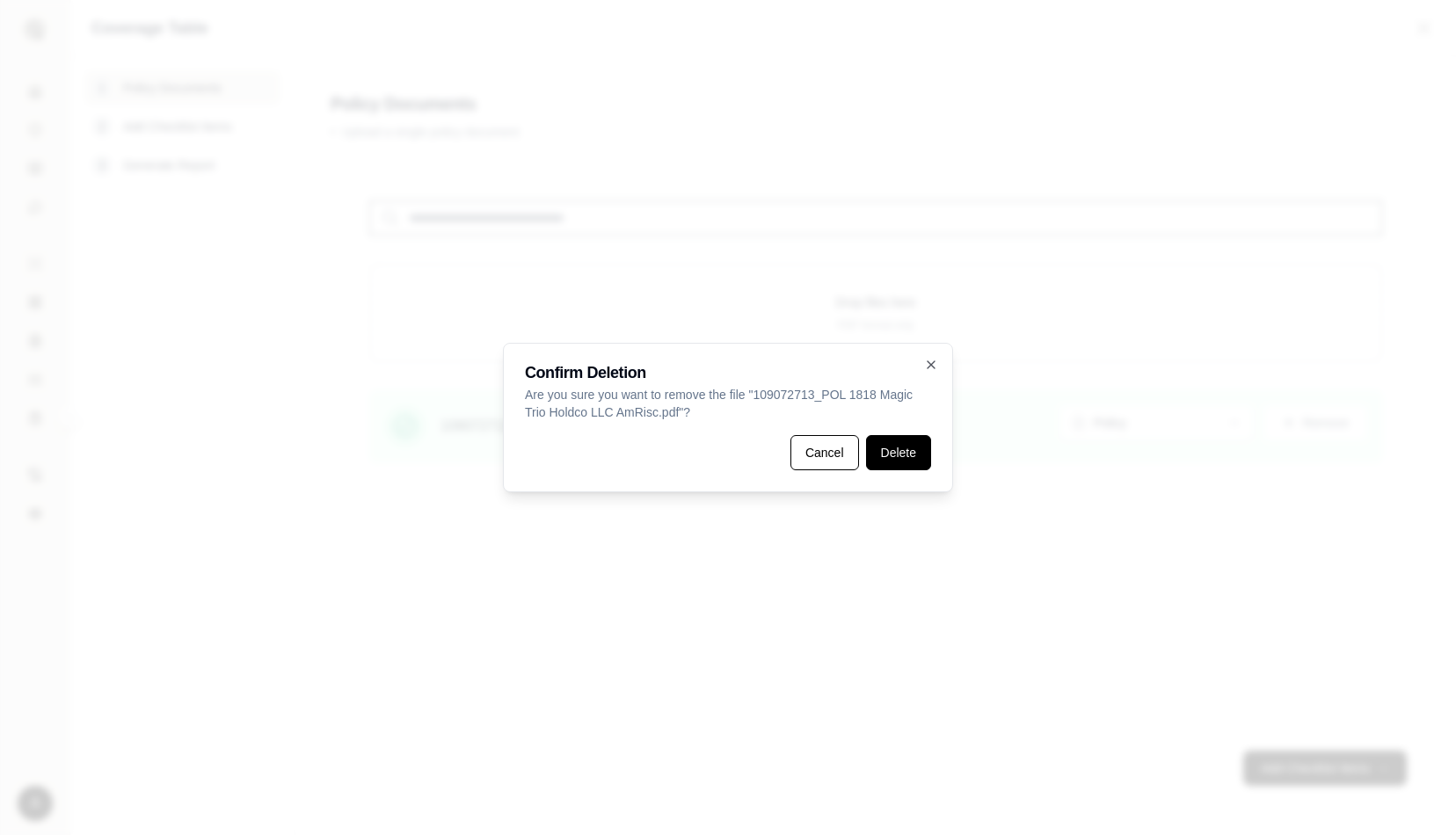 click on "Delete" at bounding box center (899, 453) 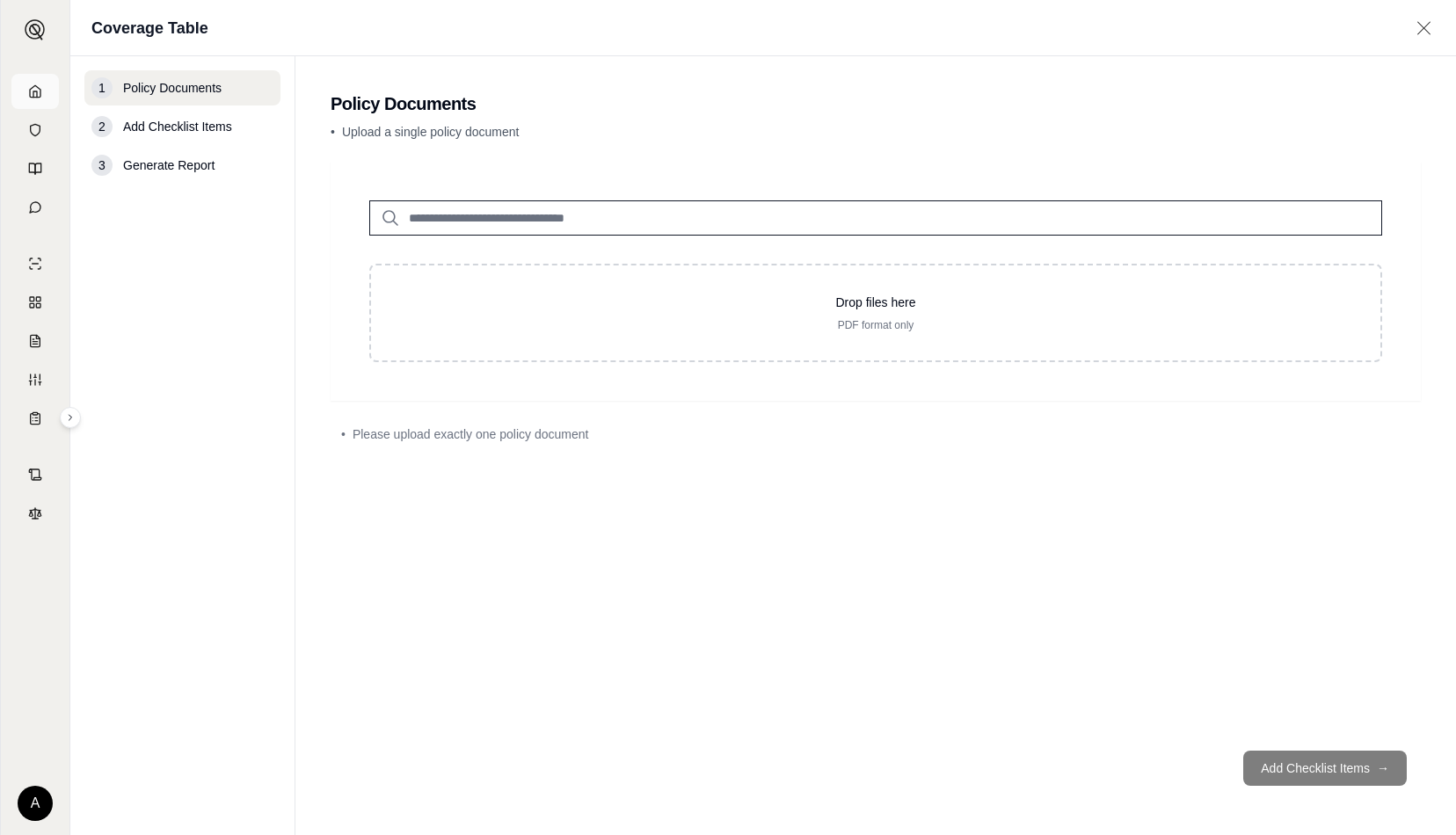click 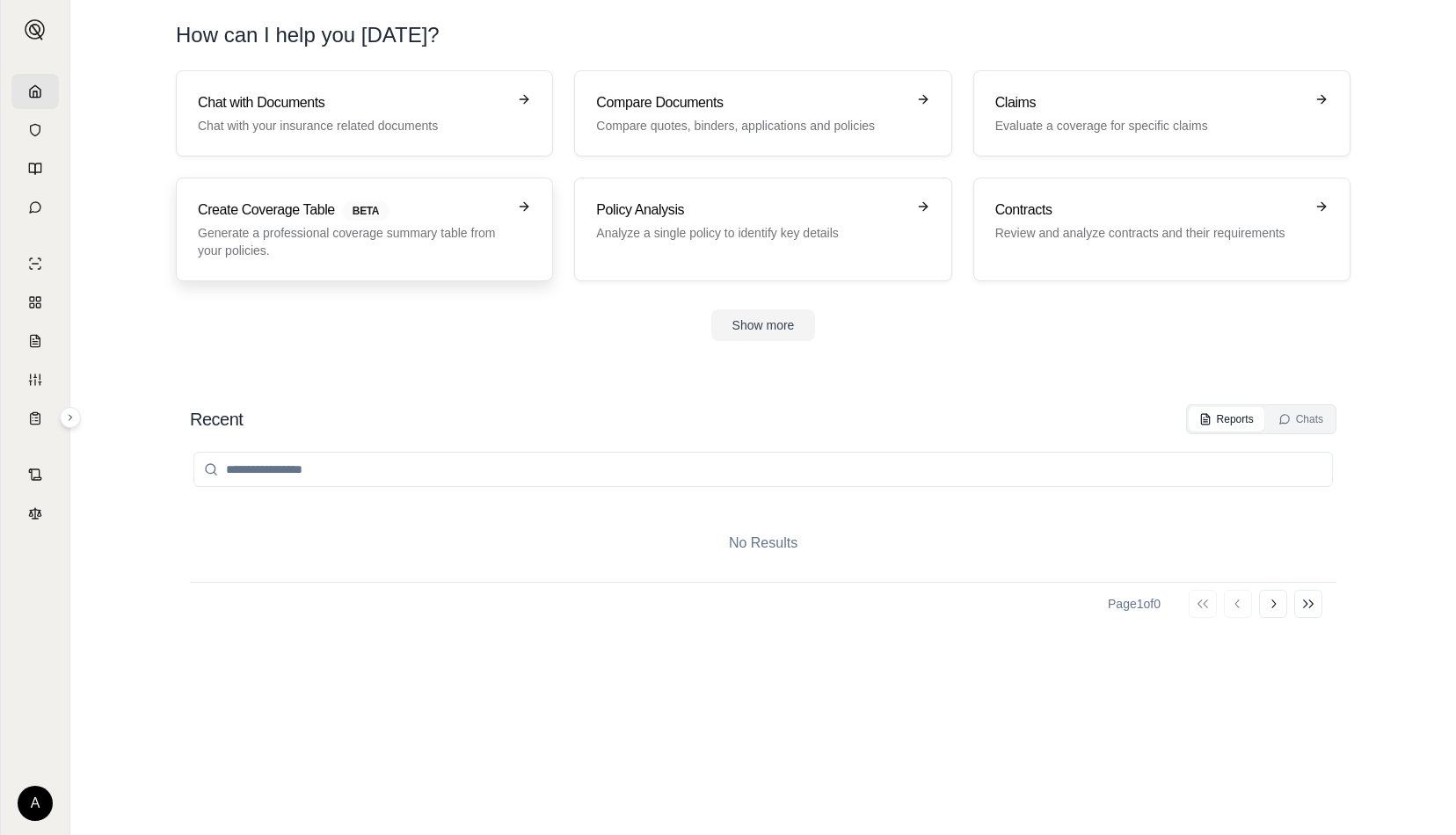 click on "Generate a professional coverage summary table from your policies." at bounding box center (352, 242) 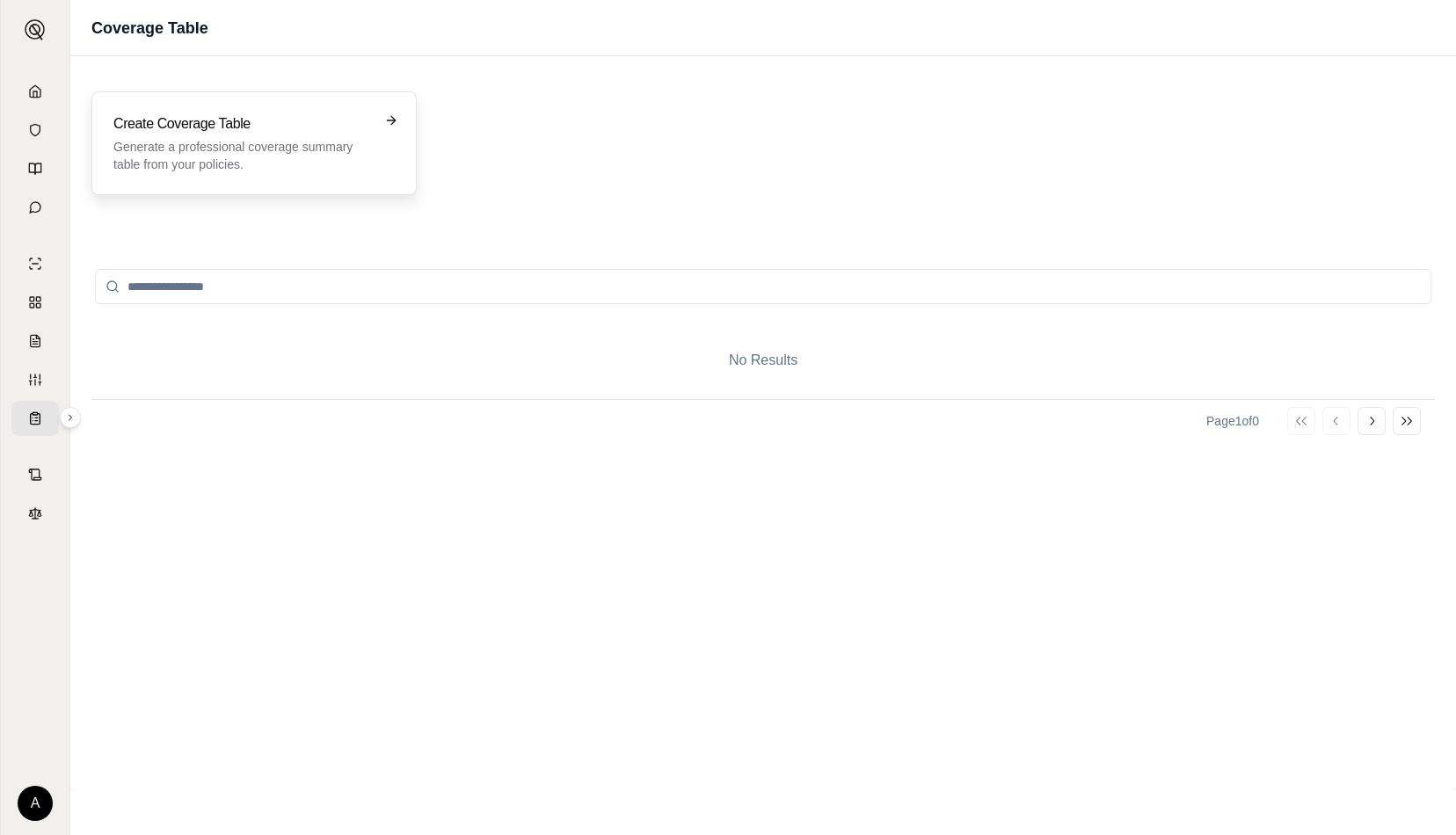 click on "Create Coverage Table Generate a professional coverage summary table from your policies." at bounding box center (242, 143) 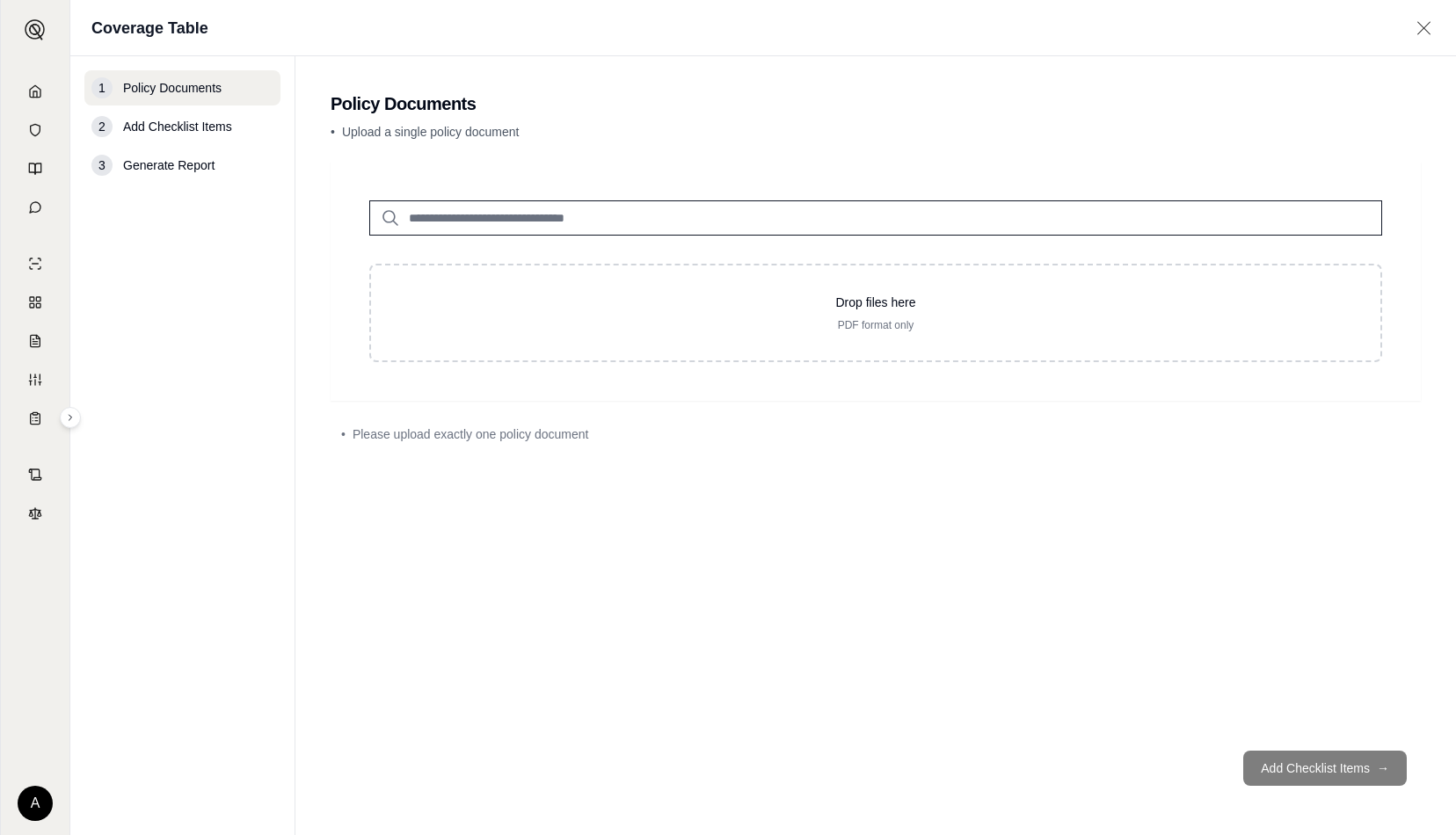click at bounding box center [876, 218] 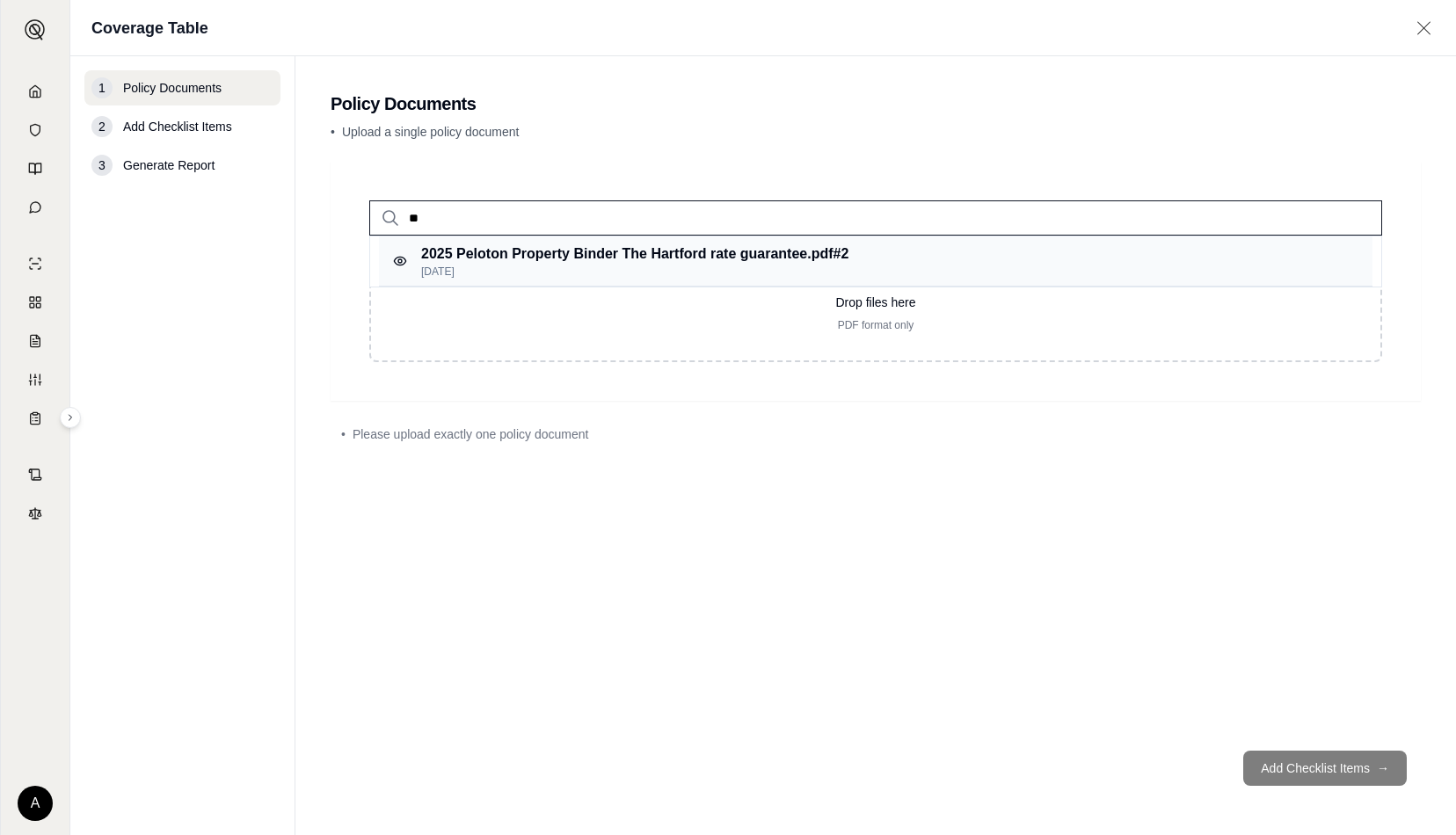 type on "**" 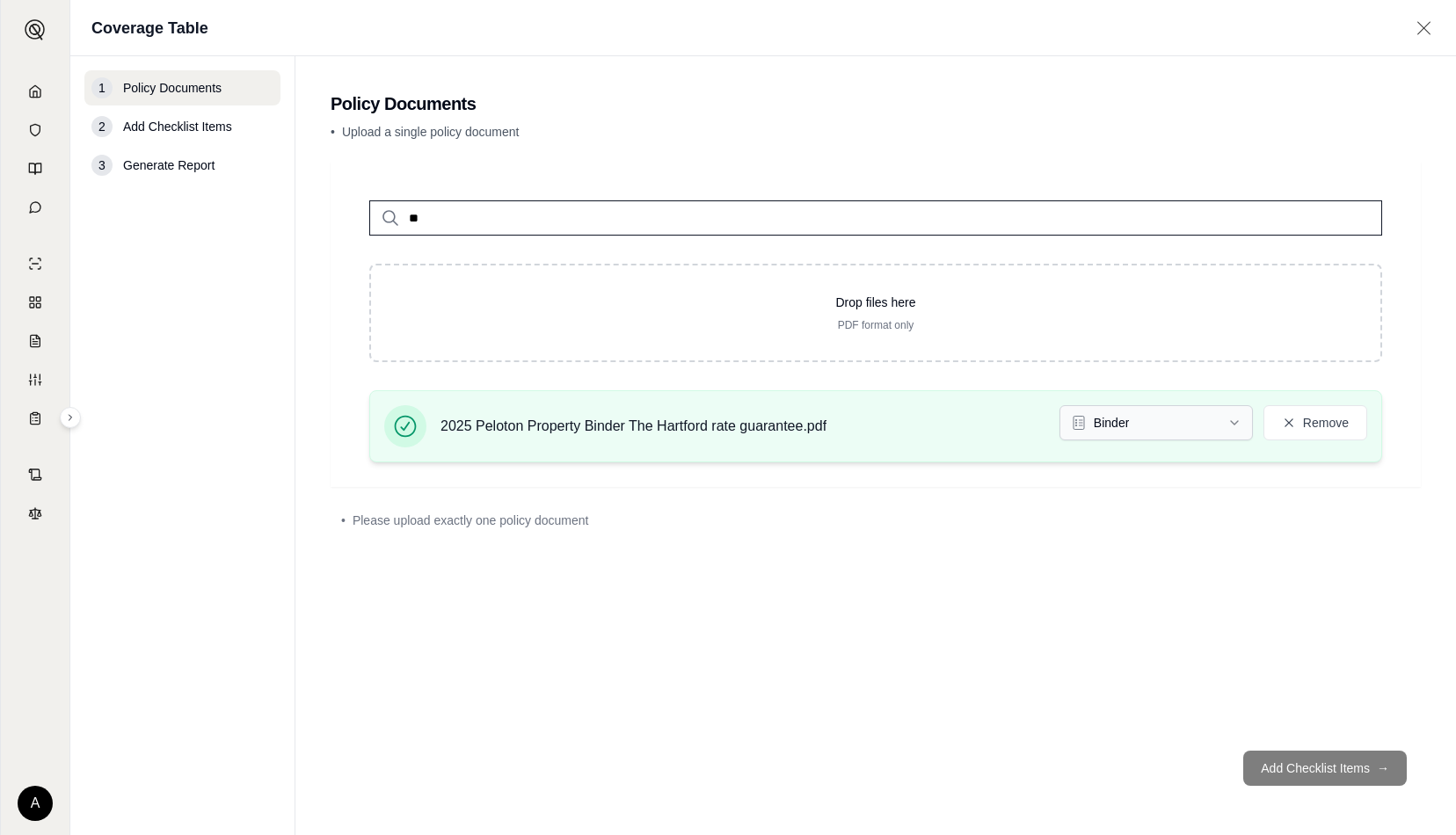 click on "A Coverage Table 1 Policy Documents 2 Add Checklist Items 3 Generate Report Policy Documents • Upload a single policy document ** Drop files here PDF format only 2025 Peloton Property Binder The Hartford rate guarantee.pdf Binder Remove • Please upload exactly one policy document Add Checklist Items →" at bounding box center (728, 418) 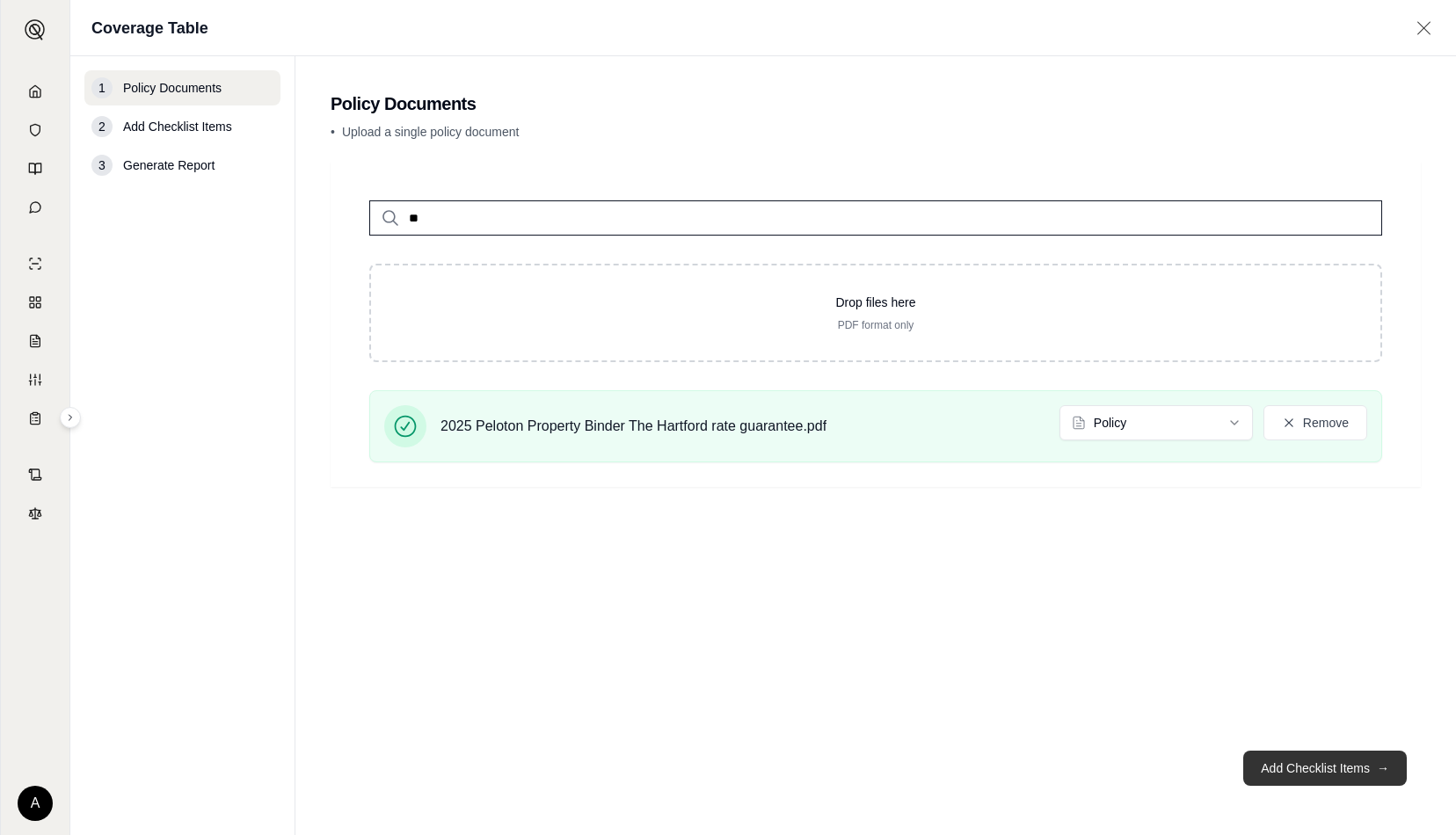 click on "Add Checklist Items →" at bounding box center [1325, 768] 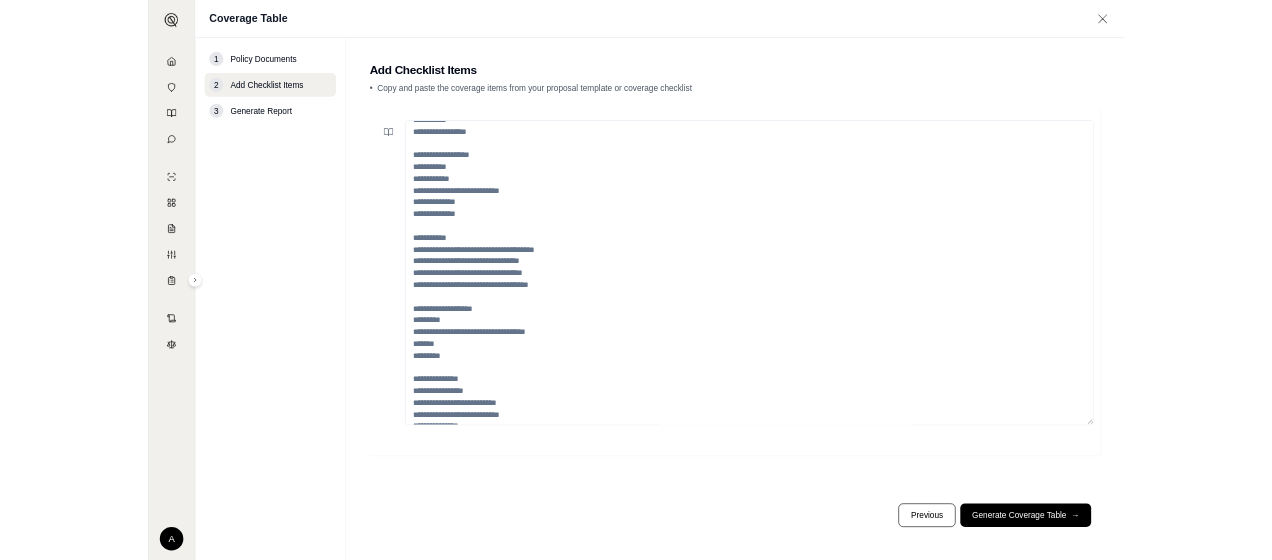 scroll, scrollTop: 0, scrollLeft: 0, axis: both 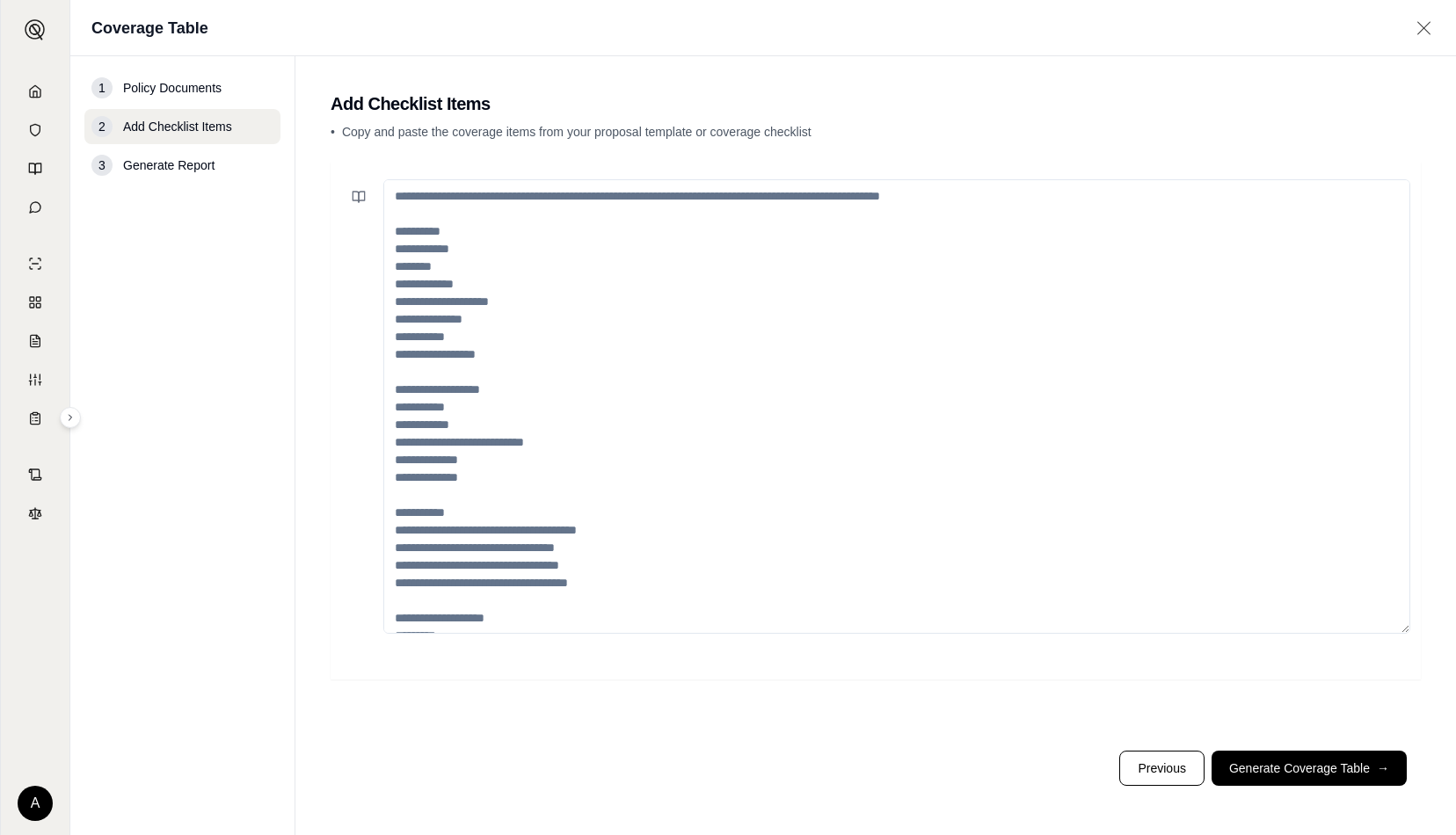 click at bounding box center (897, 406) 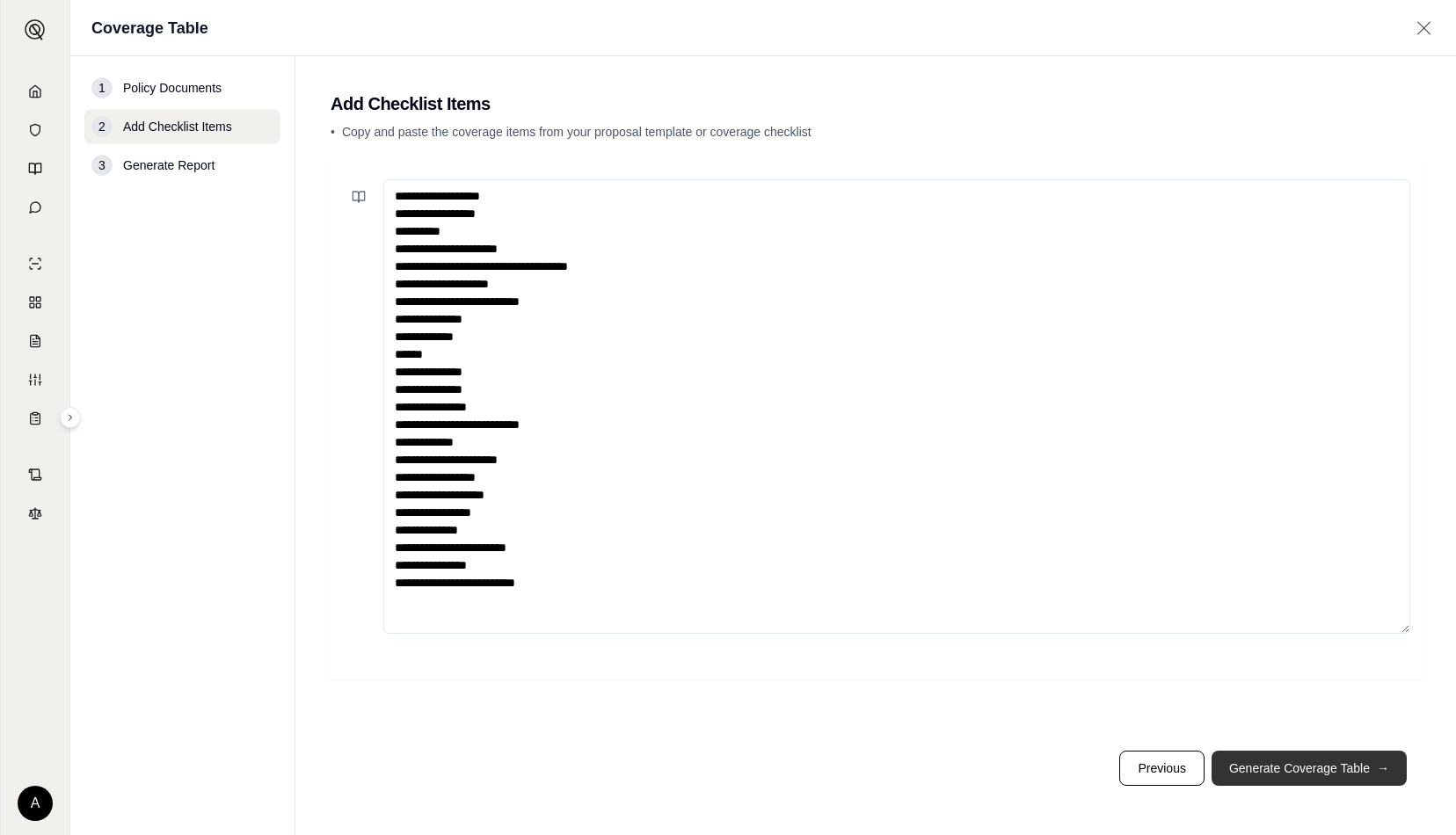 type on "**********" 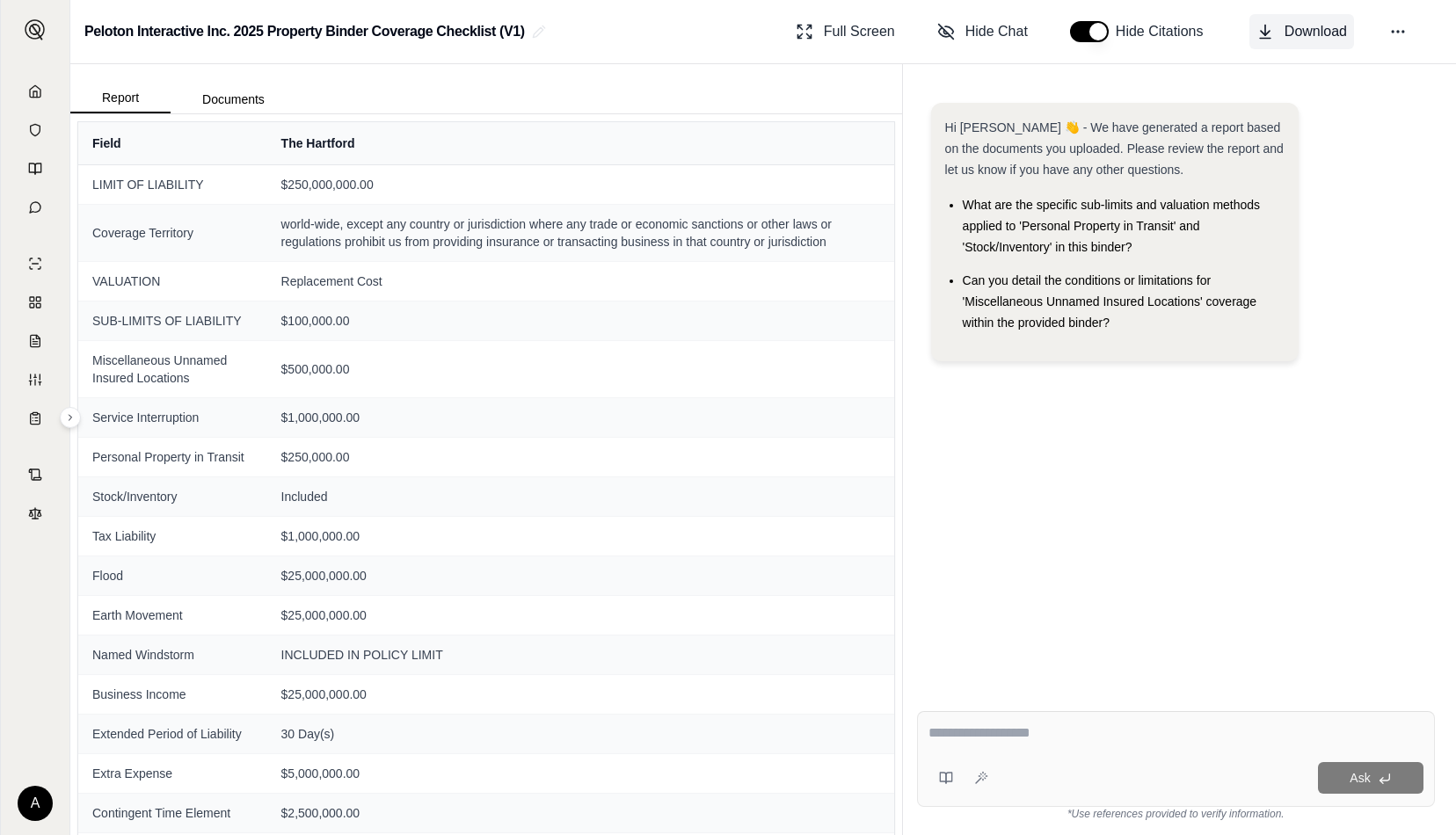 click on "Download" at bounding box center [1315, 32] 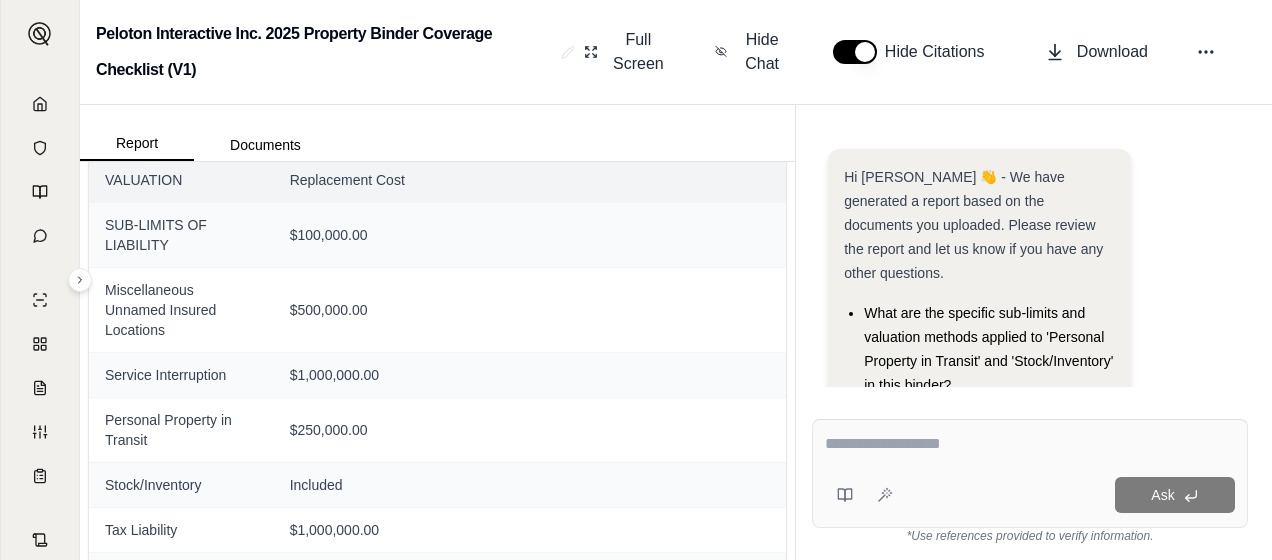 scroll, scrollTop: 200, scrollLeft: 0, axis: vertical 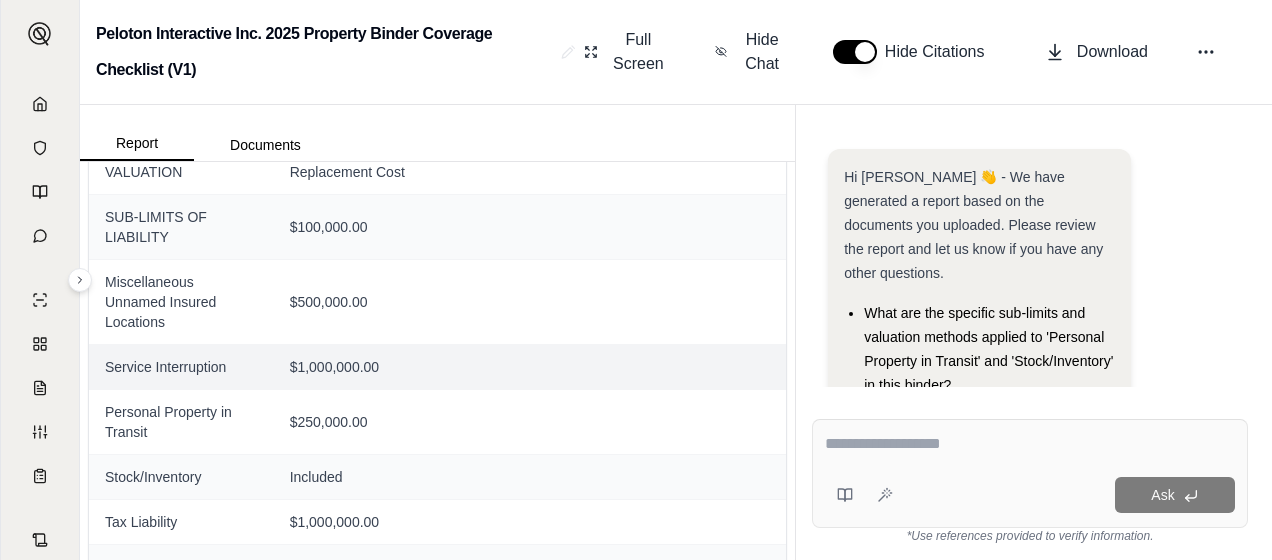 click on "Service Interruption" at bounding box center [181, 366] 